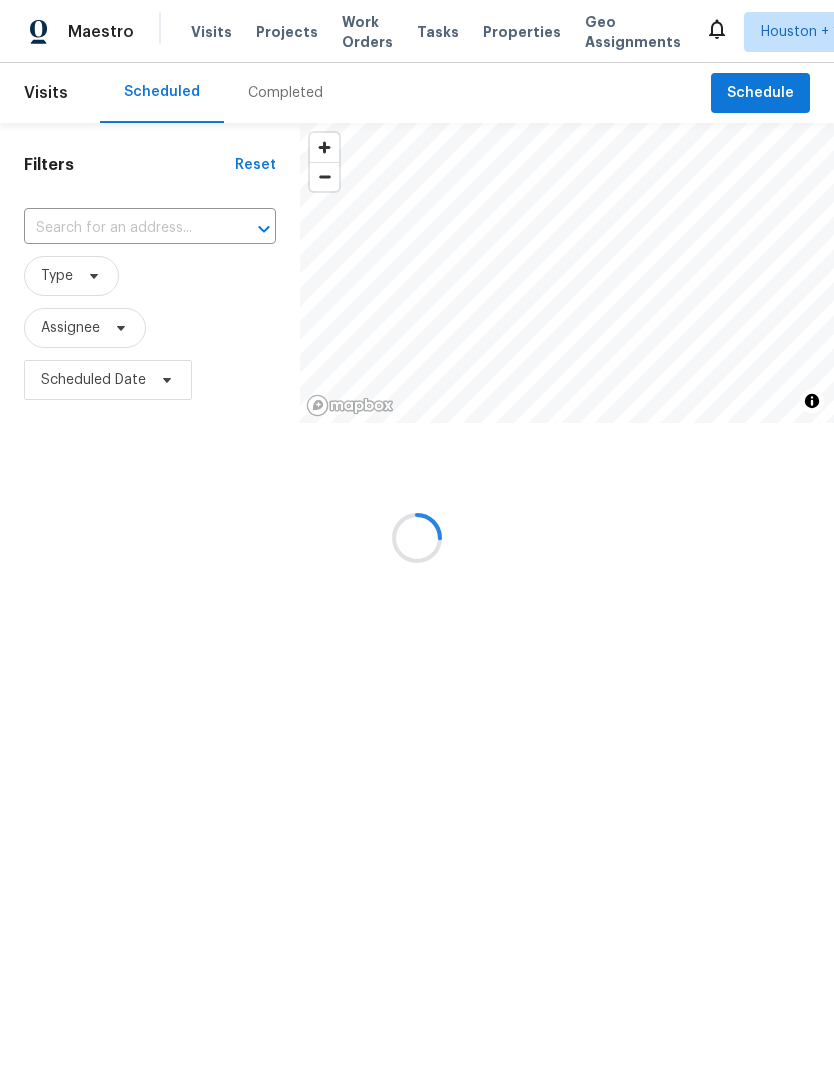 scroll, scrollTop: 0, scrollLeft: 0, axis: both 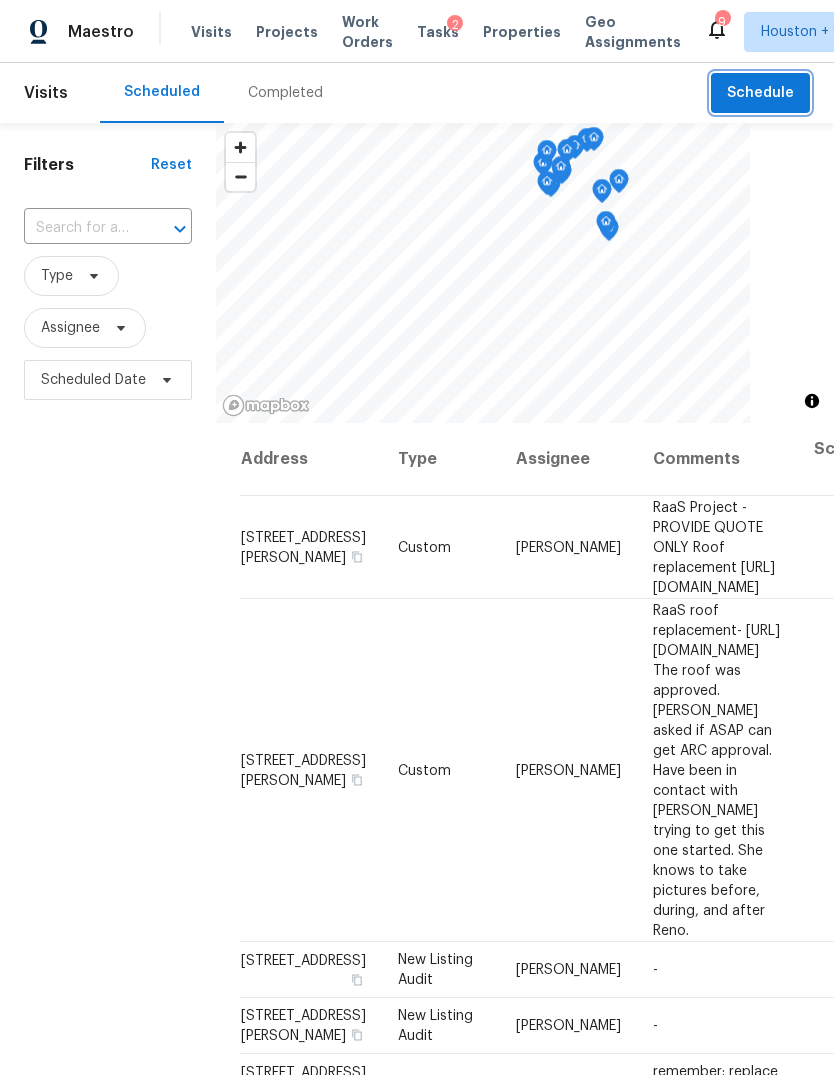 click on "Schedule" at bounding box center [760, 93] 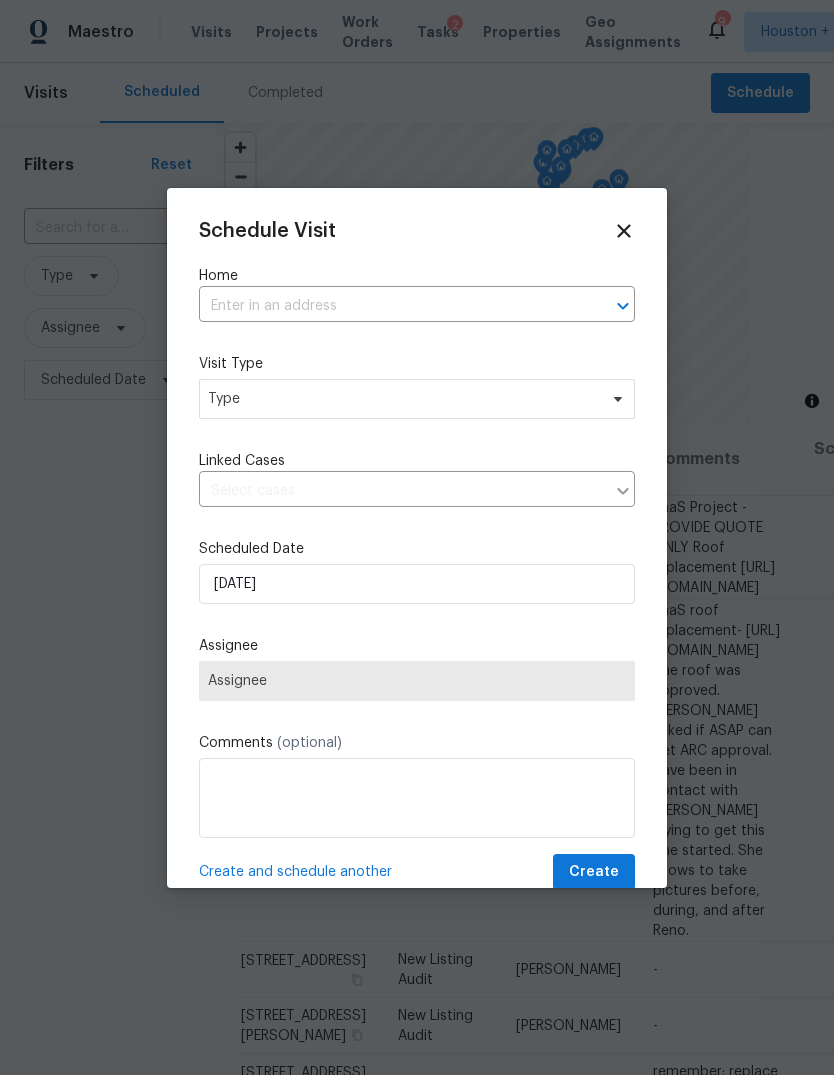 click at bounding box center [389, 306] 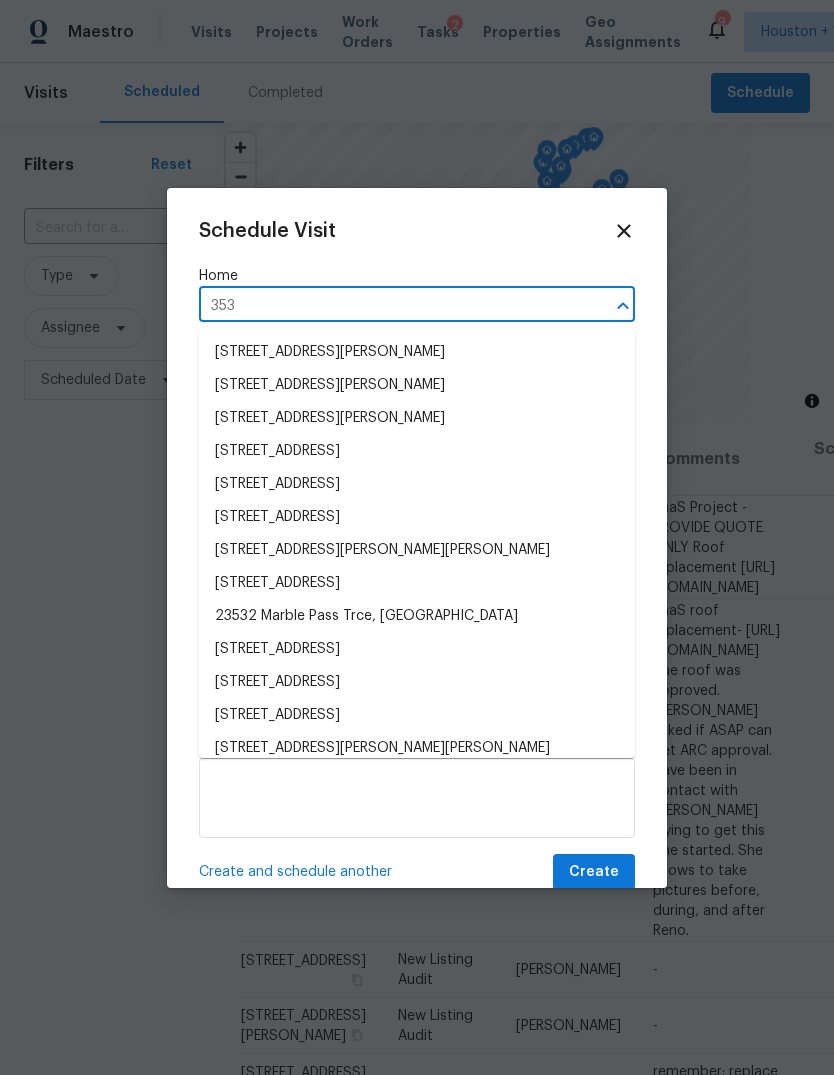 type on "3530" 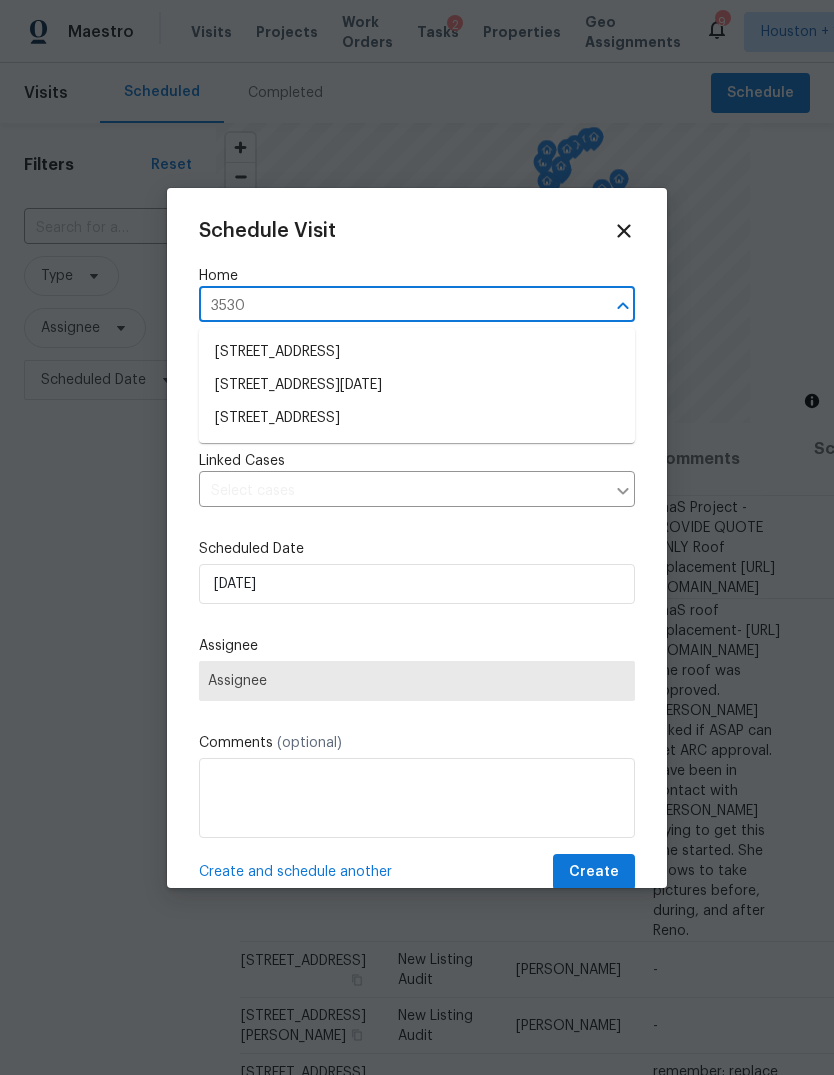 click on "[STREET_ADDRESS]" at bounding box center [417, 418] 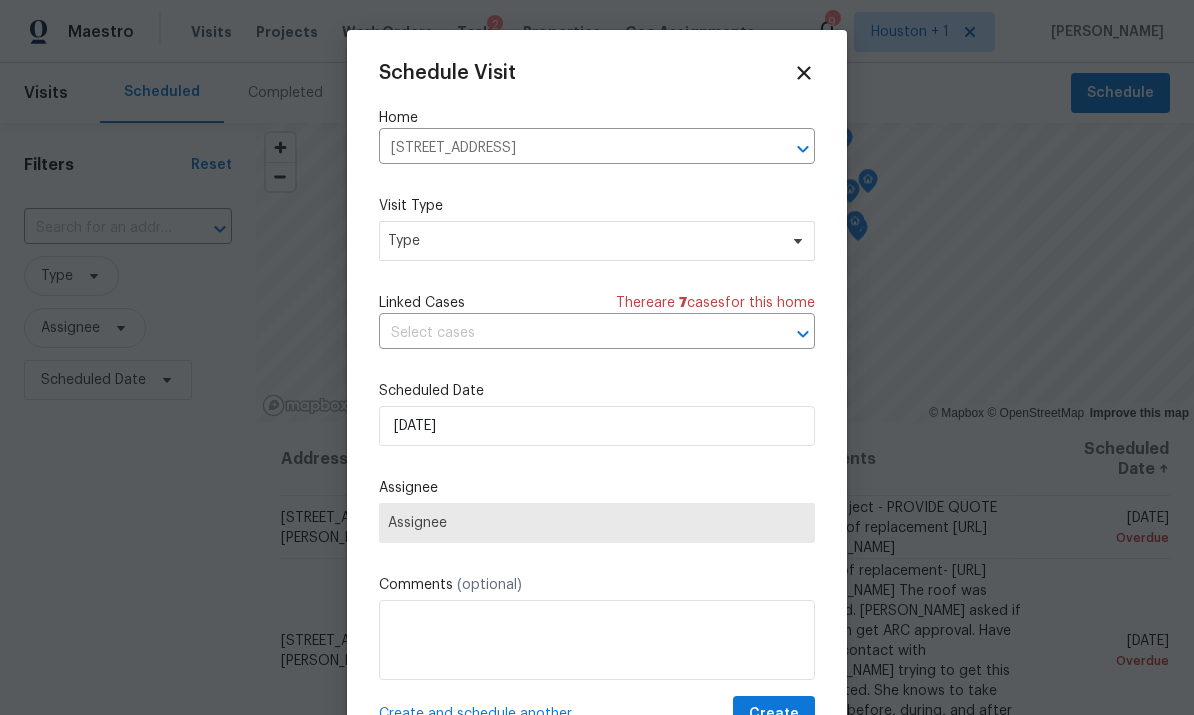 click at bounding box center [597, 357] 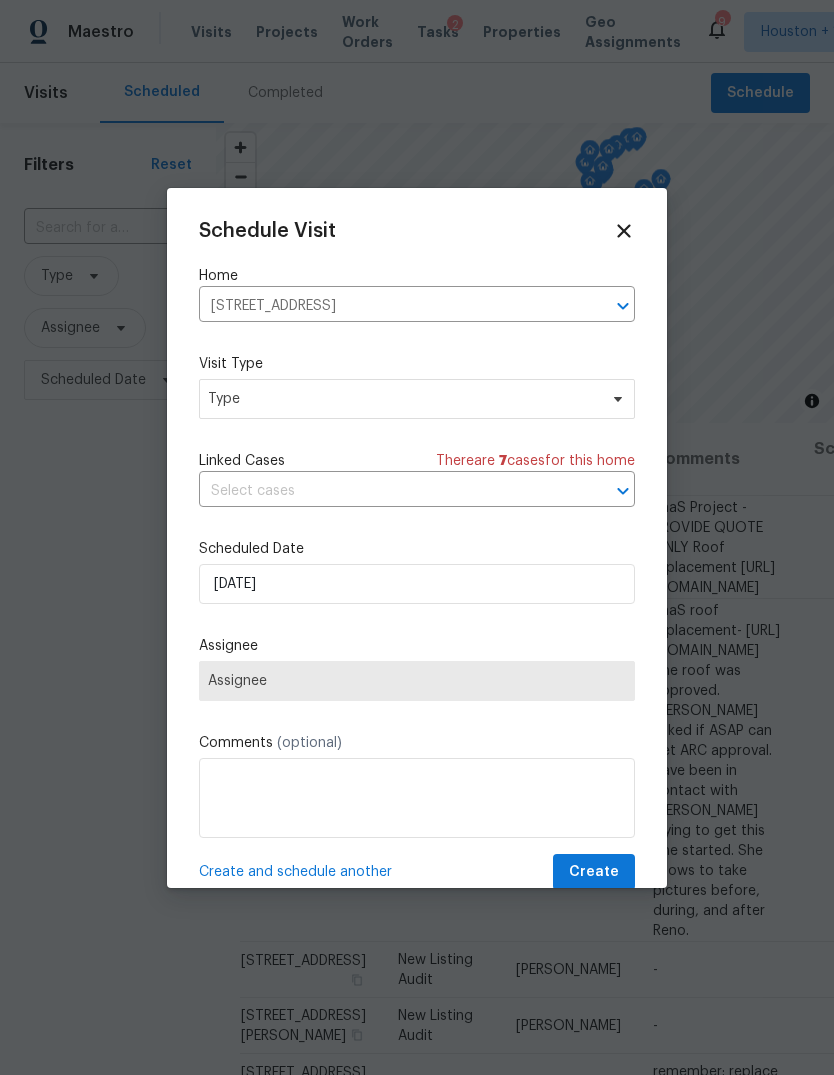click 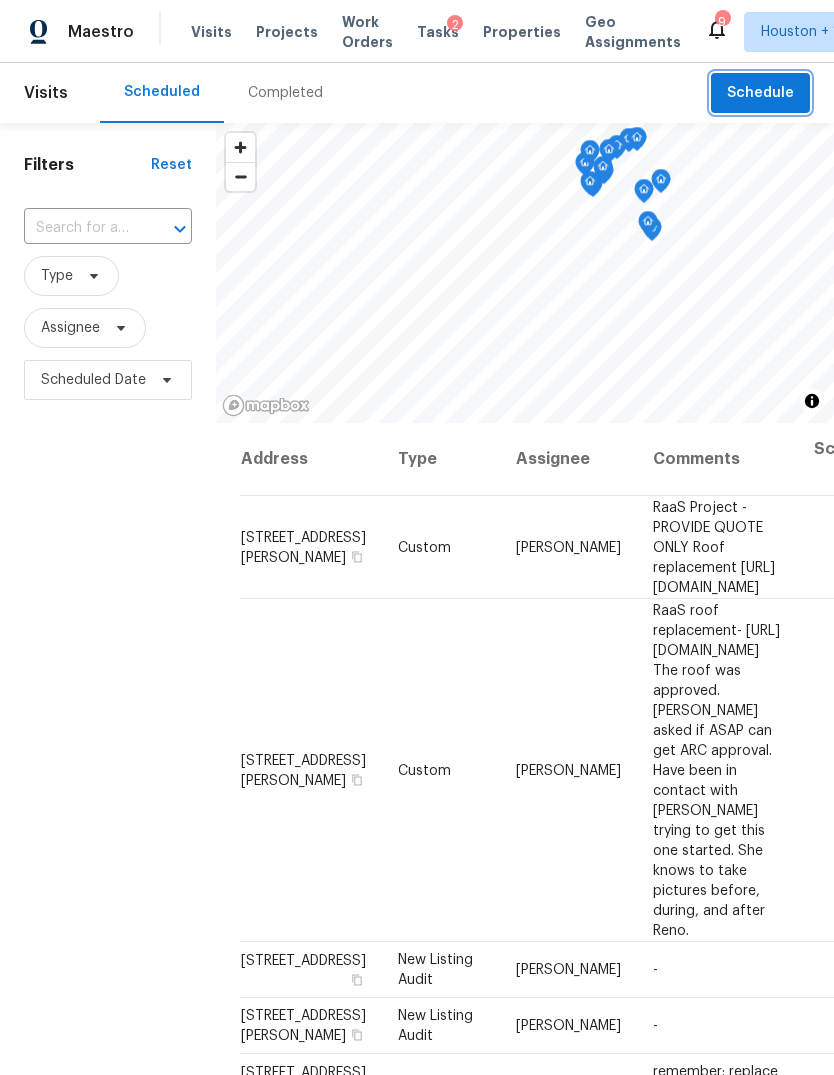 click on "Schedule" at bounding box center (760, 93) 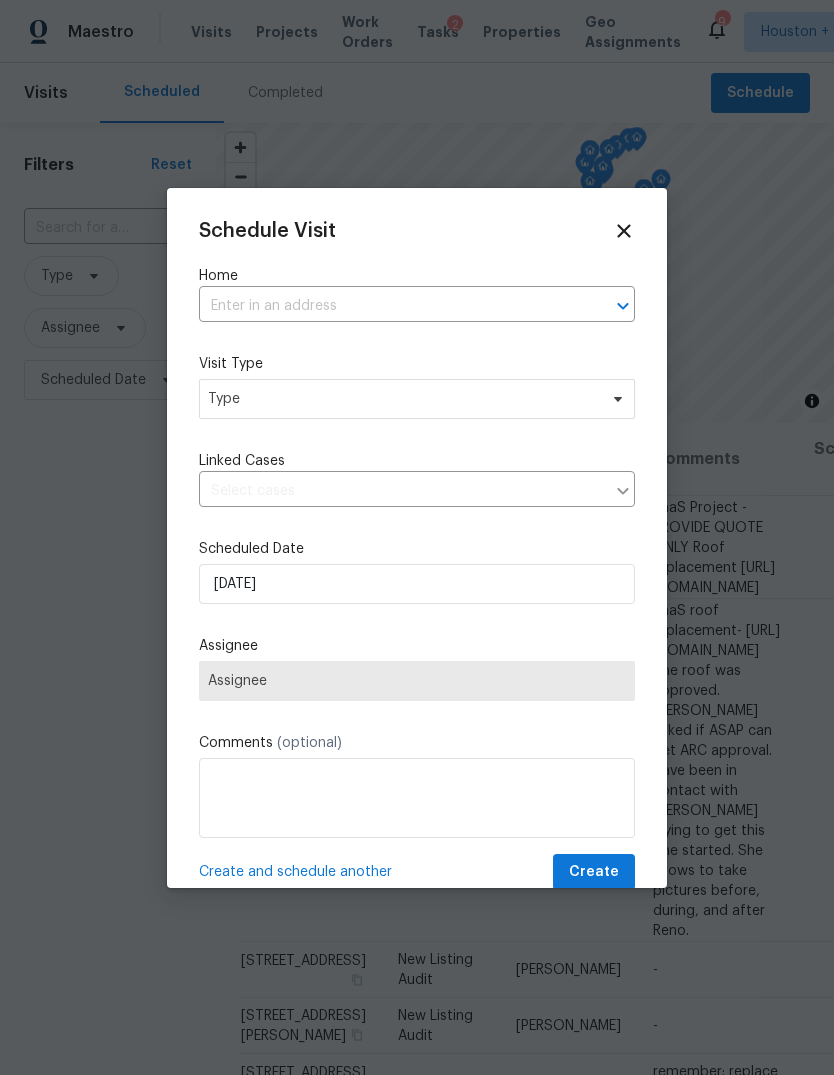 click at bounding box center [389, 306] 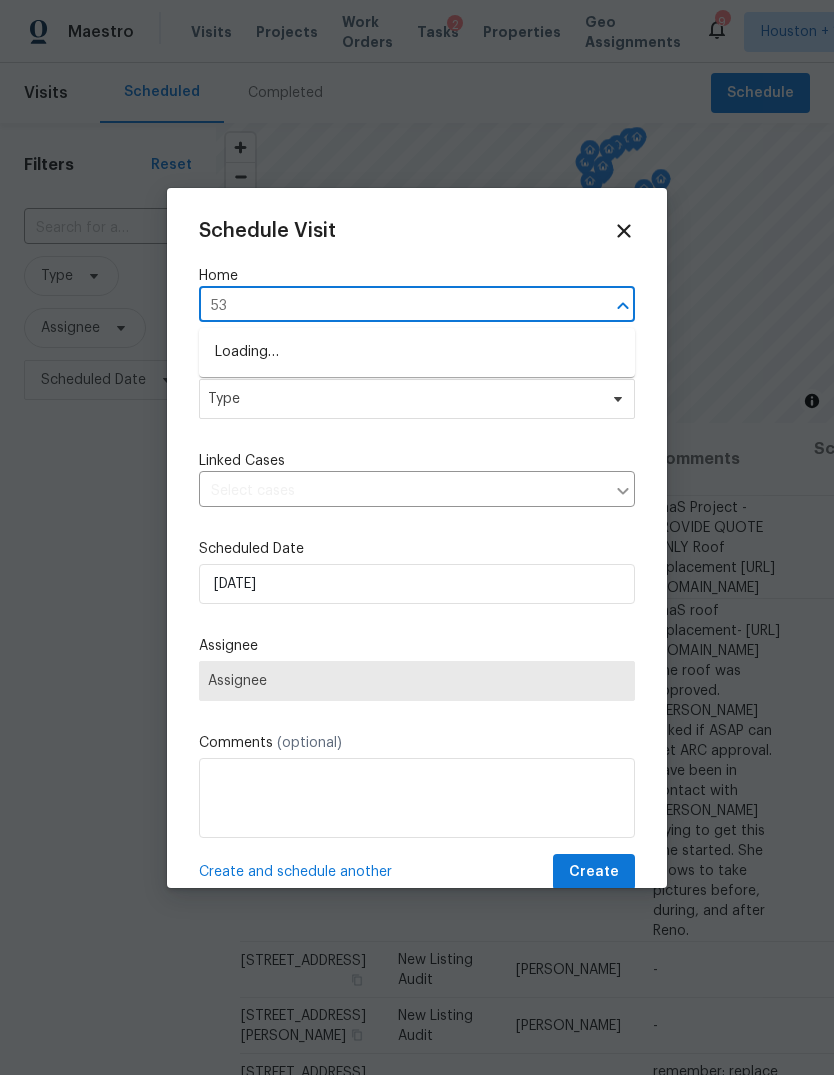 type on "5" 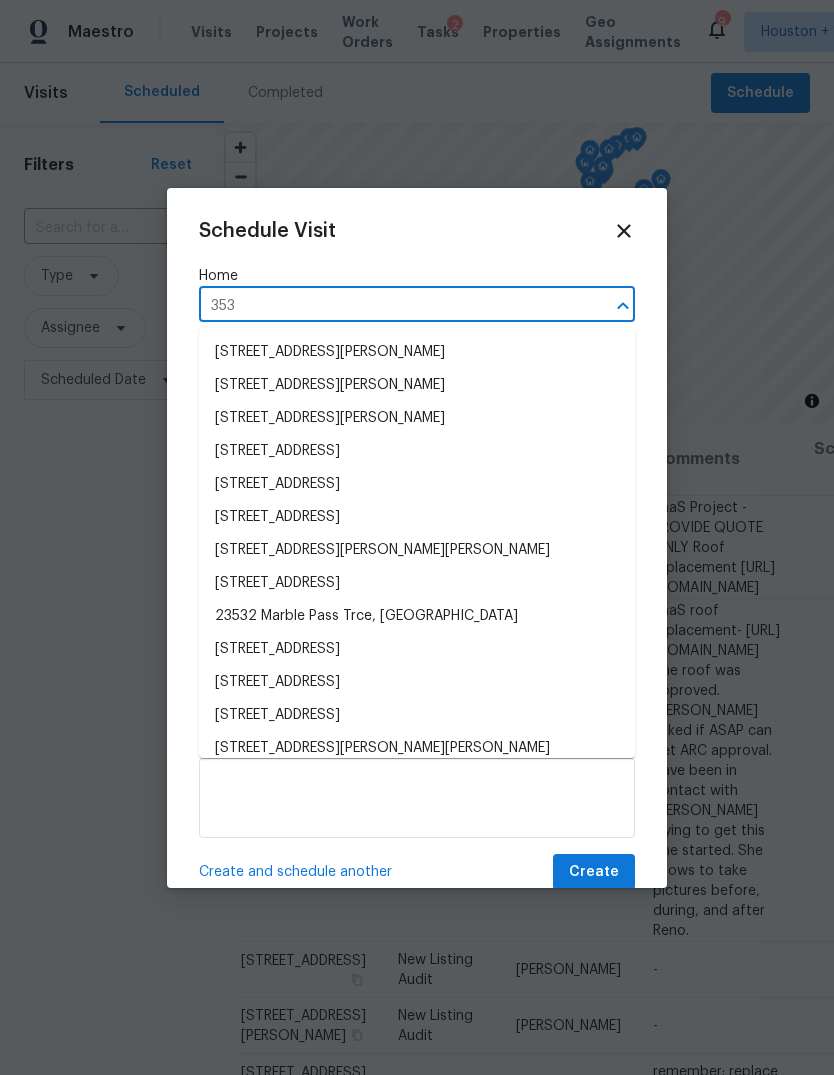 type on "3530" 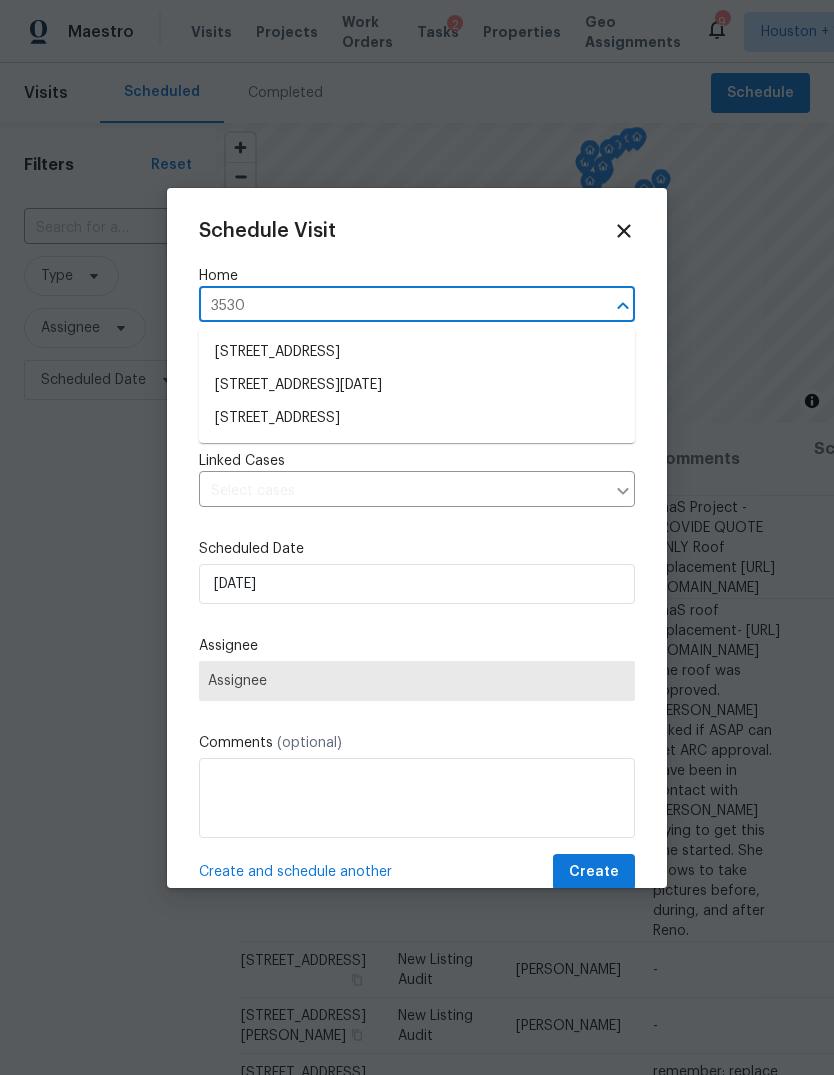 click on "[STREET_ADDRESS]" at bounding box center [417, 418] 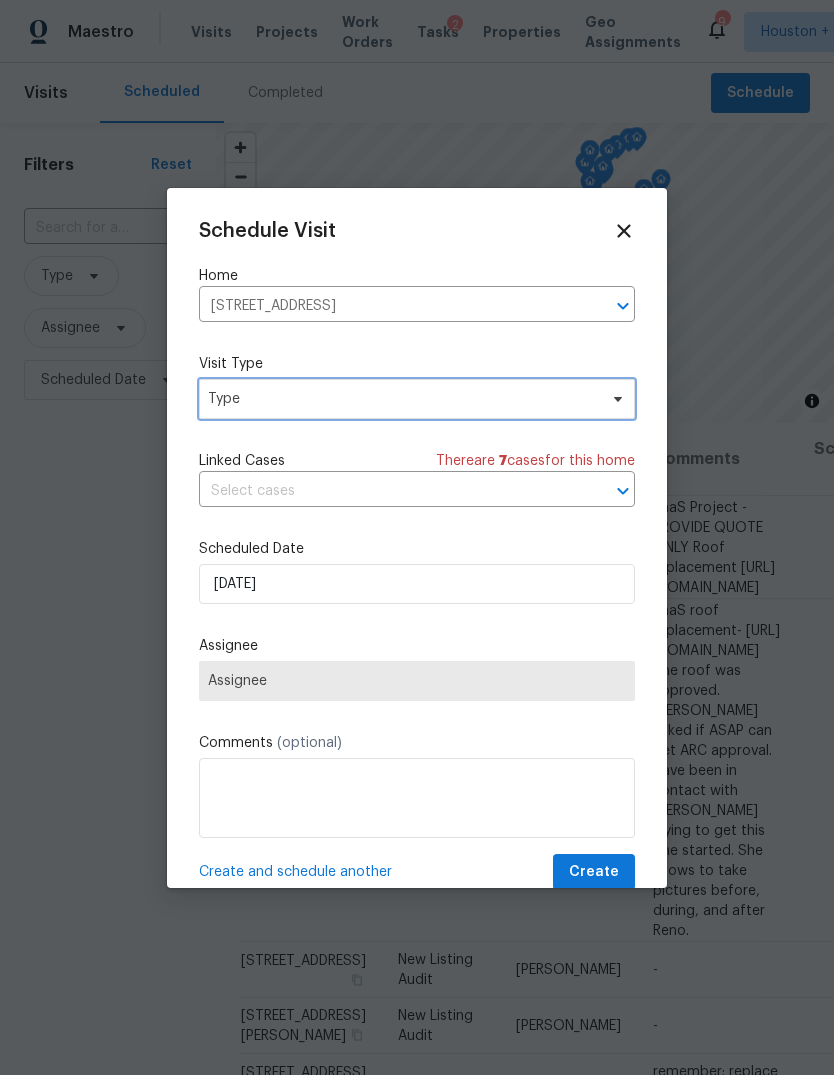 click on "Type" at bounding box center (417, 399) 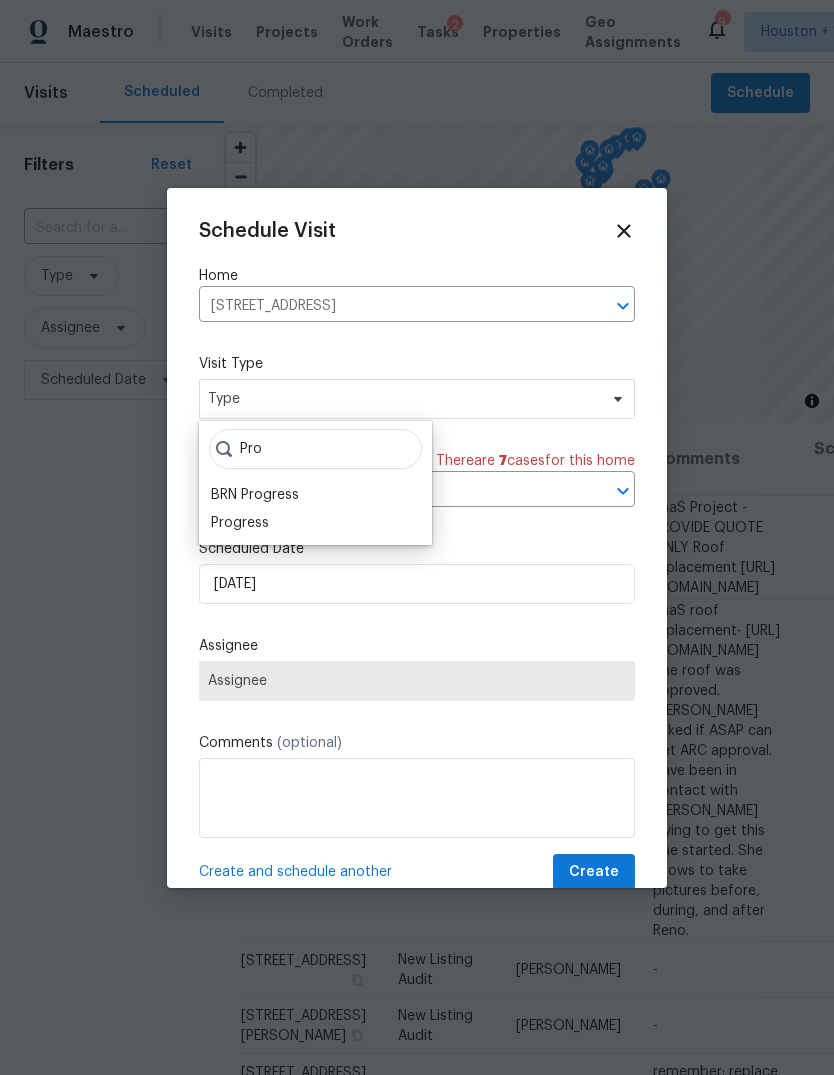 type on "Pro" 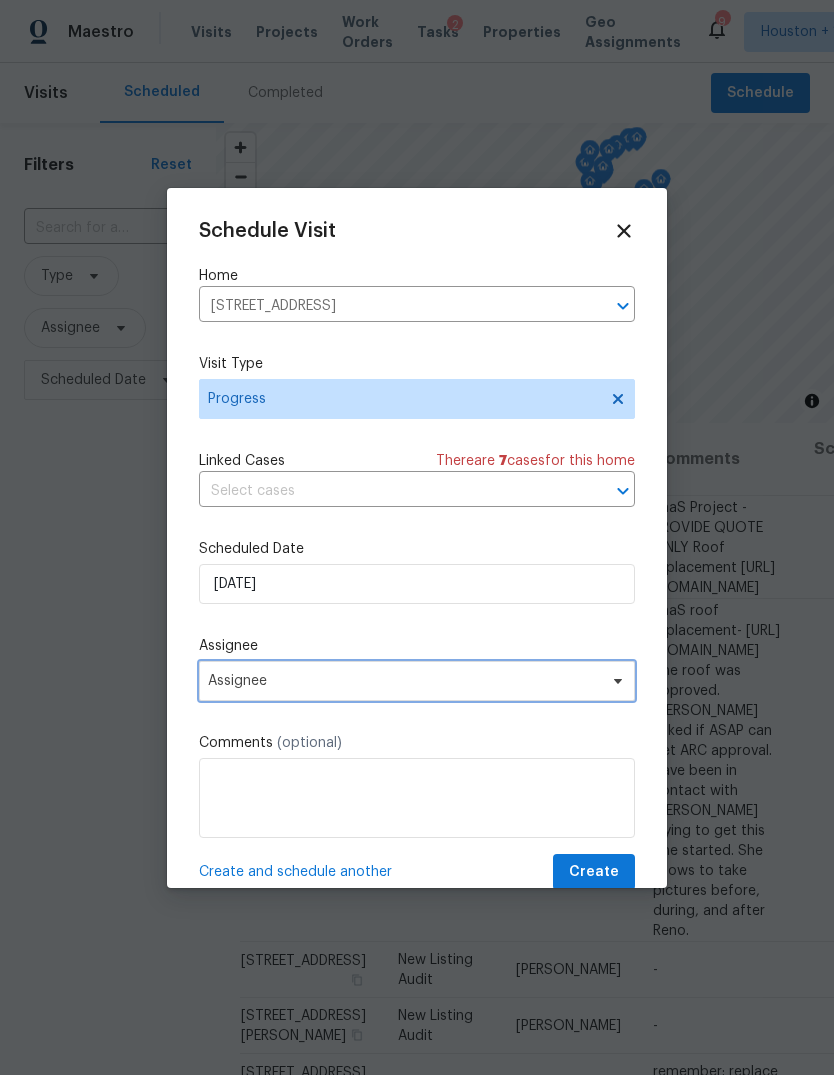 click on "Assignee" at bounding box center [404, 681] 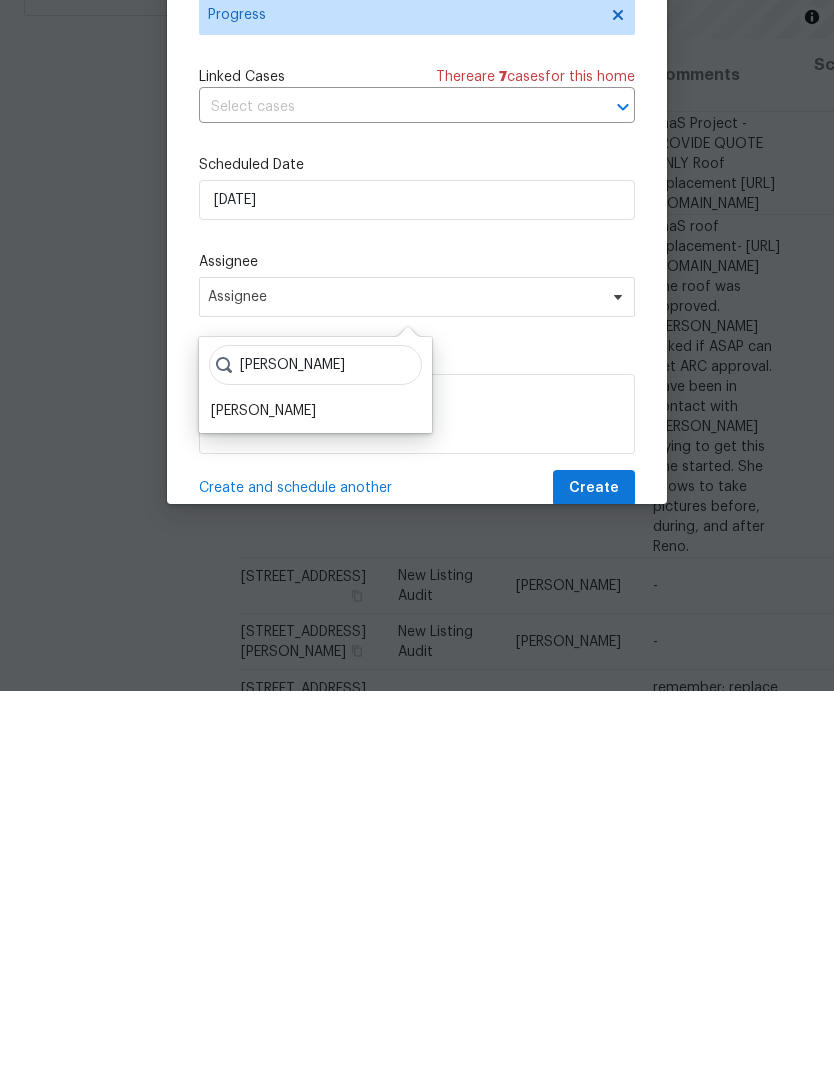scroll, scrollTop: 74, scrollLeft: 0, axis: vertical 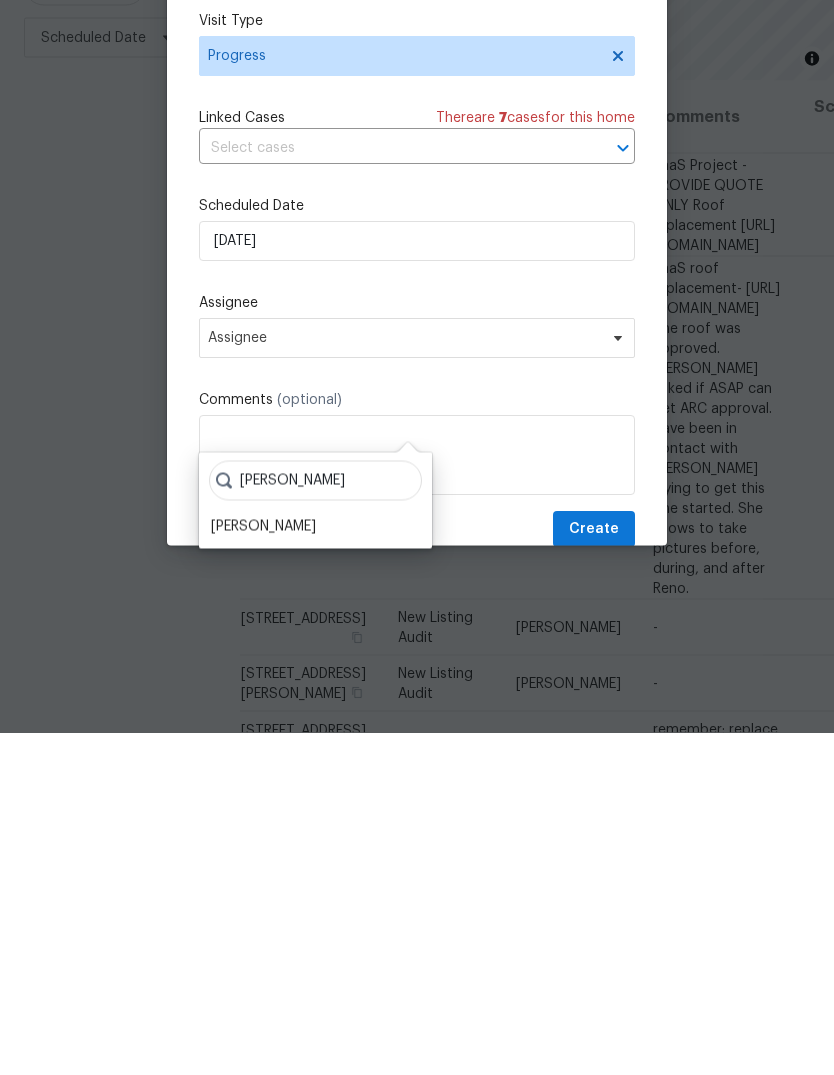 type on "Steve" 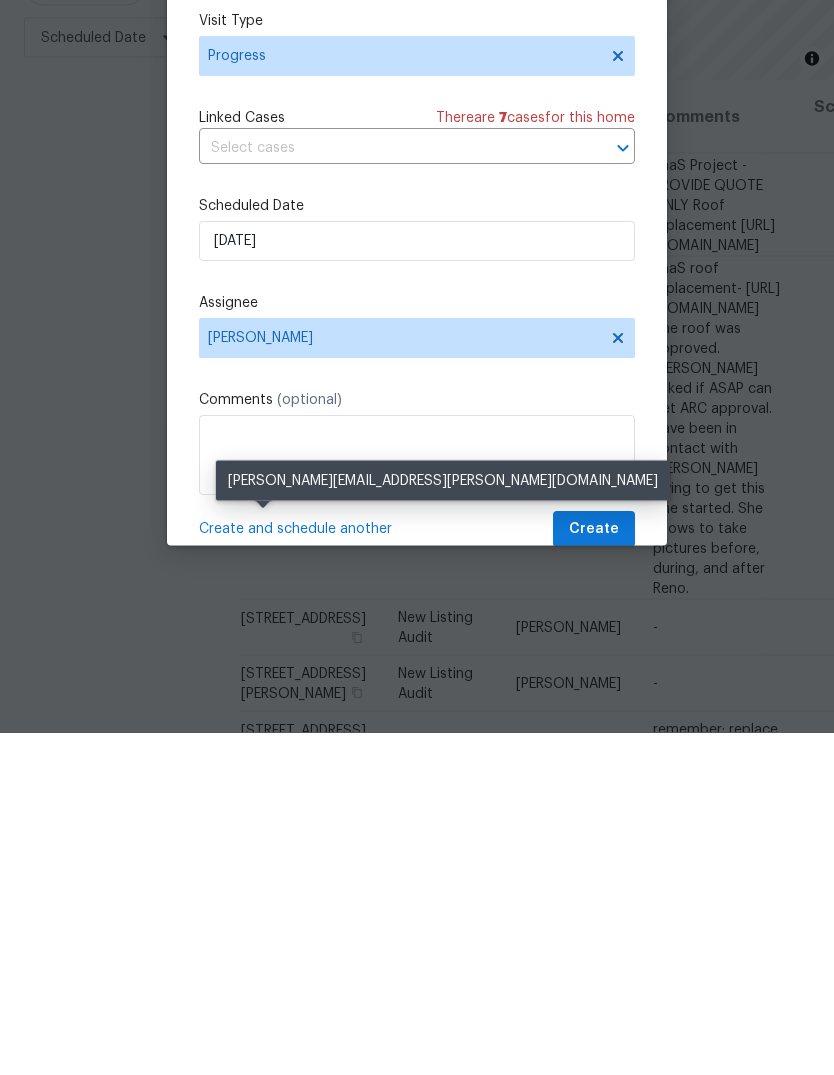 scroll, scrollTop: 75, scrollLeft: 0, axis: vertical 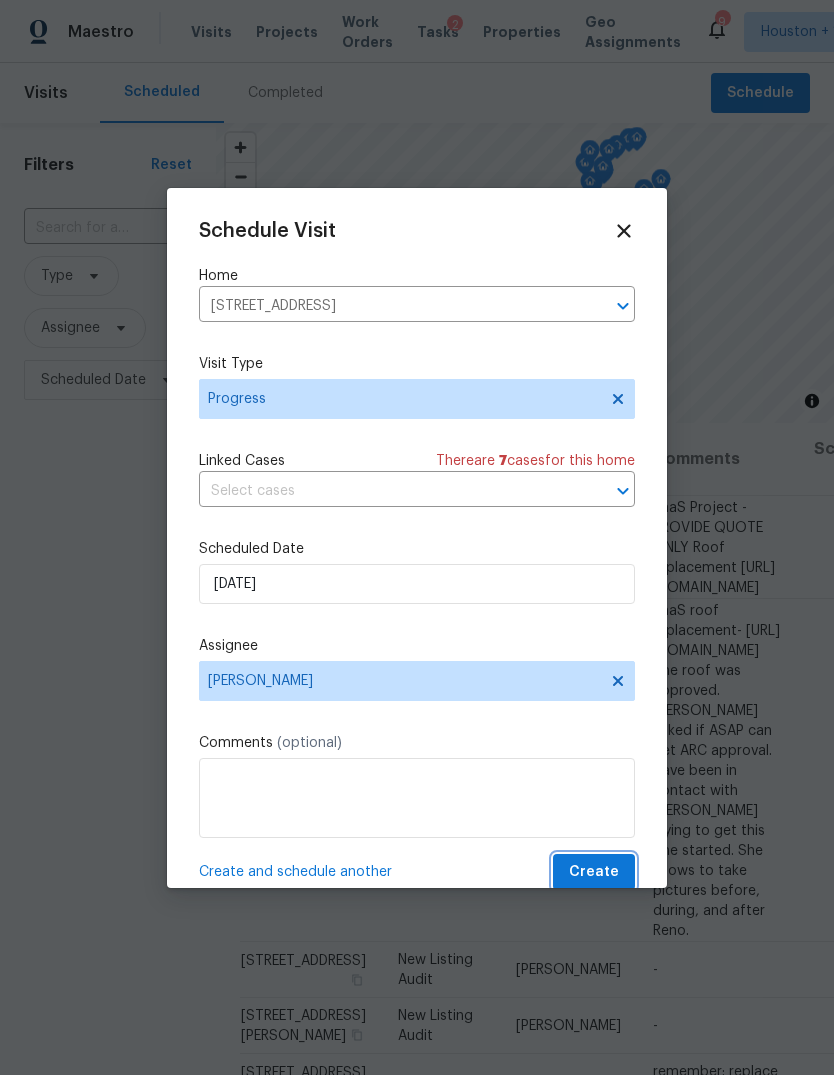 click on "Create" at bounding box center (594, 872) 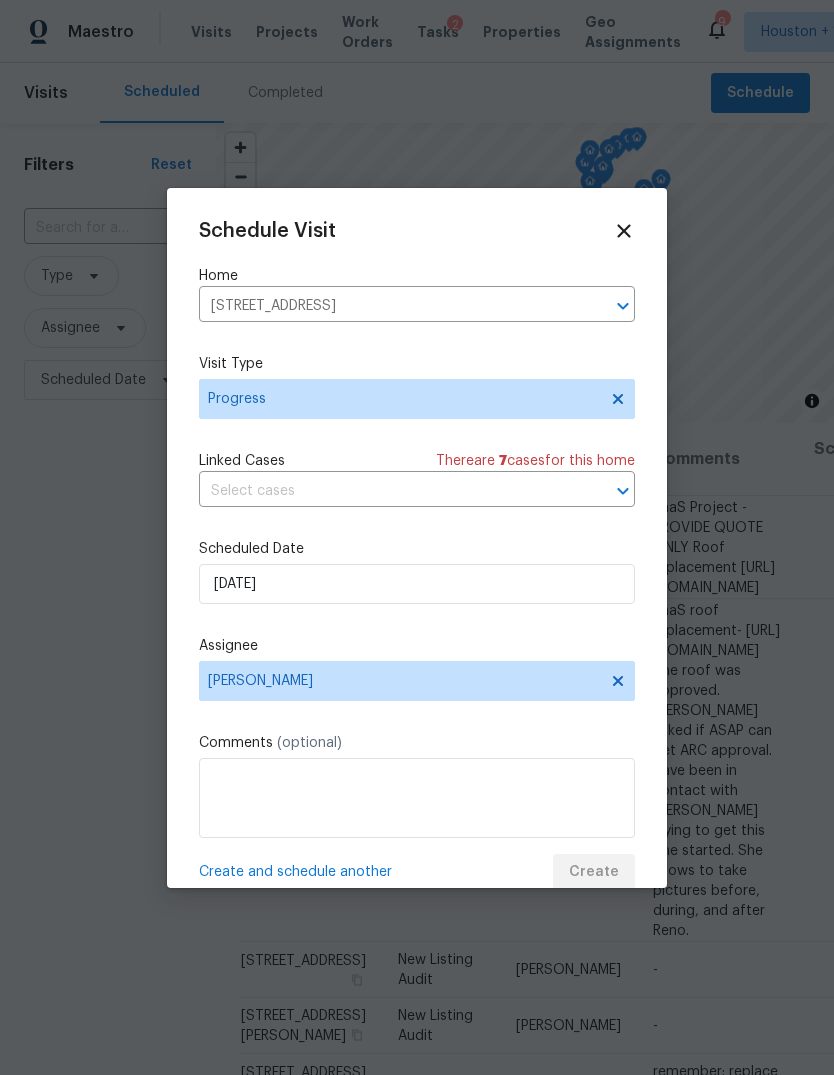 scroll, scrollTop: 0, scrollLeft: 0, axis: both 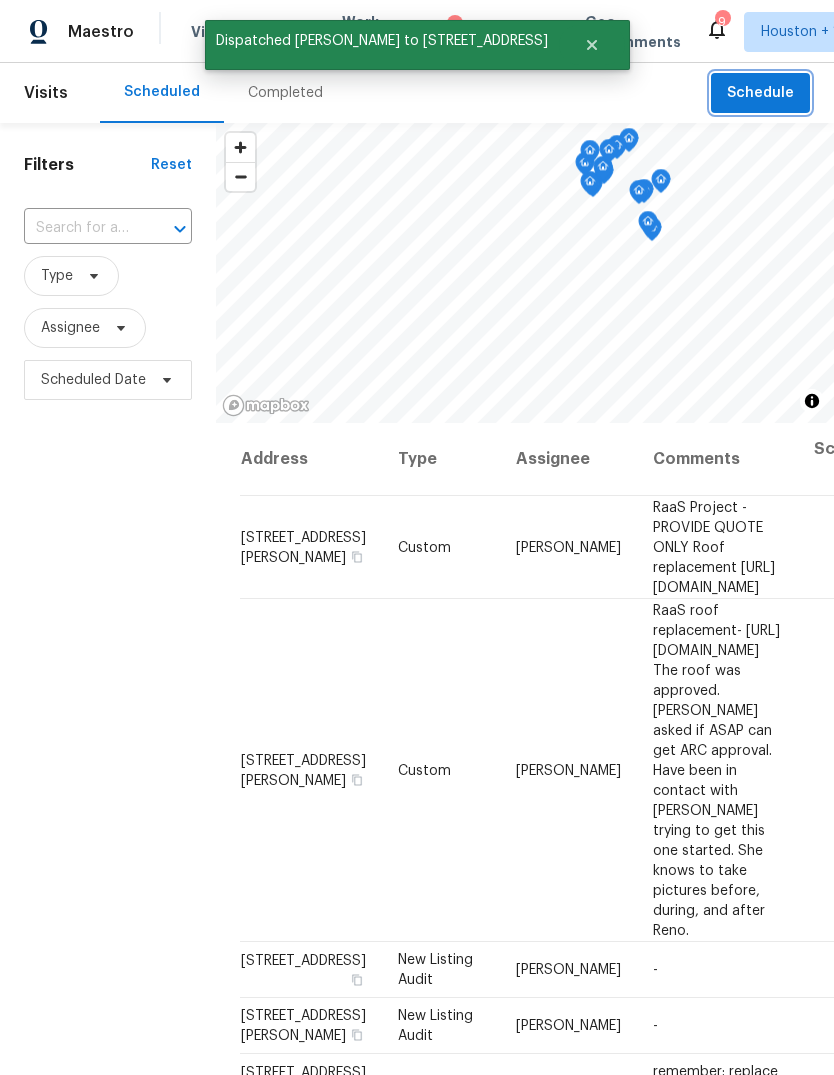 click on "Schedule" at bounding box center (760, 93) 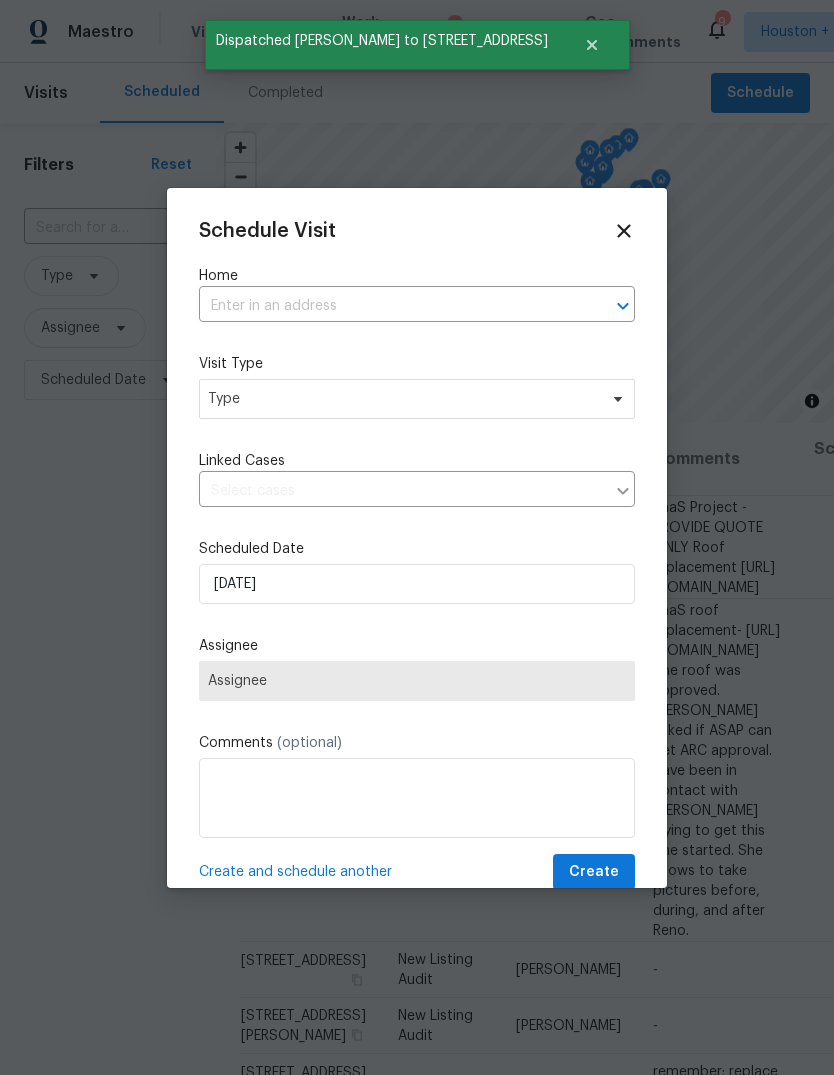 click at bounding box center [389, 306] 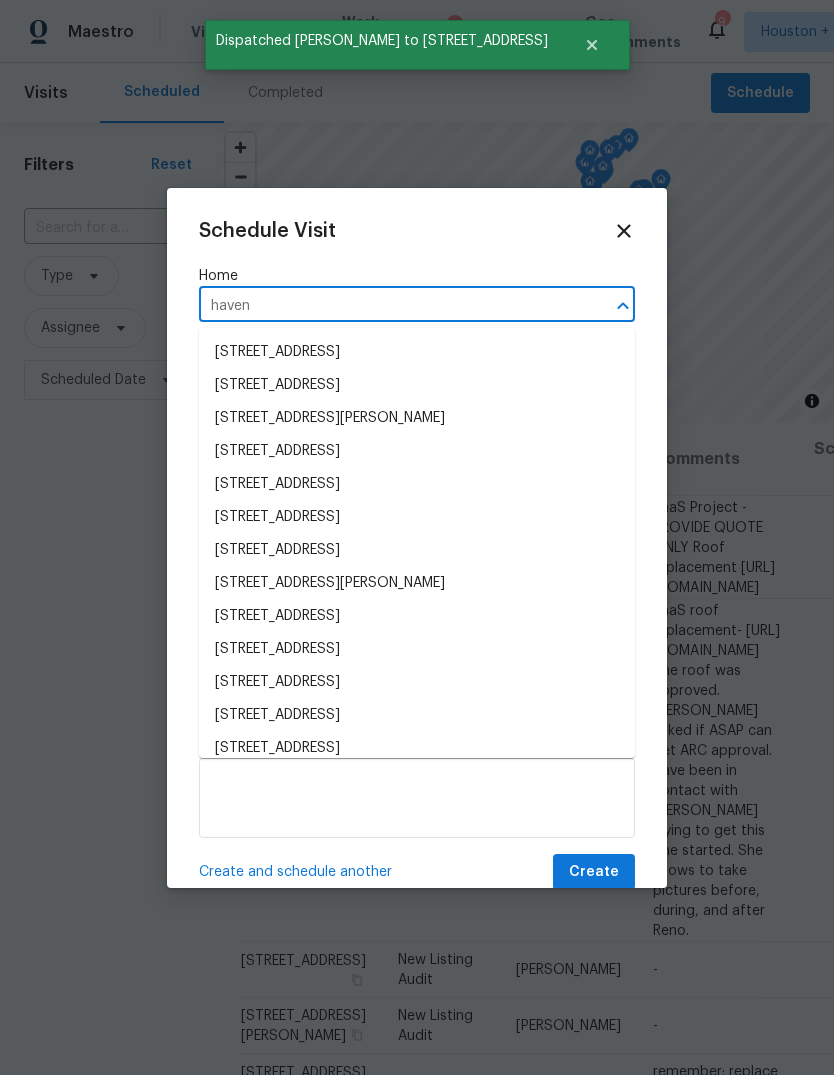 type on "havenh" 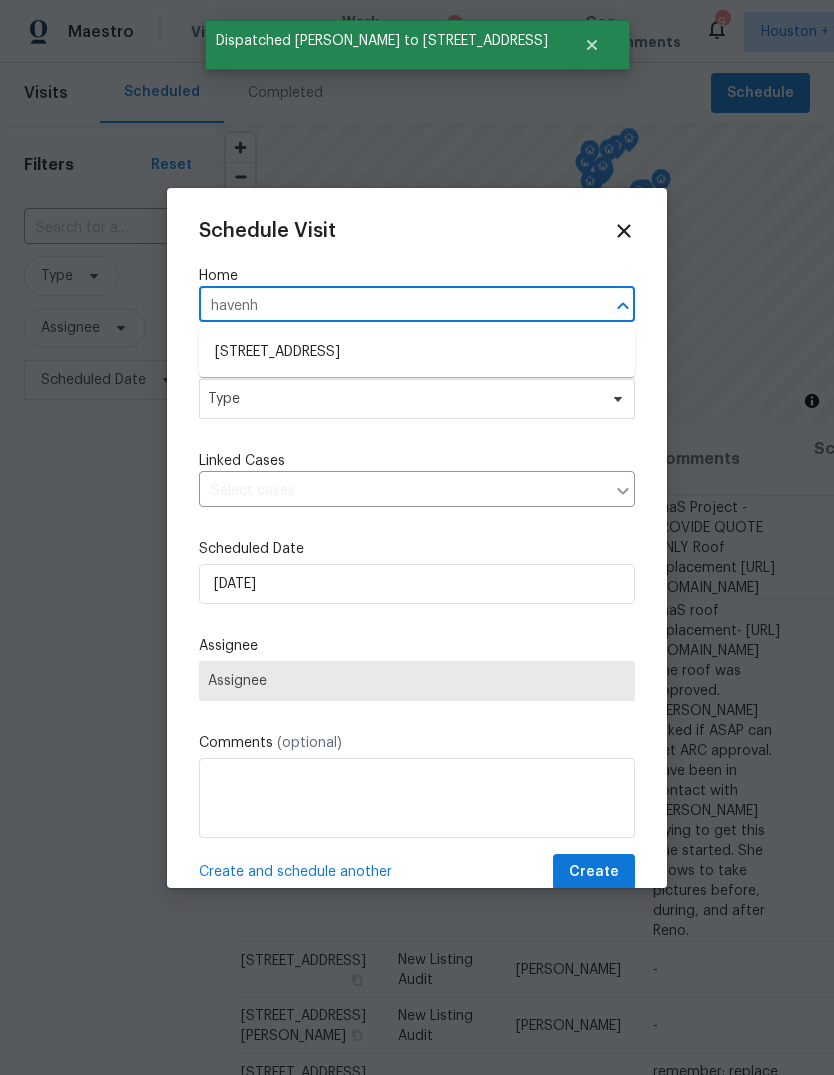click on "16450 Havenhurst Dr, Houston, TX 77059" at bounding box center [417, 352] 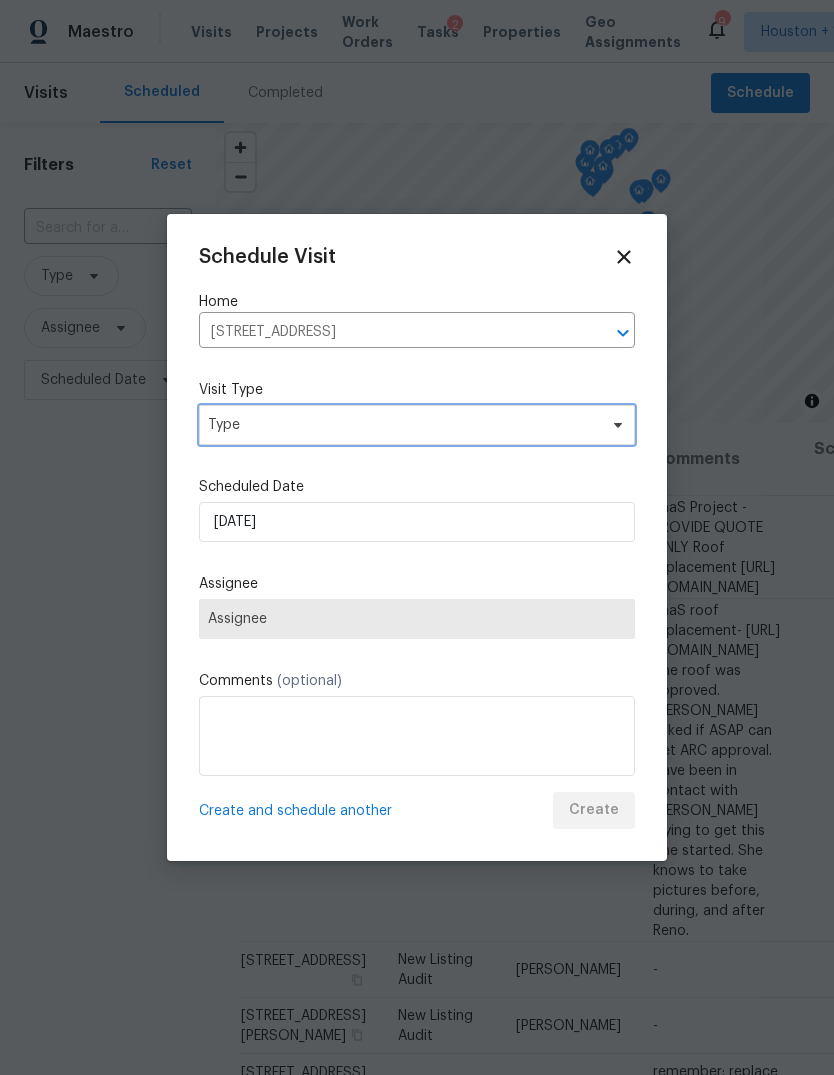 click on "Type" at bounding box center (417, 425) 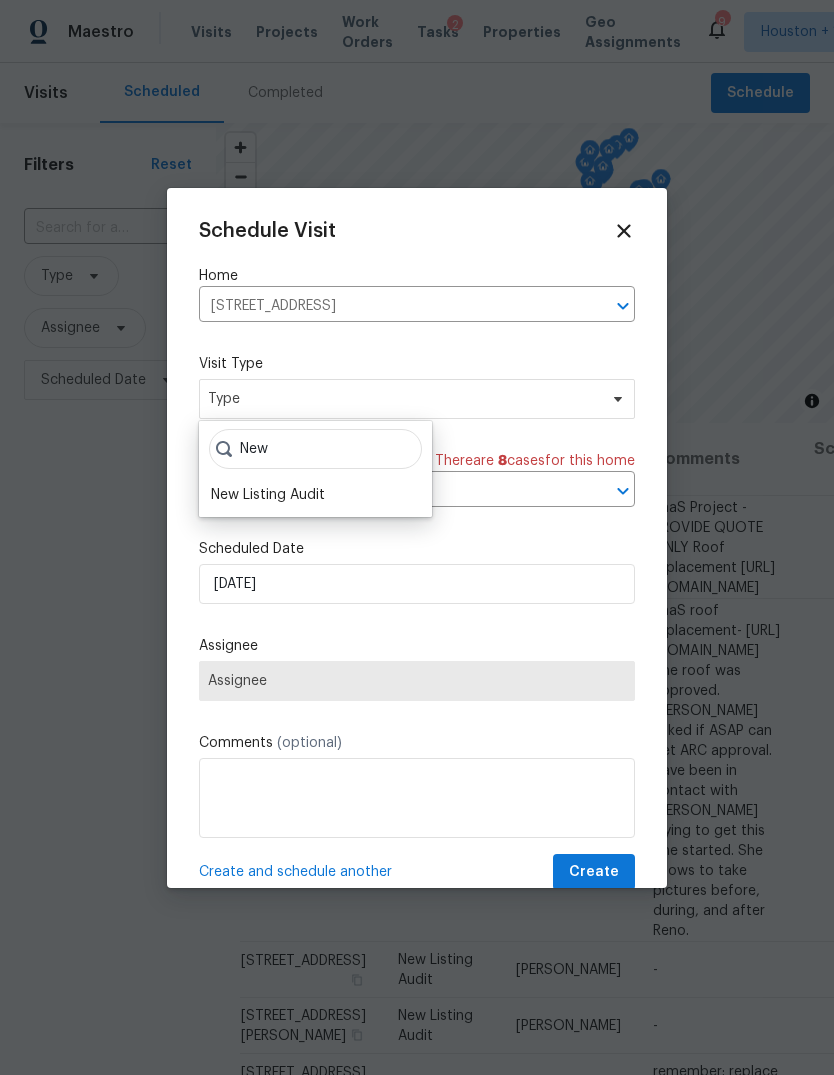 type on "New" 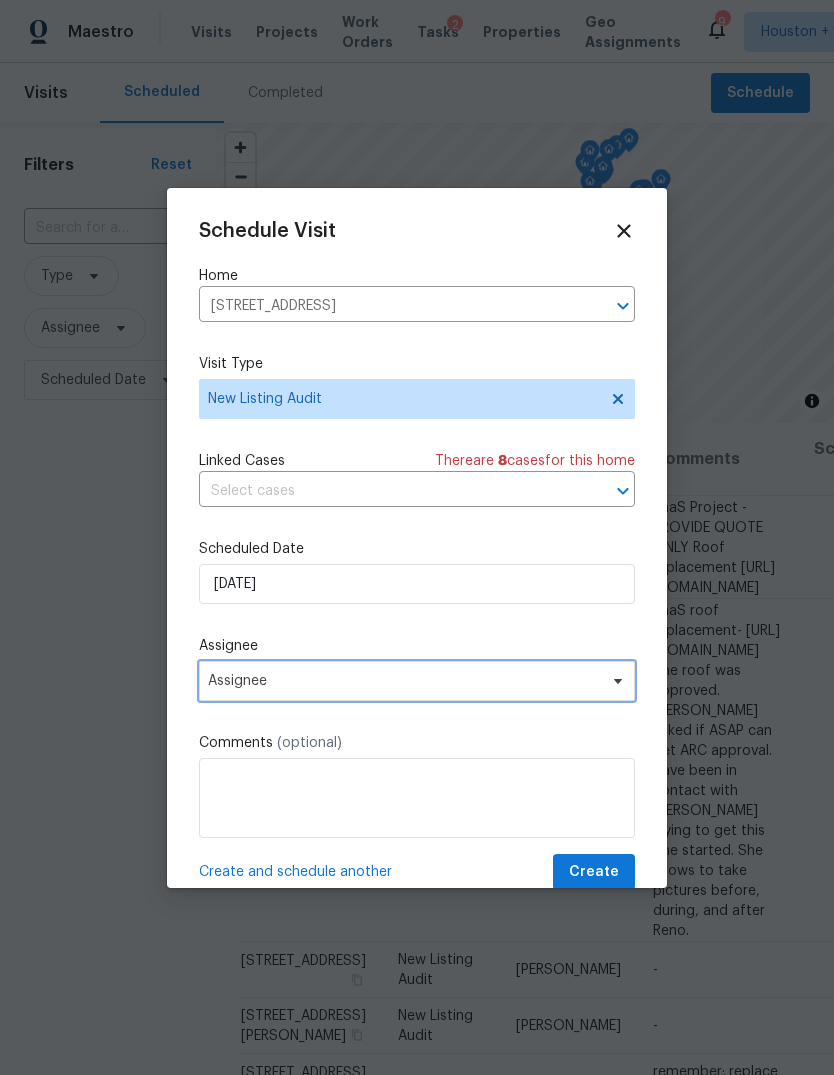 click on "Assignee" at bounding box center (404, 681) 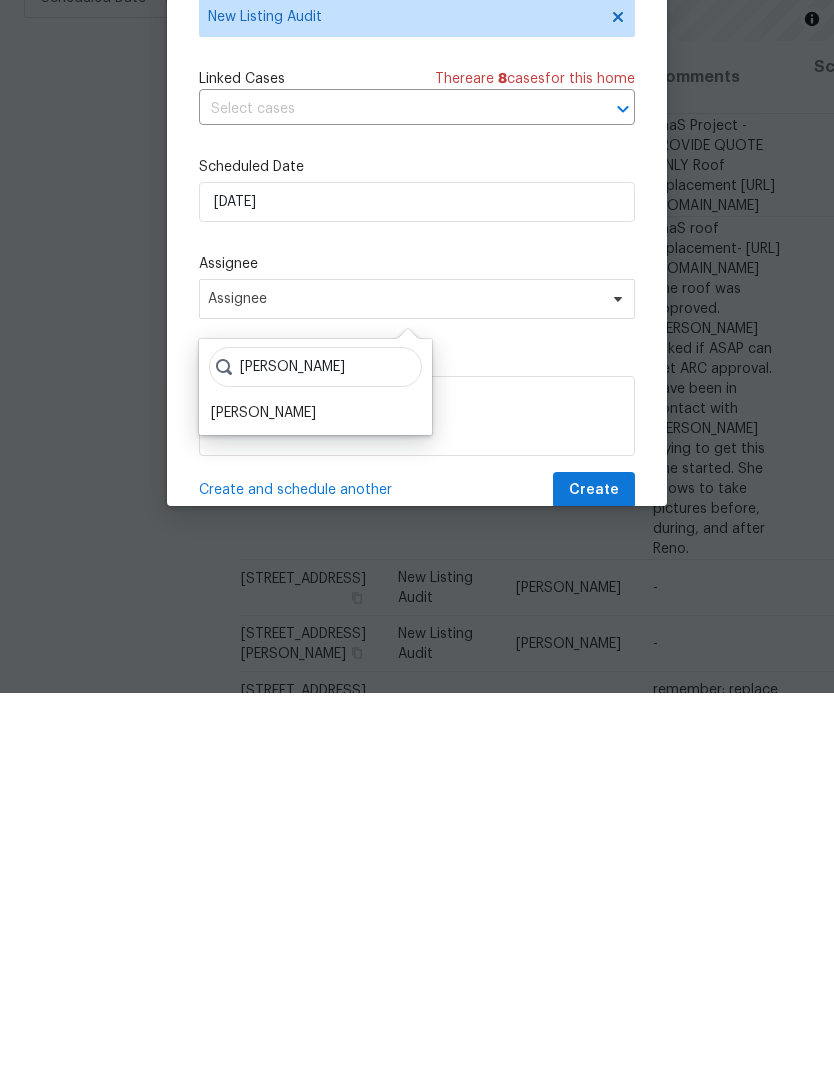 type on "Steve" 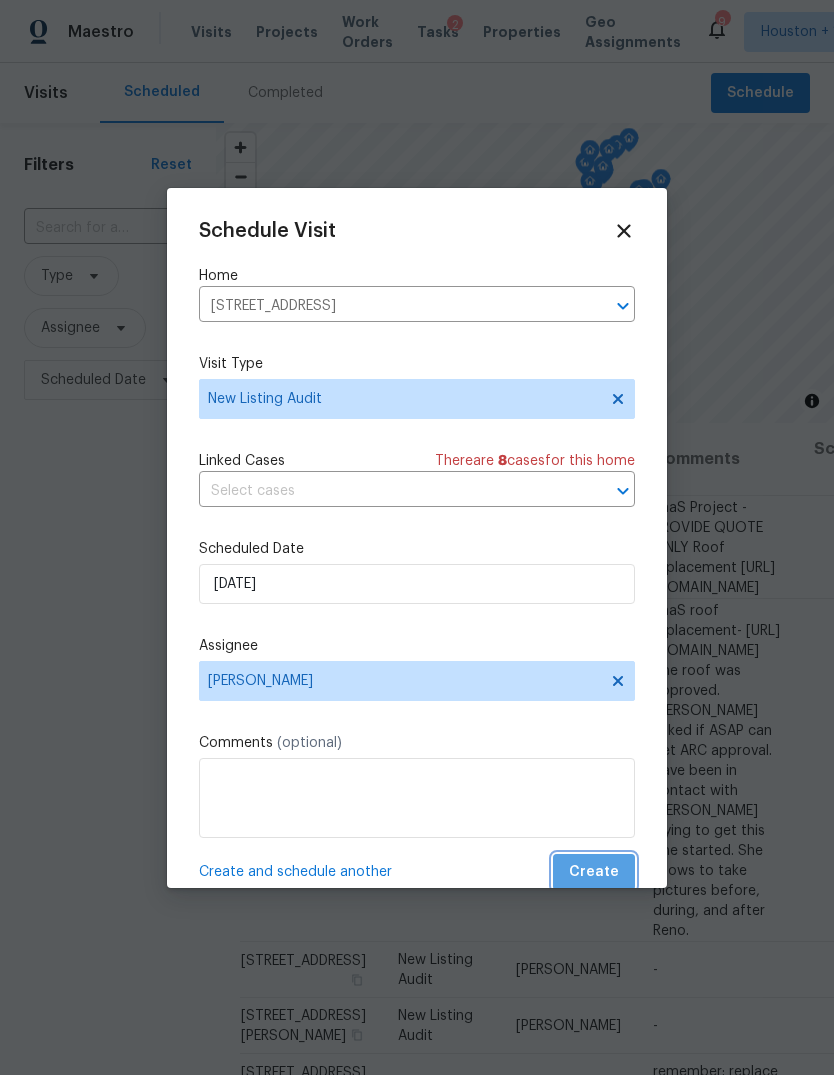 click on "Create" at bounding box center [594, 872] 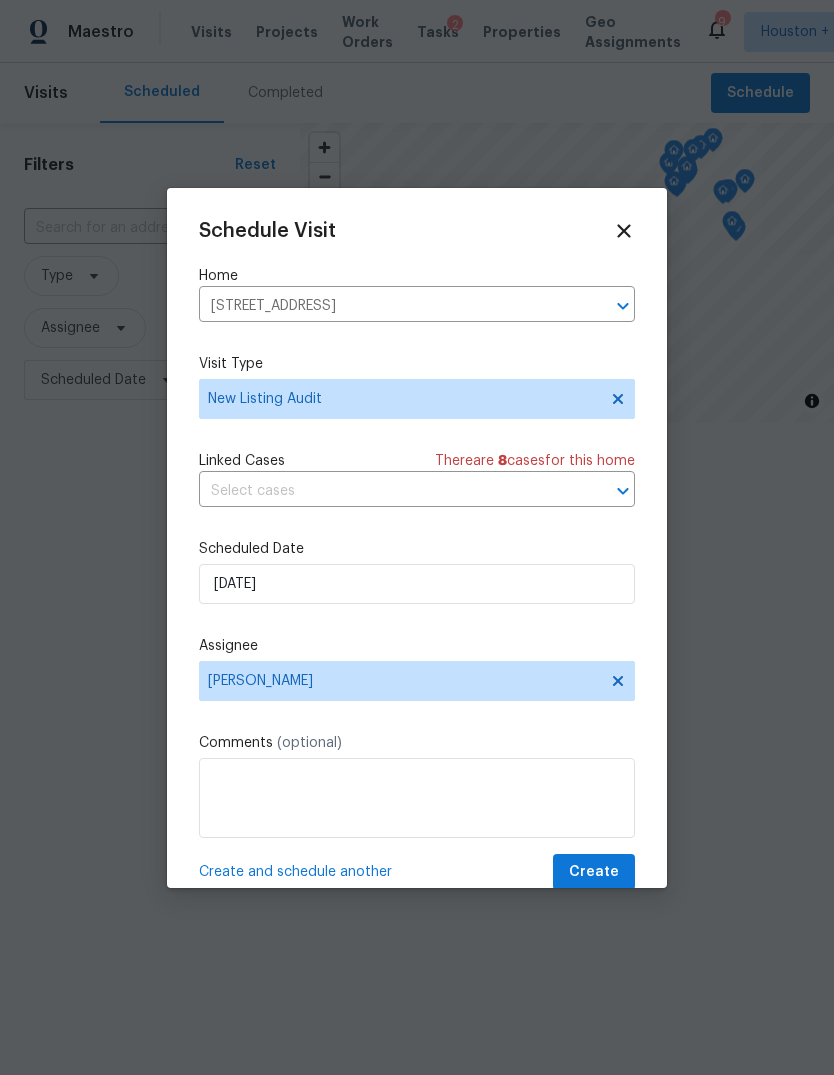 scroll, scrollTop: 0, scrollLeft: 0, axis: both 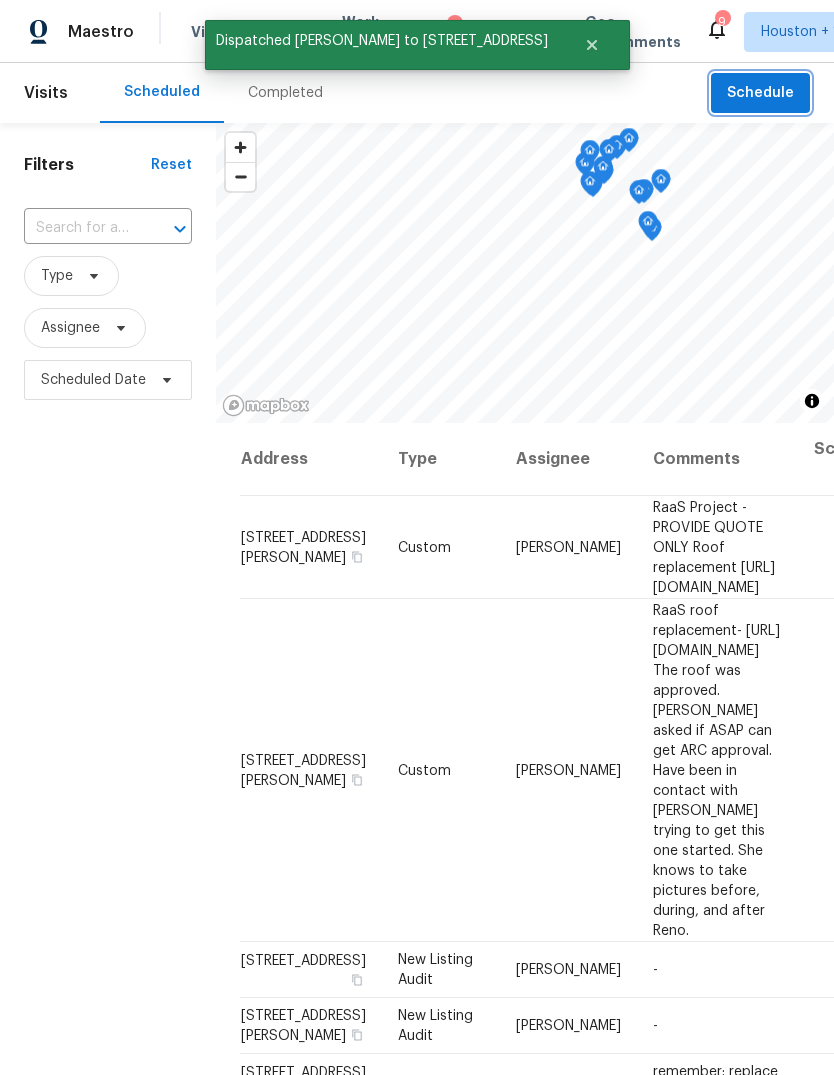 click on "Schedule" at bounding box center [760, 93] 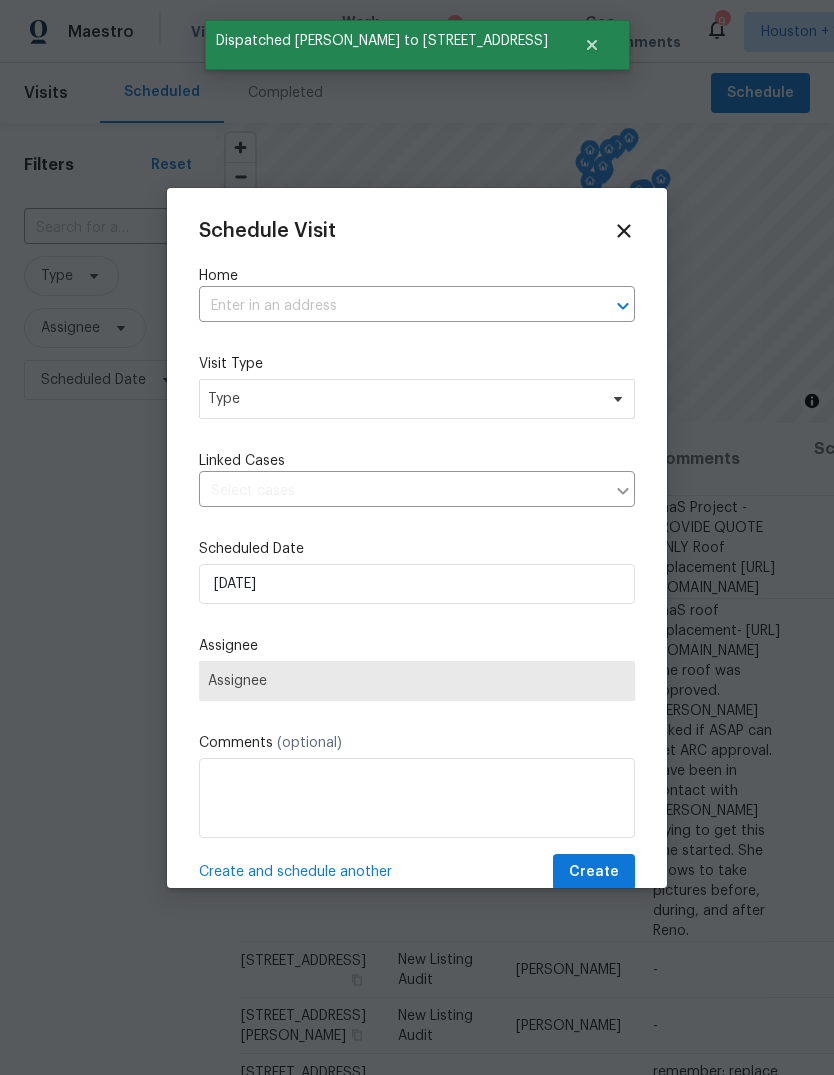 click on "Home" at bounding box center (417, 276) 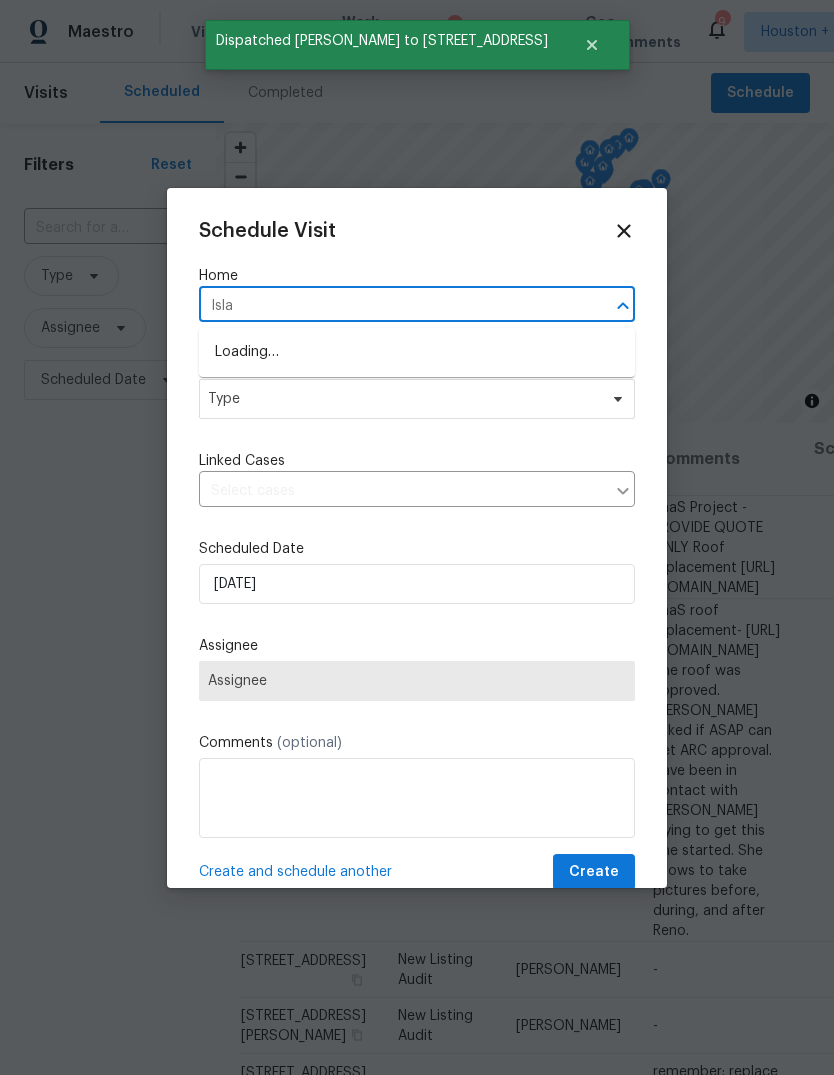type on "Isla c" 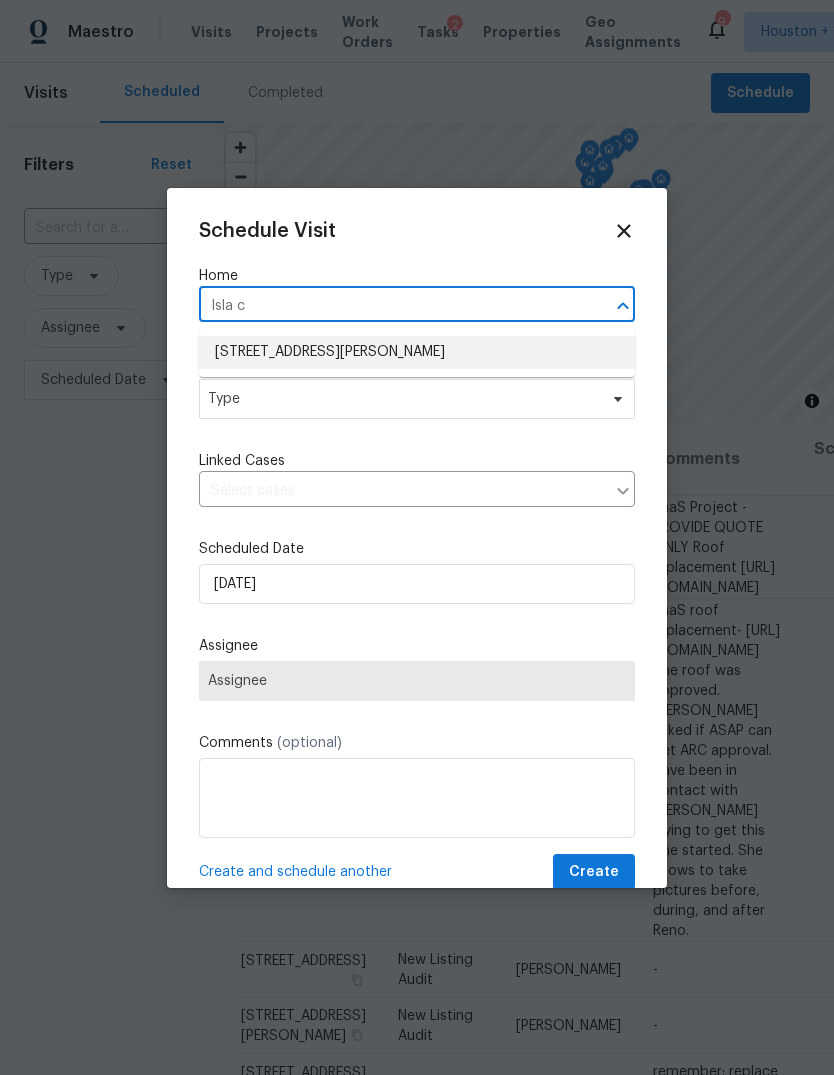 click on "4823 Isla Canela Ln, League City, TX 77573" at bounding box center (417, 352) 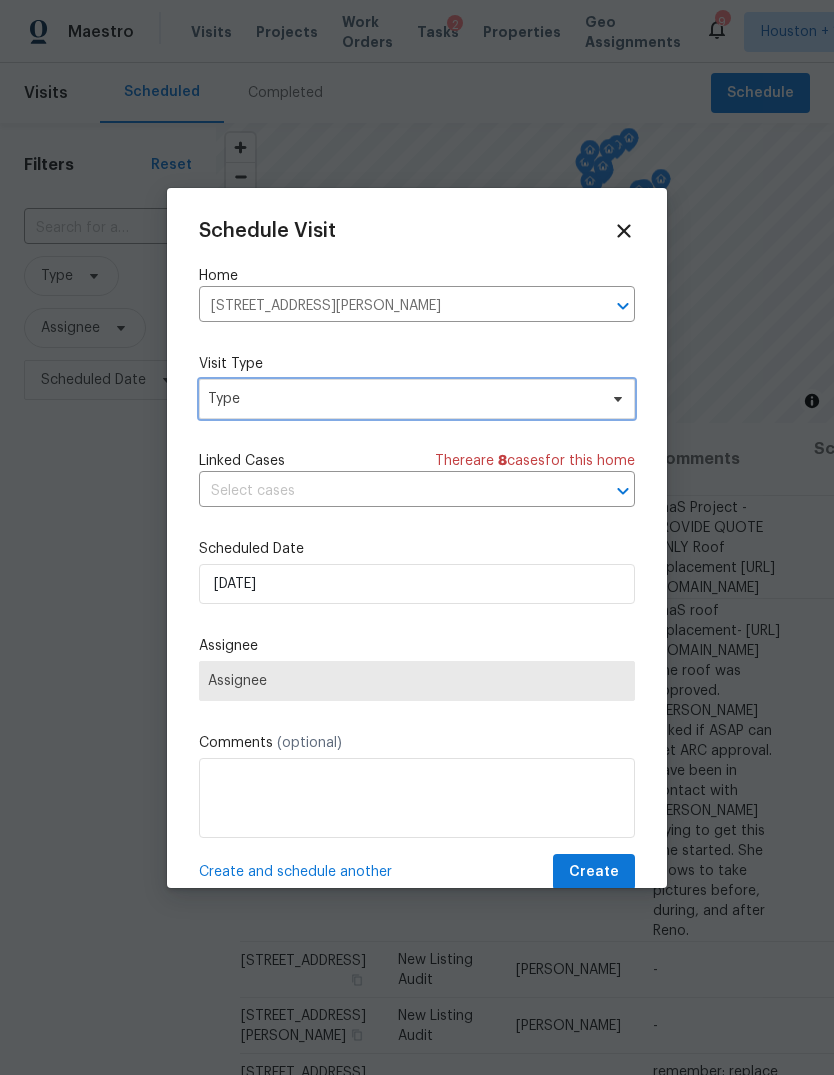 click on "Type" at bounding box center [402, 399] 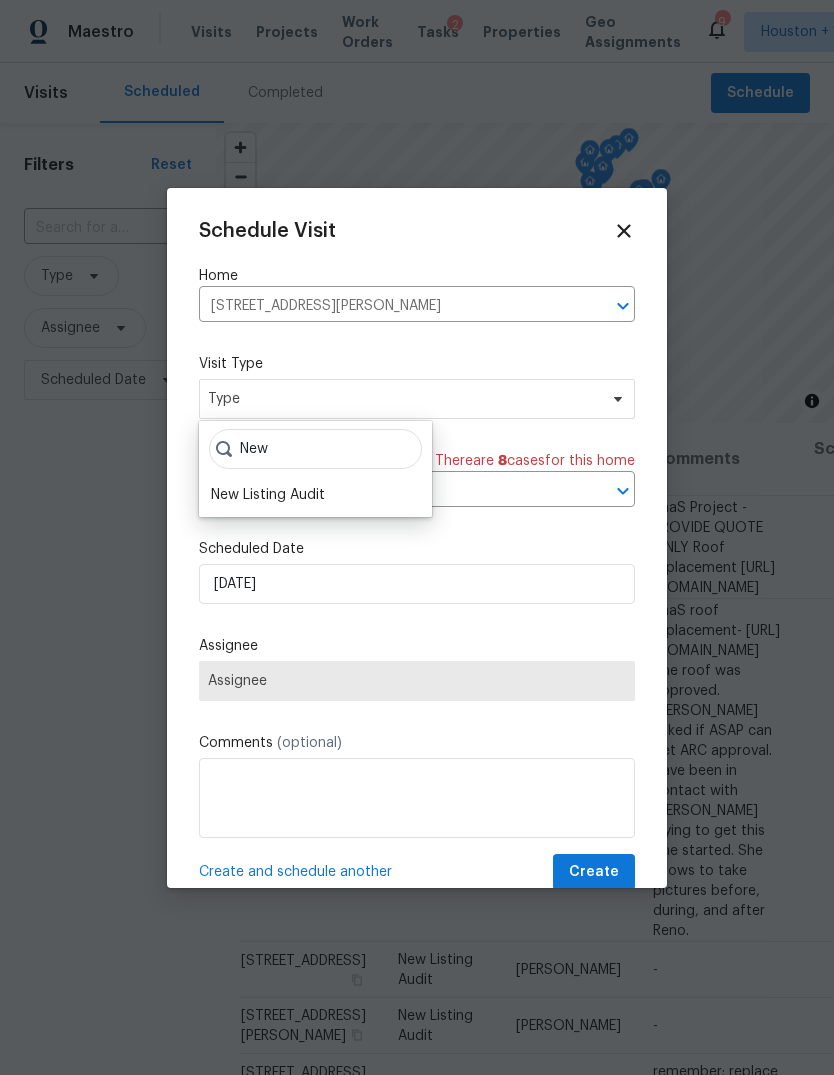 type on "New" 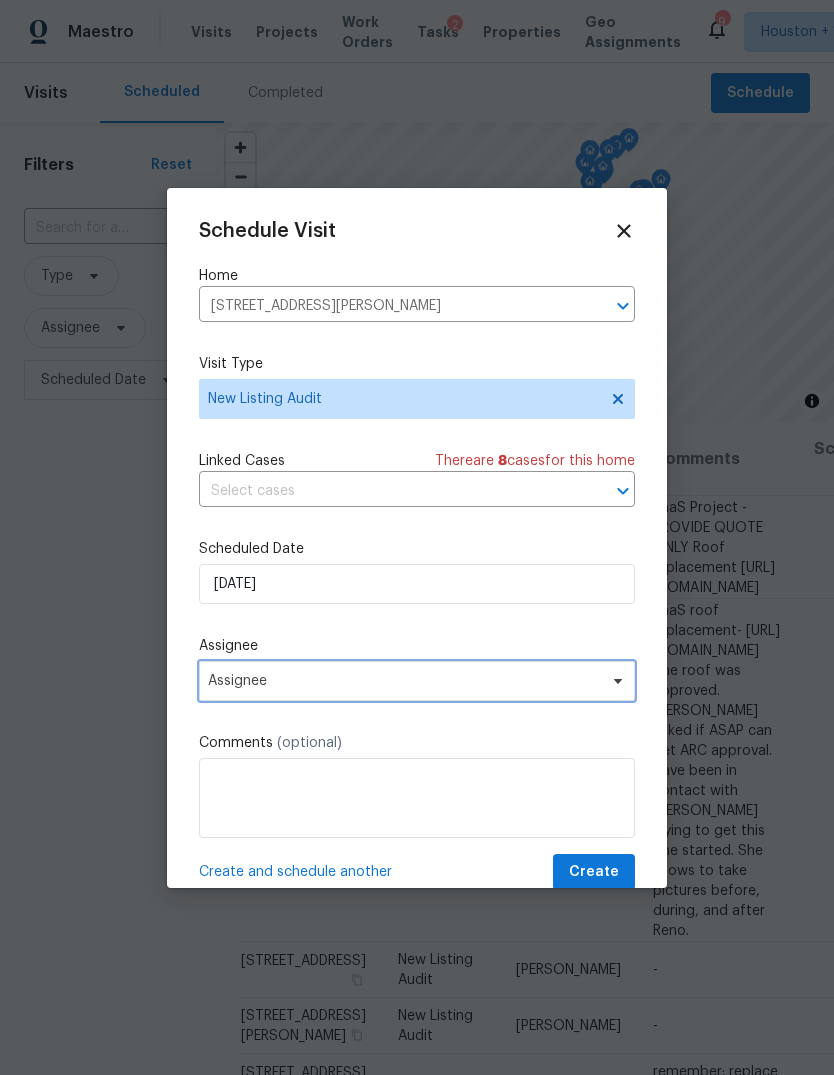 click on "Assignee" at bounding box center (404, 681) 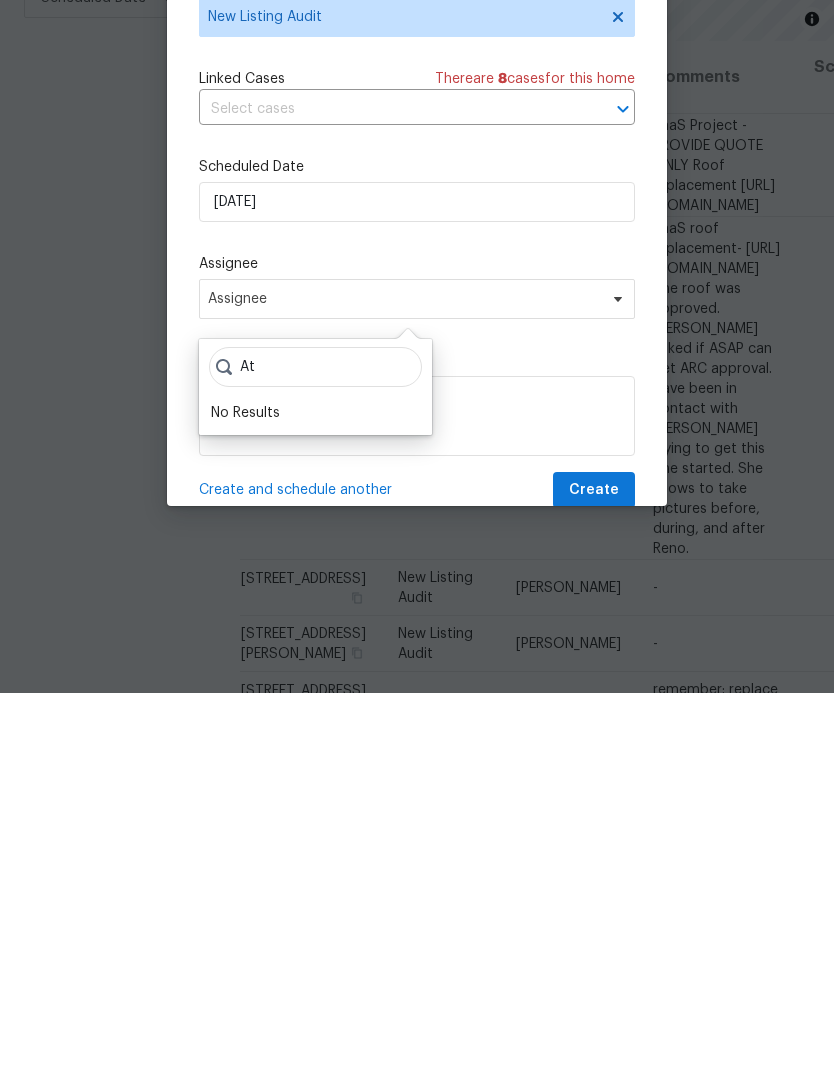 type on "A" 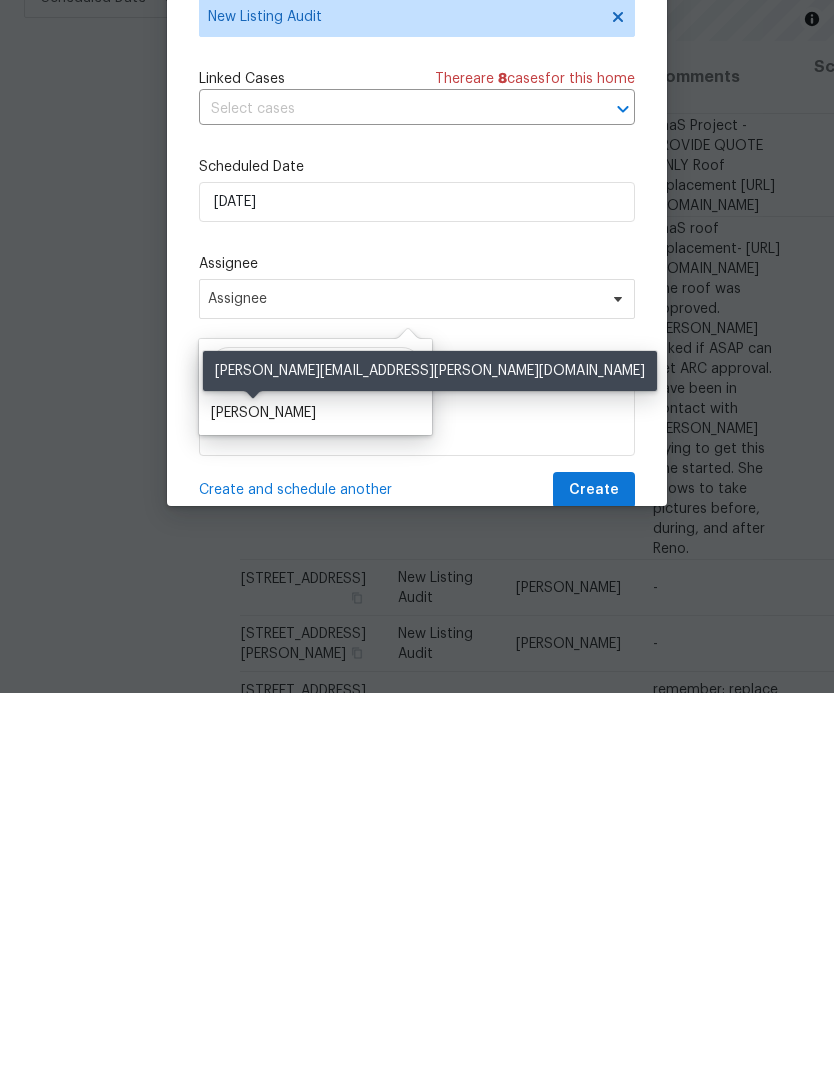 type on "Steve" 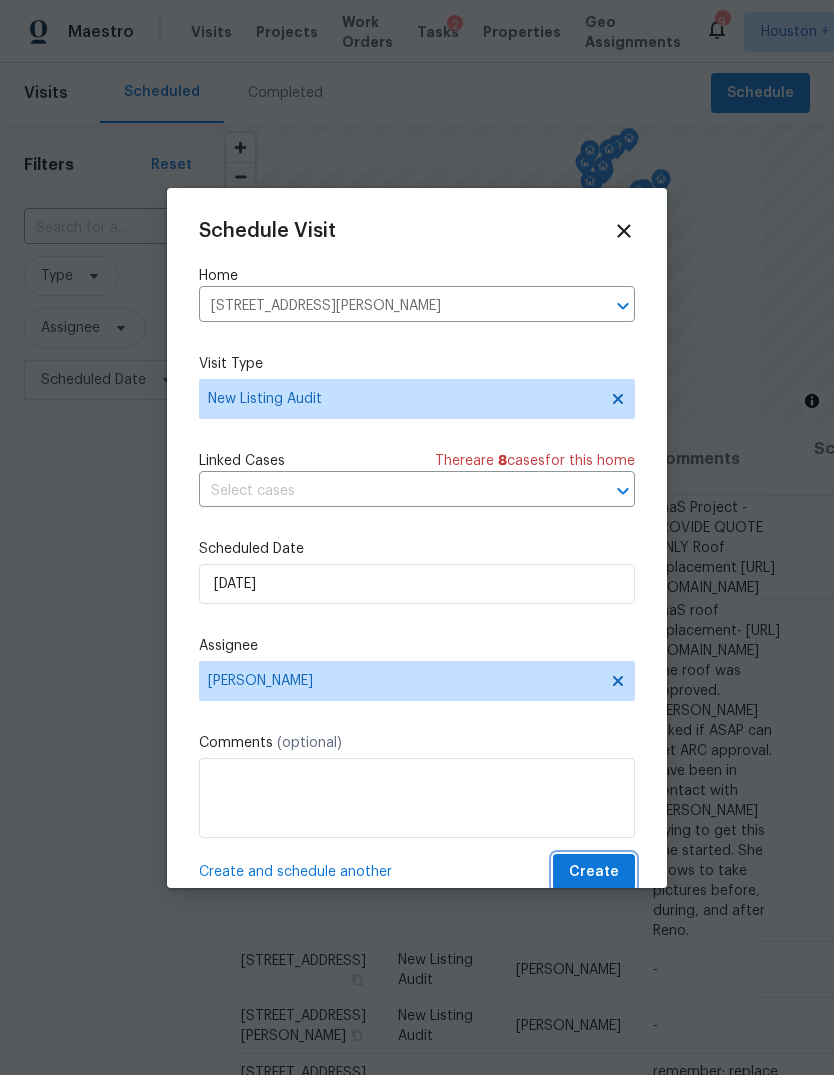 click on "Create" at bounding box center (594, 872) 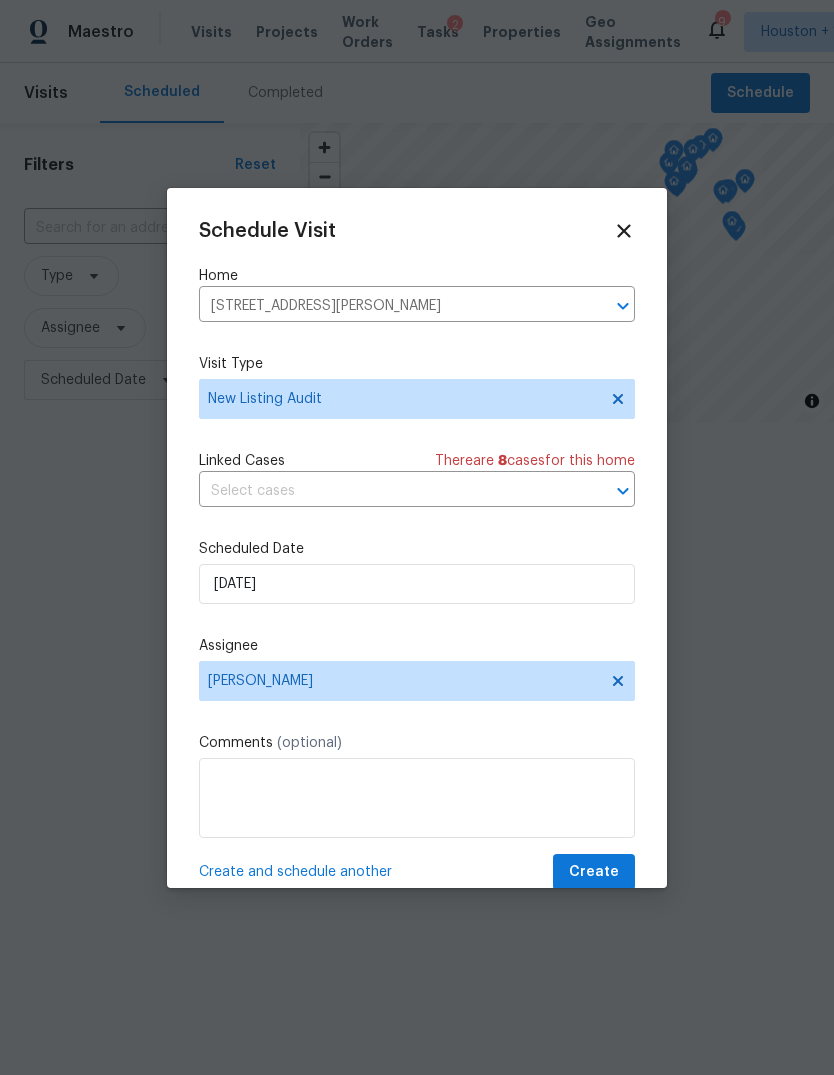 scroll, scrollTop: 0, scrollLeft: 0, axis: both 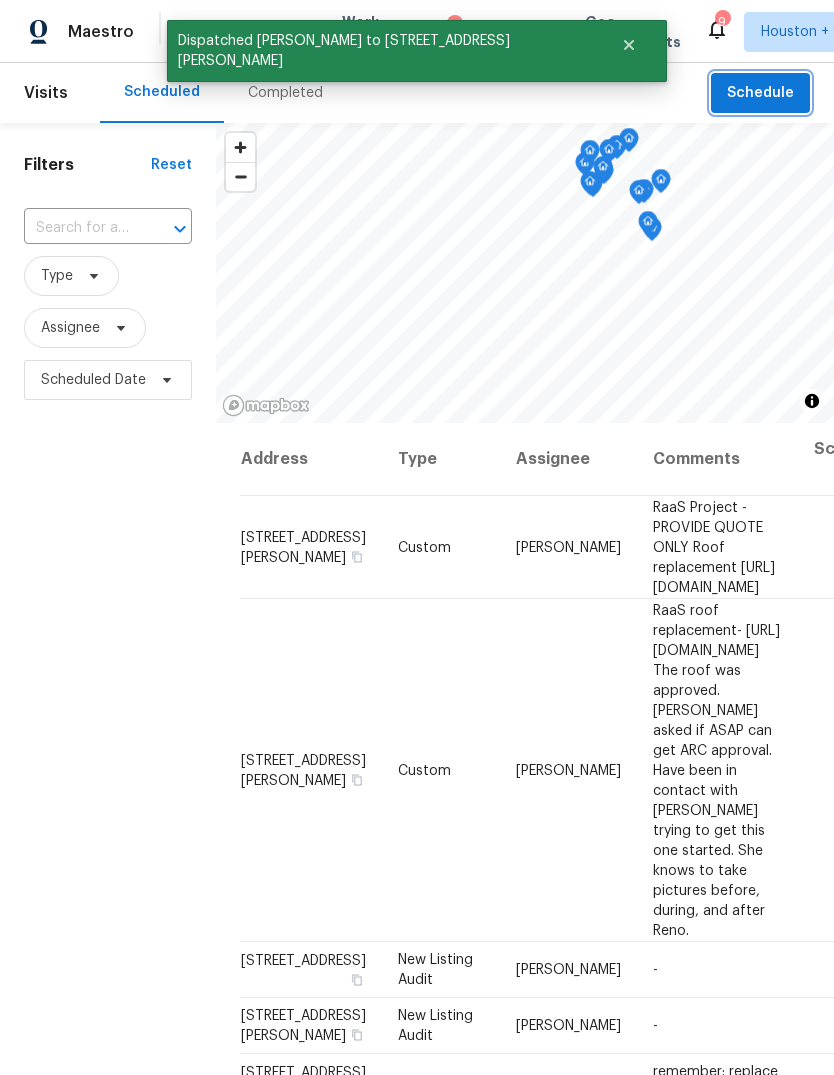 click on "Schedule" at bounding box center (760, 93) 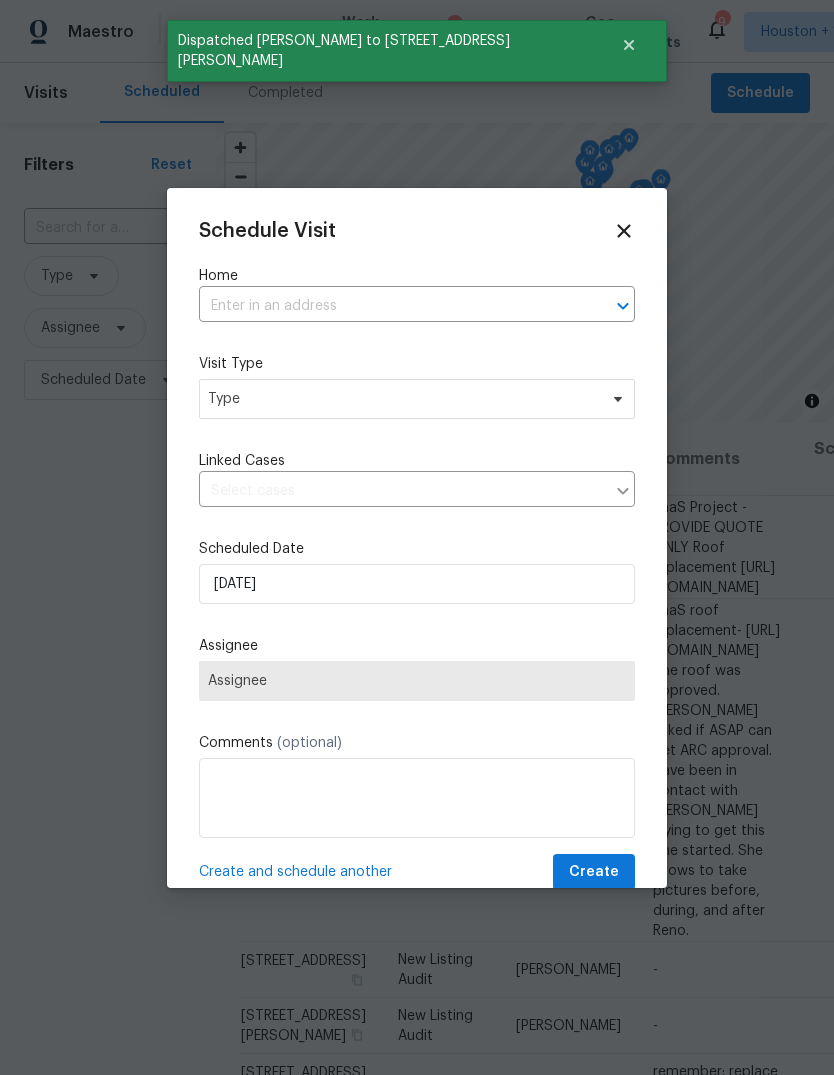click at bounding box center [389, 306] 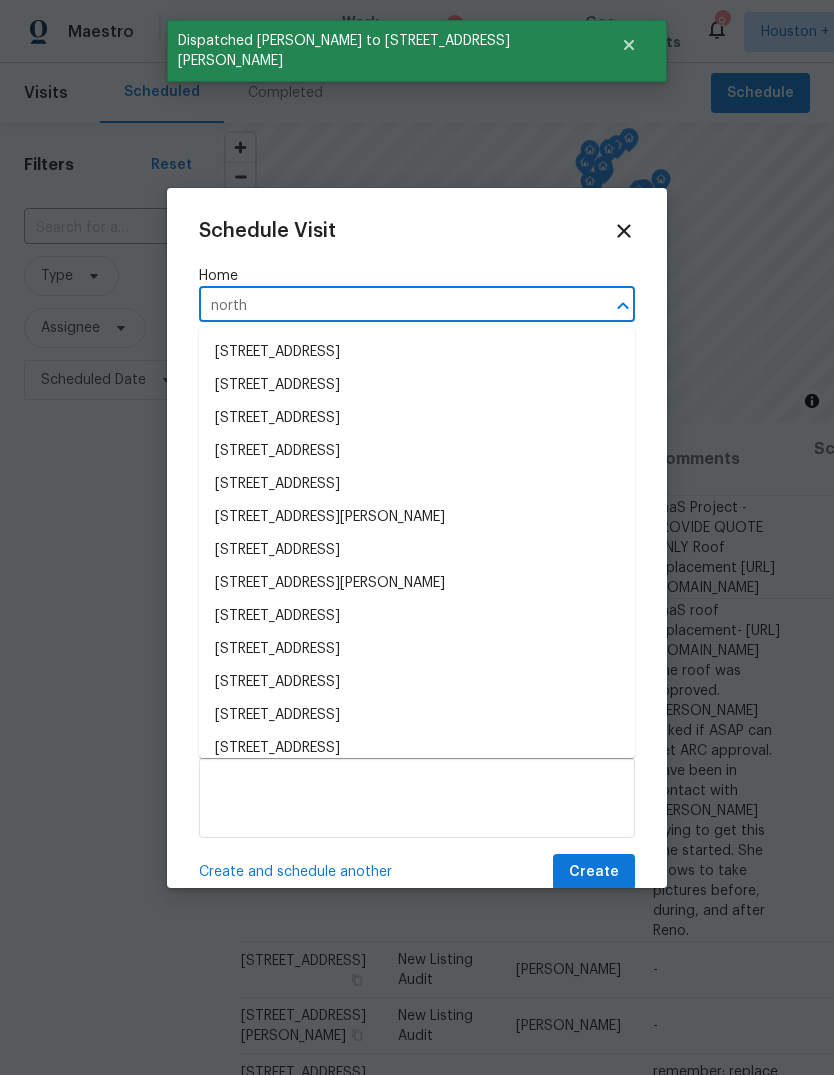 type on "northp" 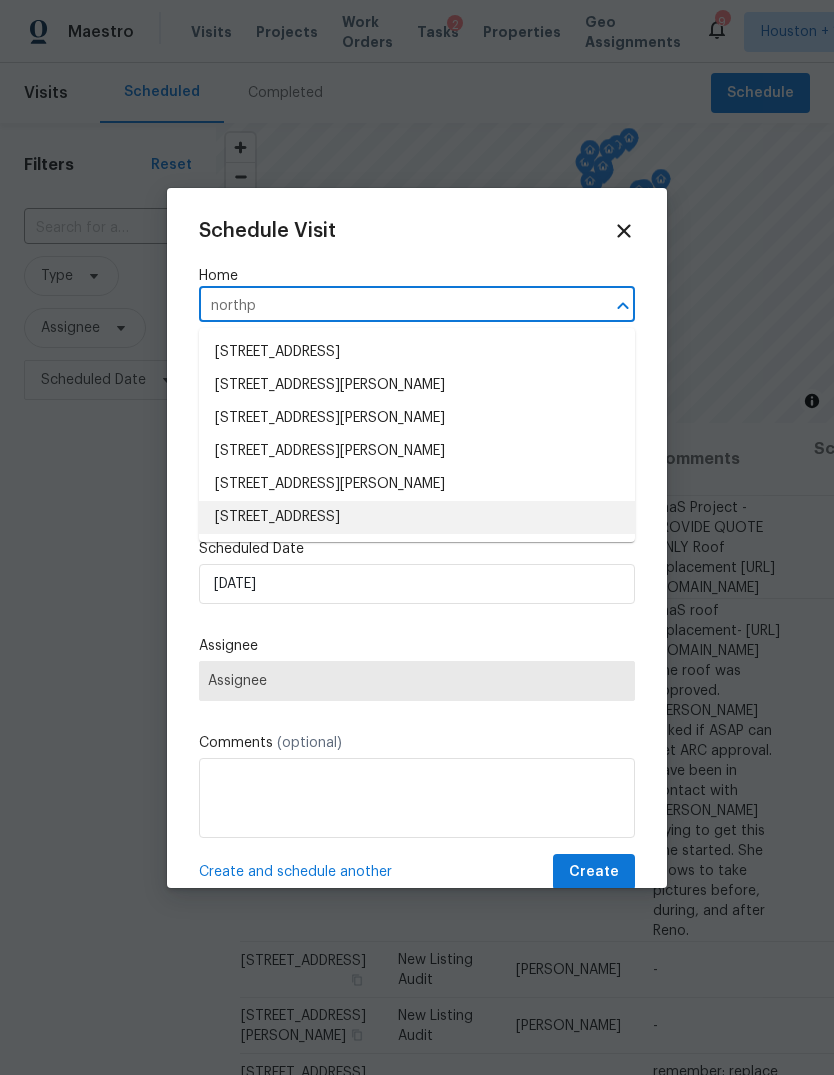 click on "6314 Northport Dr, Houston, TX 77049" at bounding box center [417, 517] 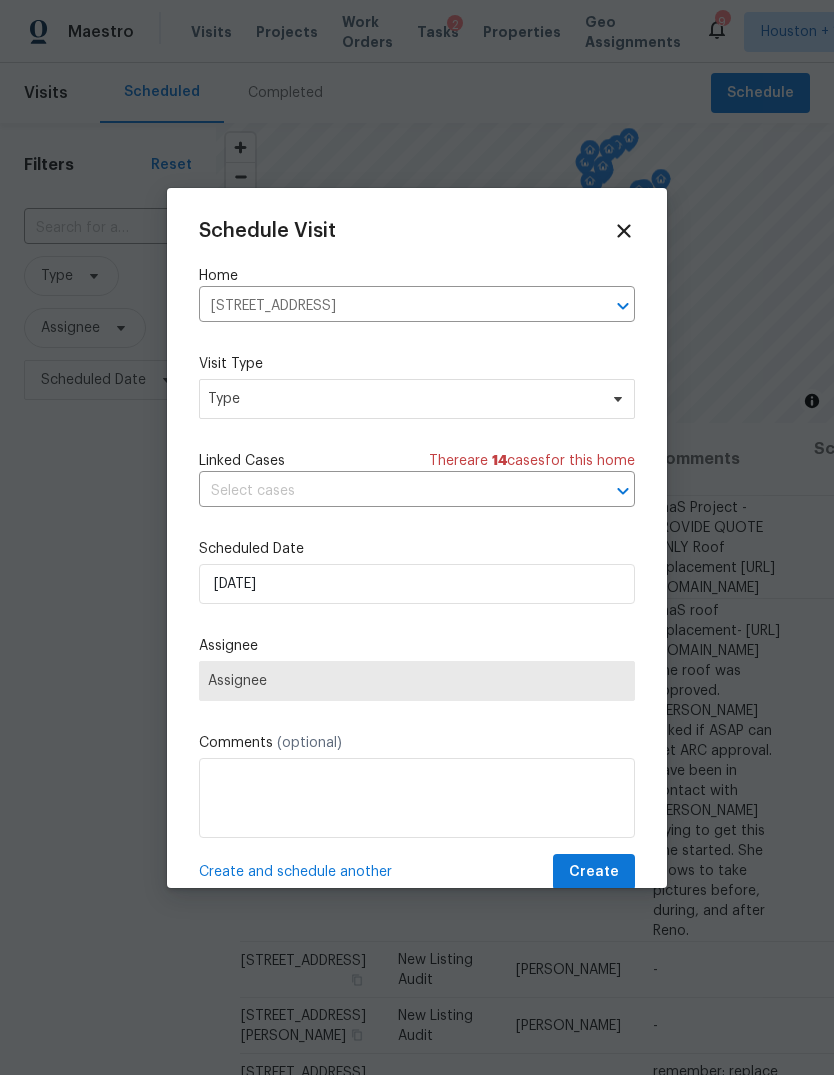 click on "Assignee" at bounding box center [417, 681] 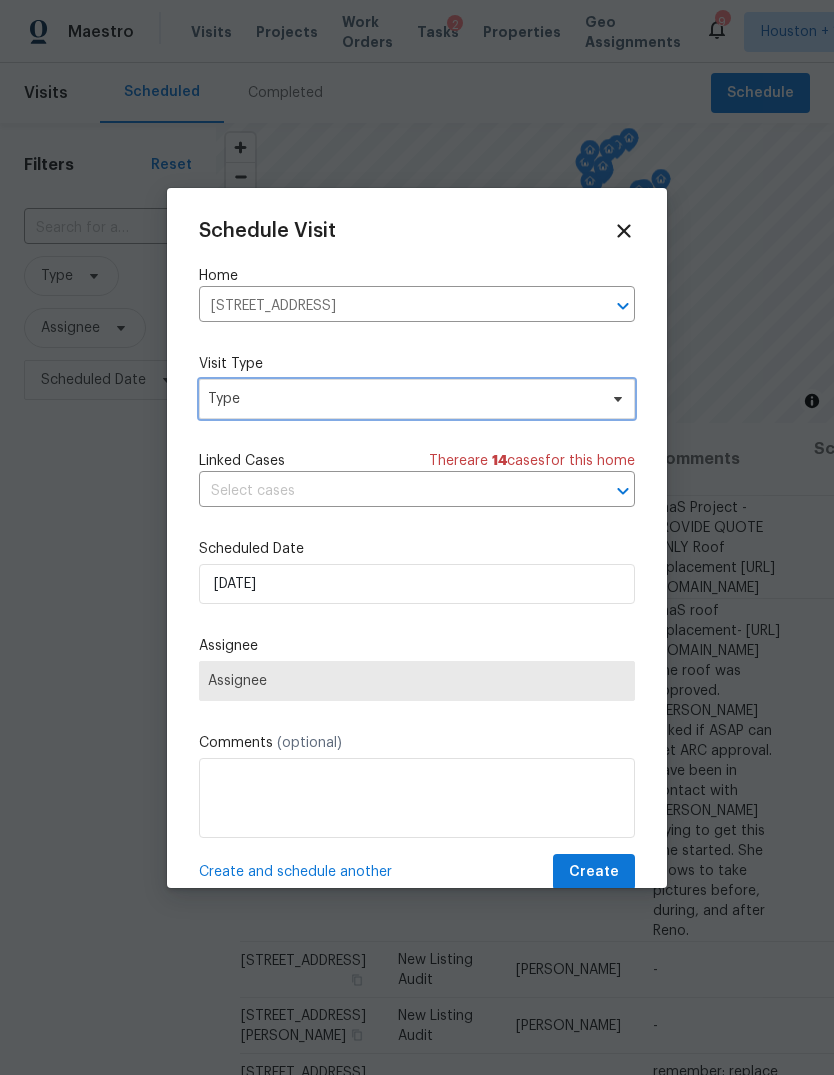 click on "Type" at bounding box center (402, 399) 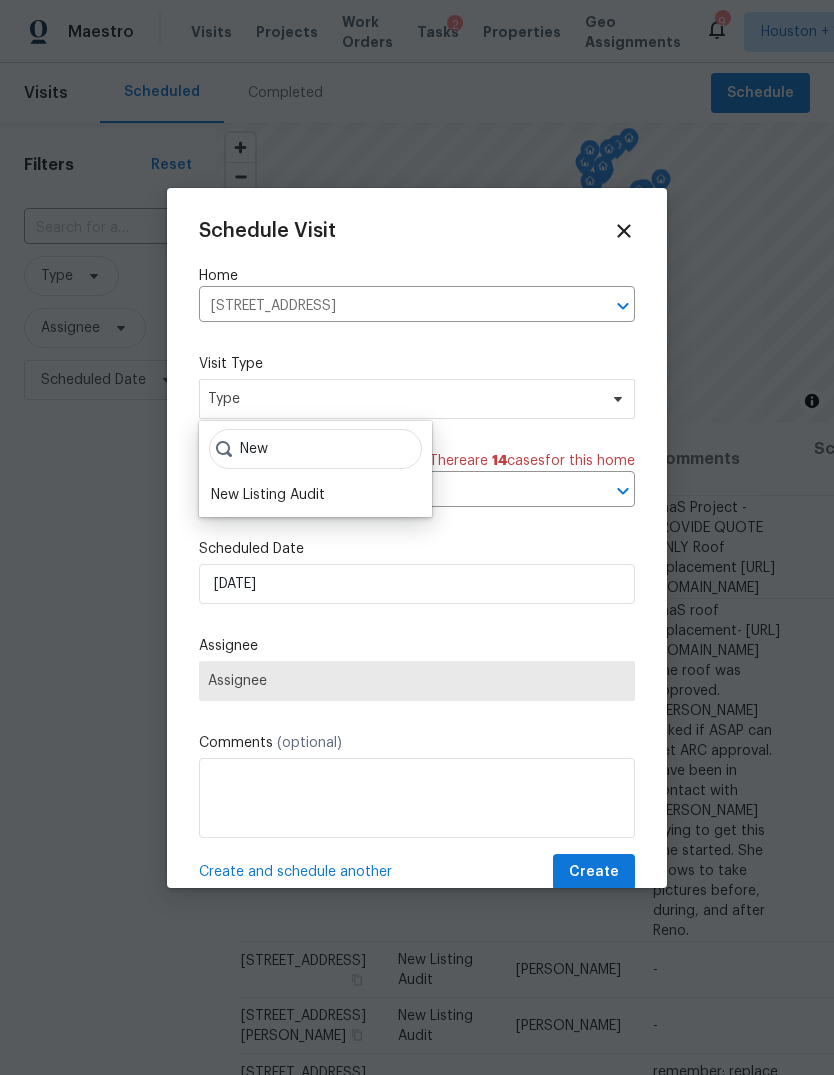 type on "New" 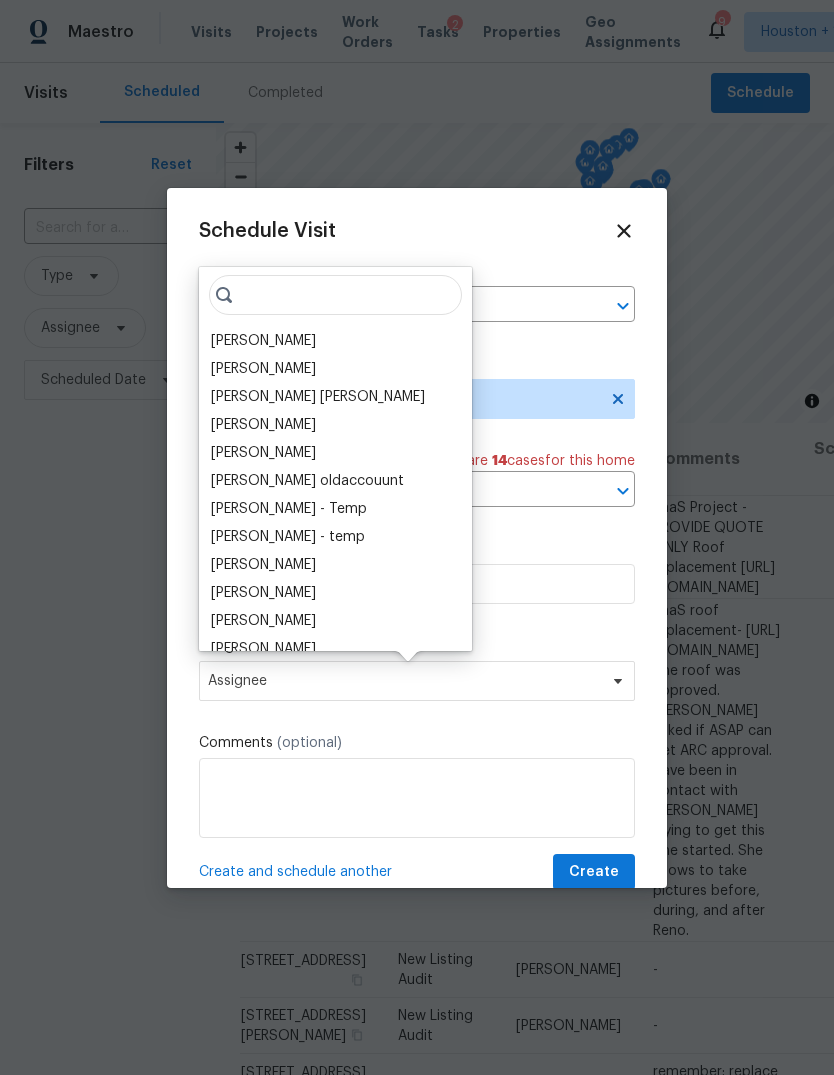 click at bounding box center (335, 295) 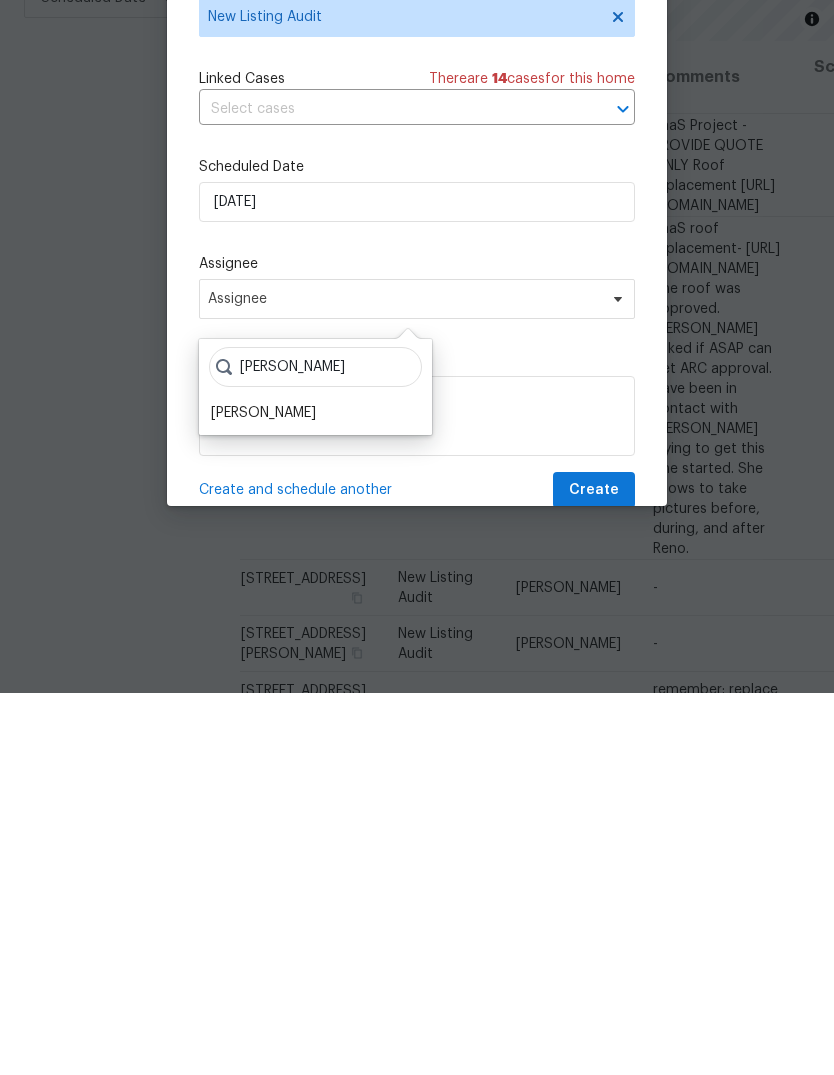 type on "Steve" 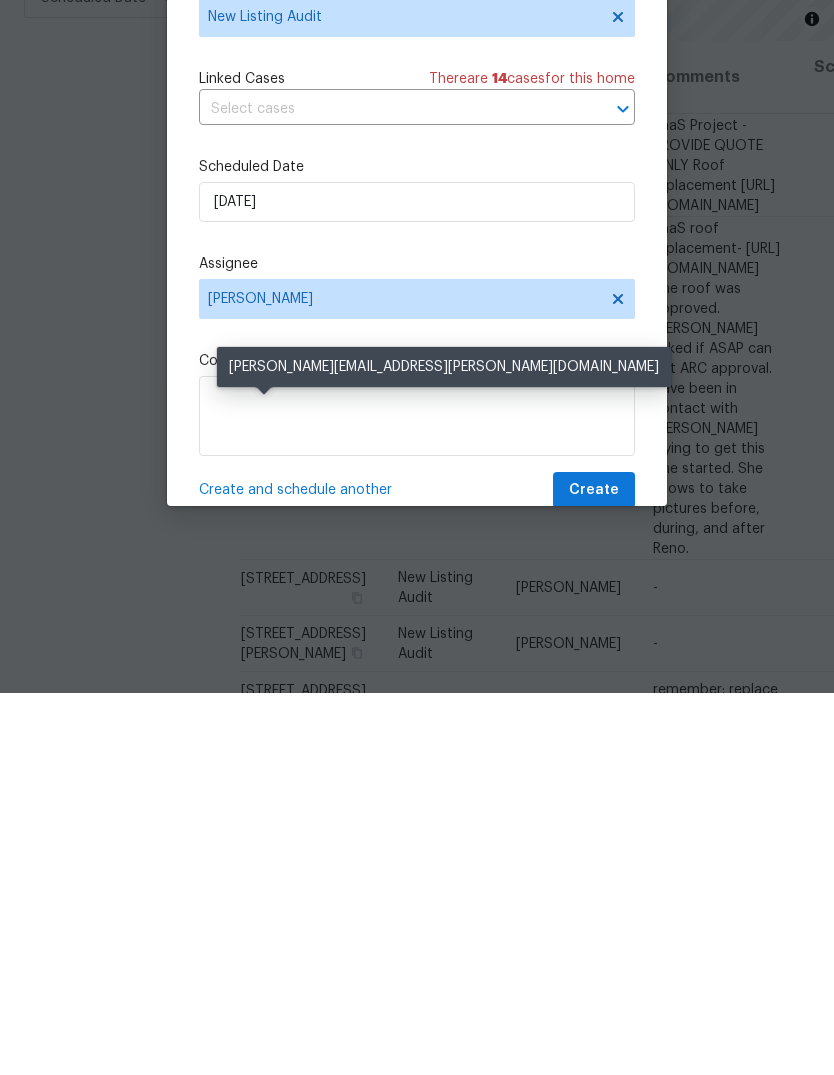 scroll, scrollTop: 75, scrollLeft: 0, axis: vertical 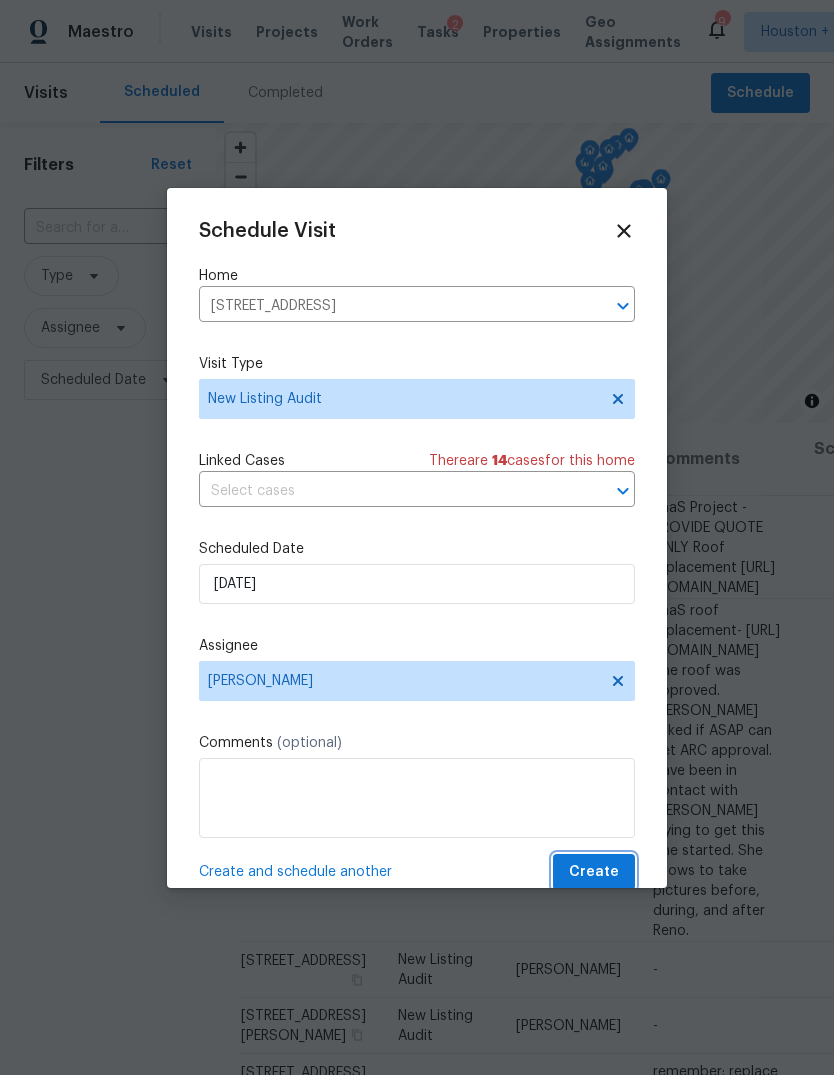 click on "Create" at bounding box center (594, 872) 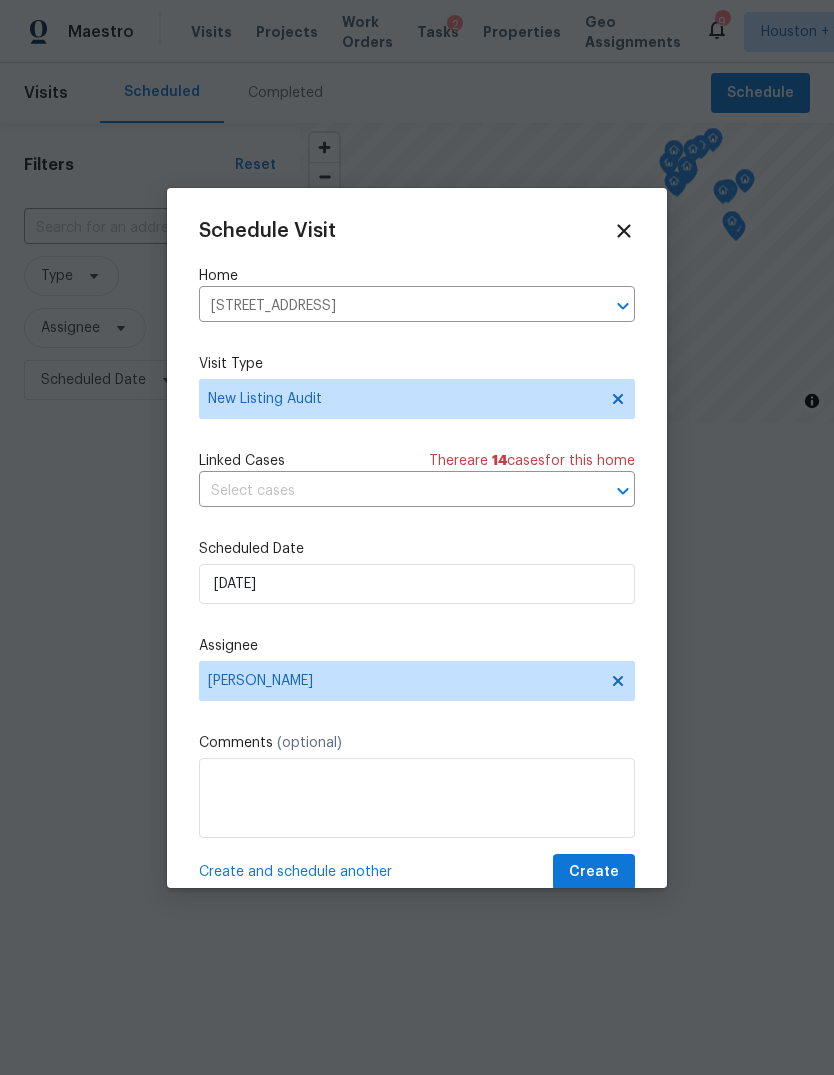 scroll, scrollTop: 0, scrollLeft: 0, axis: both 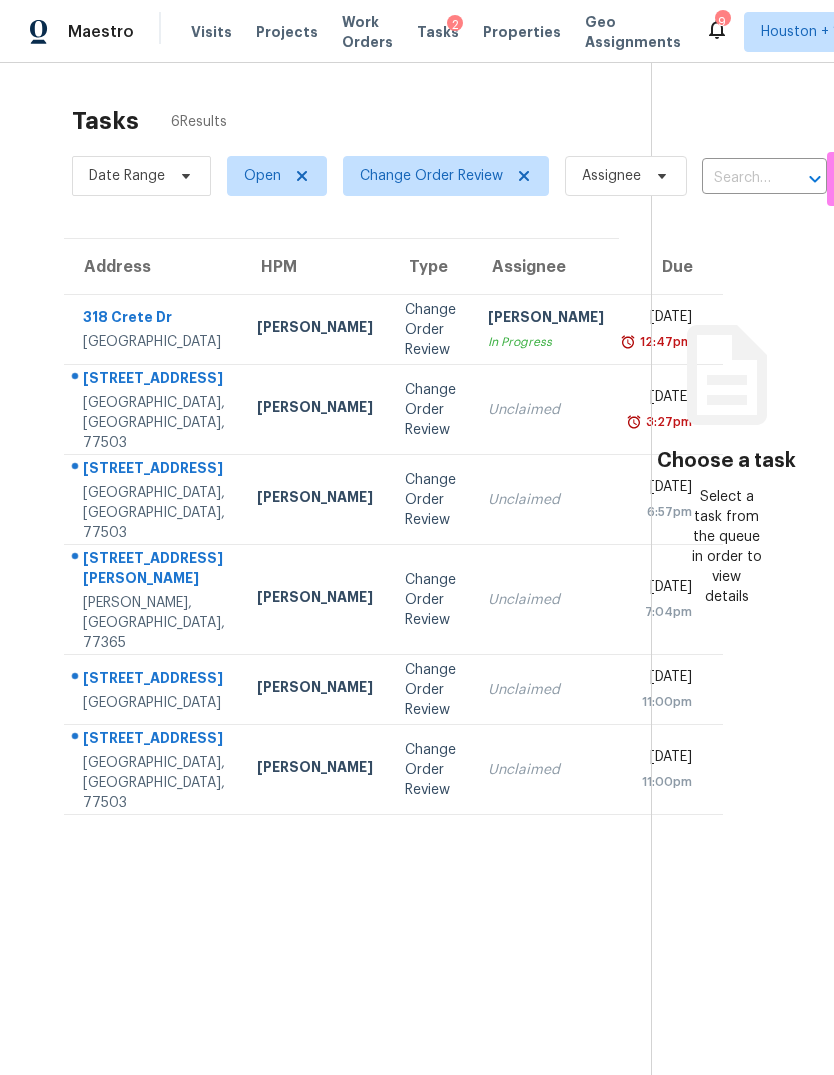 click on "[PERSON_NAME]" at bounding box center (546, 319) 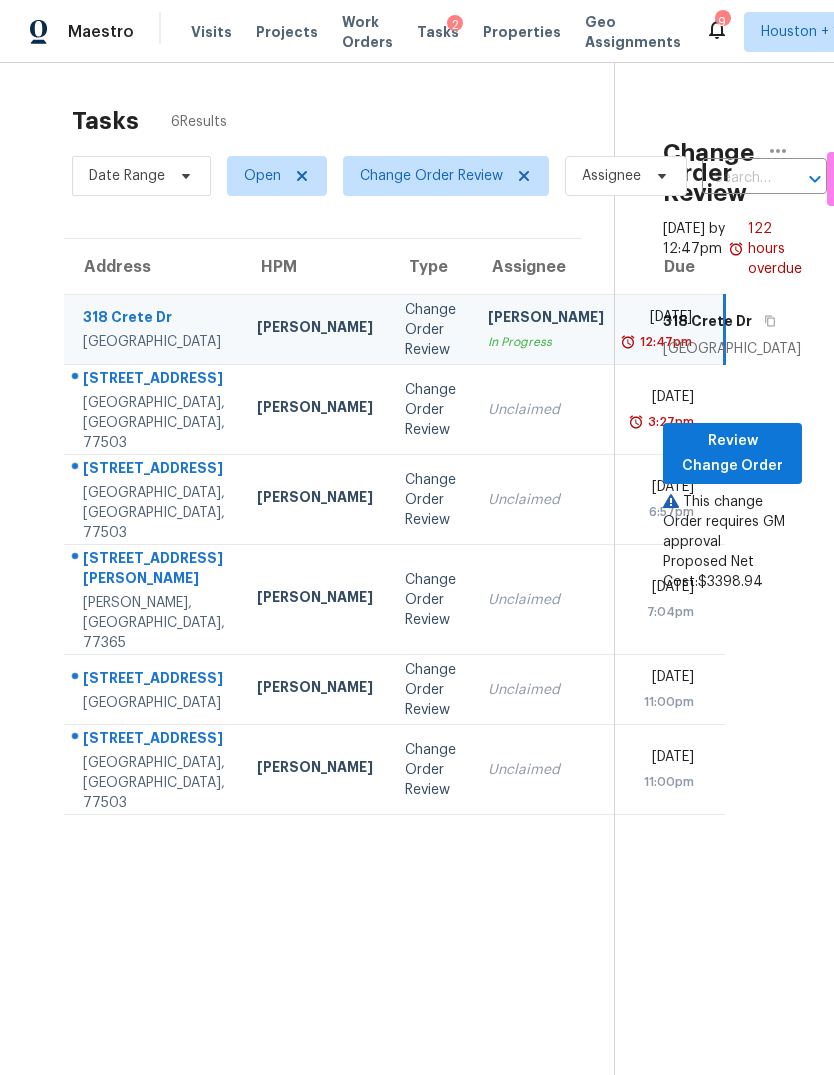 click on "Unclaimed" at bounding box center [546, 410] 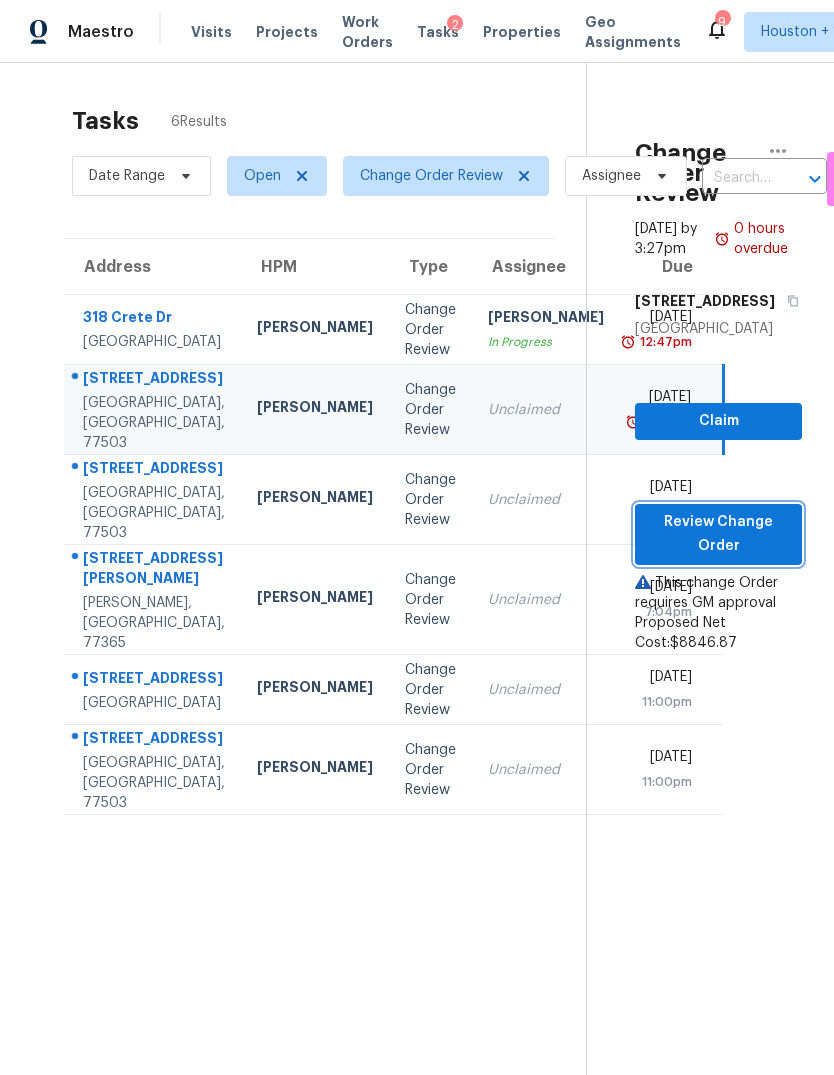 click on "Review Change Order" at bounding box center [718, 534] 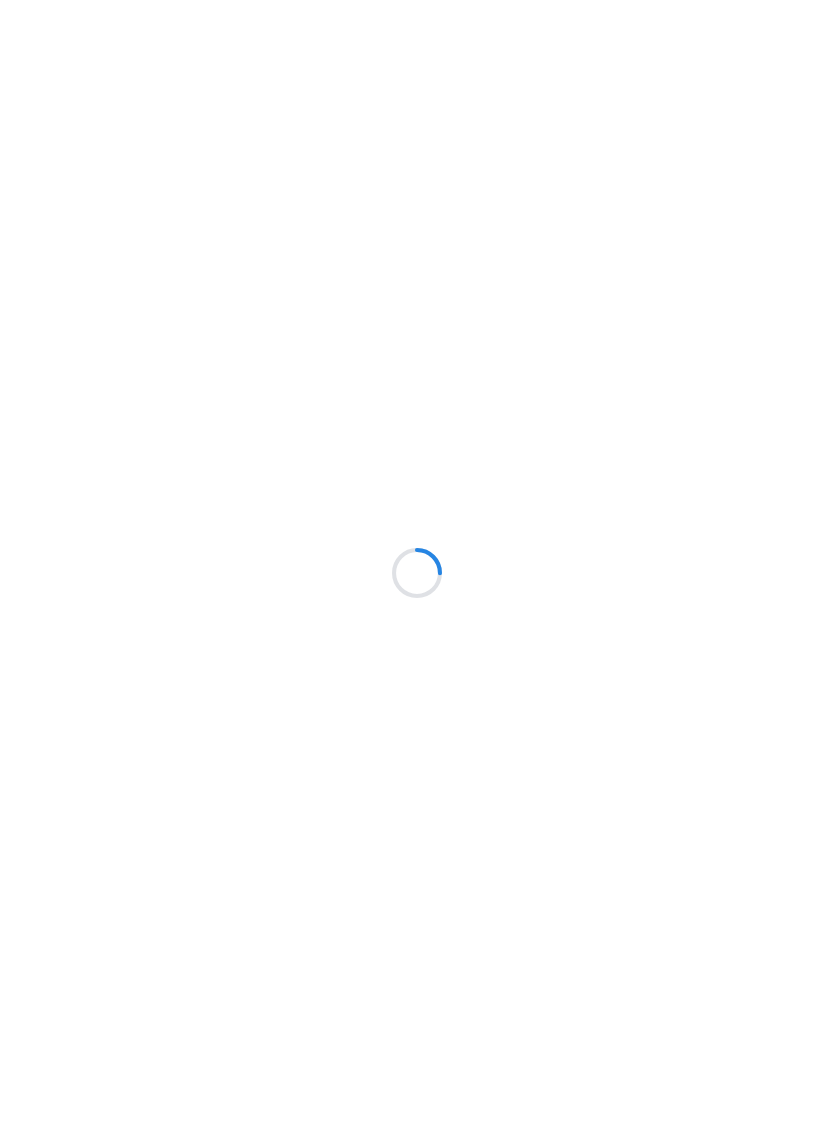 scroll, scrollTop: 0, scrollLeft: 0, axis: both 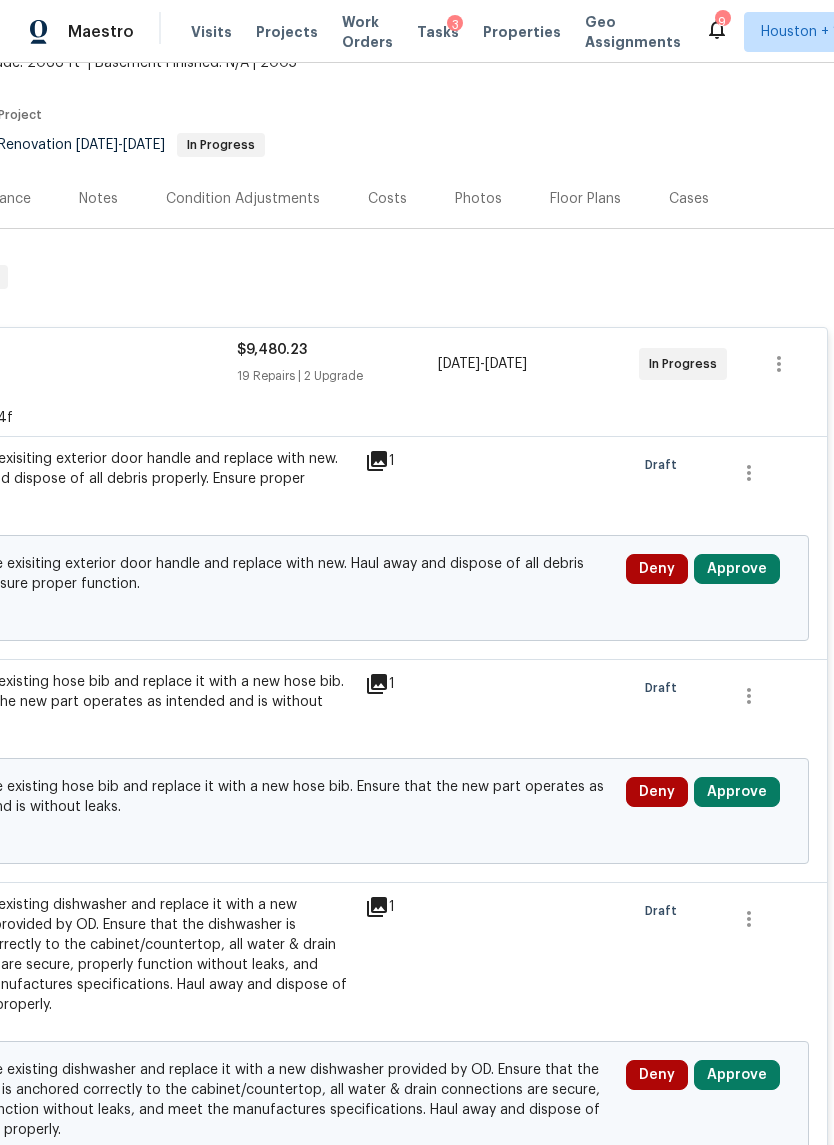 click on "Approve" at bounding box center (737, 569) 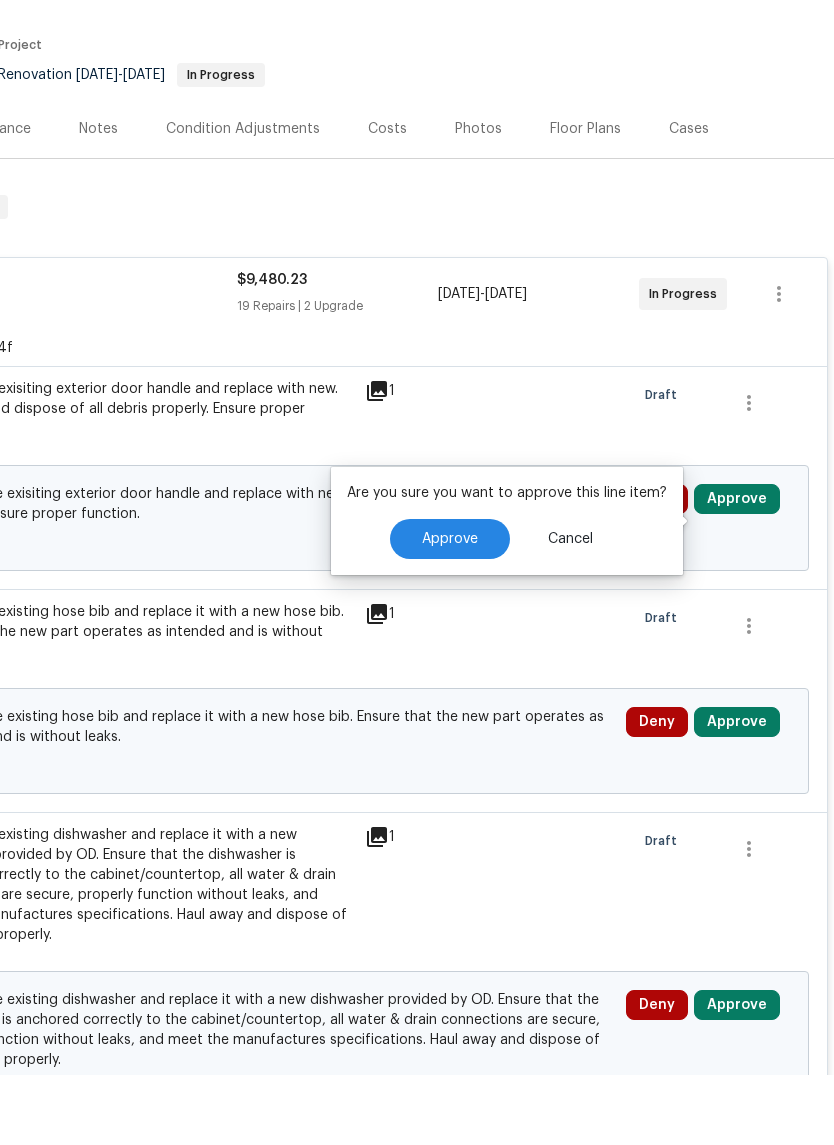 scroll, scrollTop: 49, scrollLeft: 0, axis: vertical 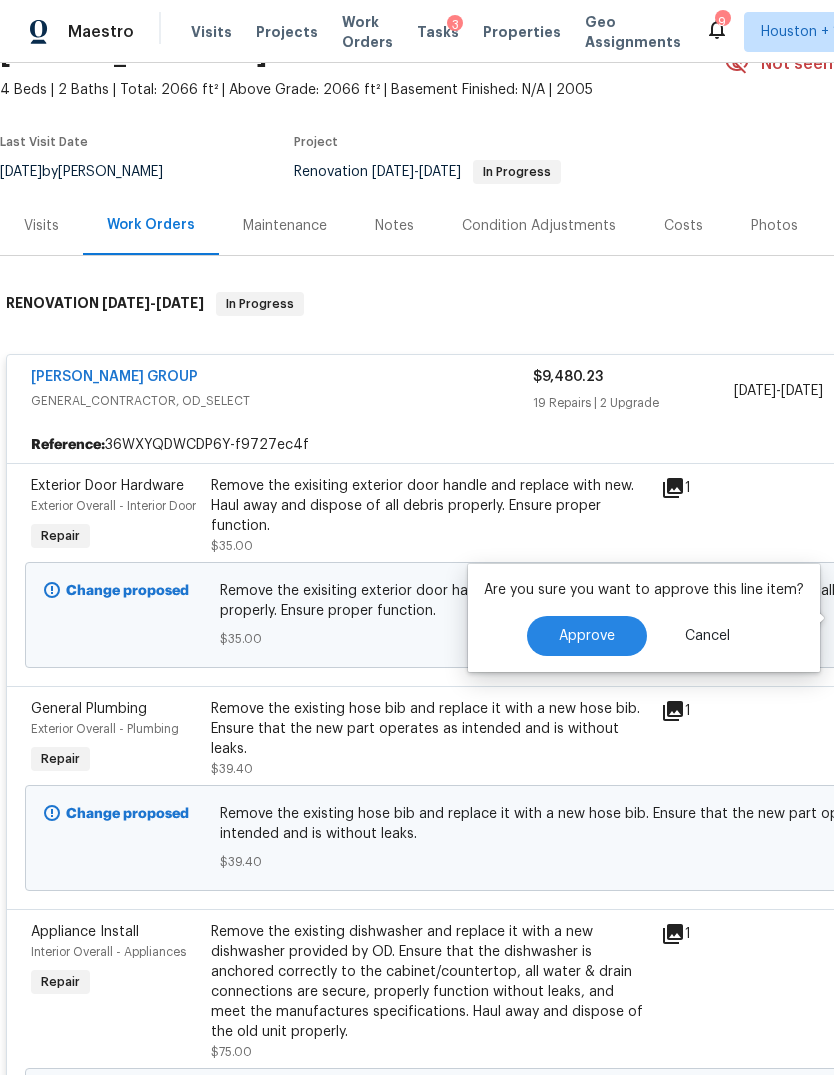click on "Cancel" at bounding box center [707, 636] 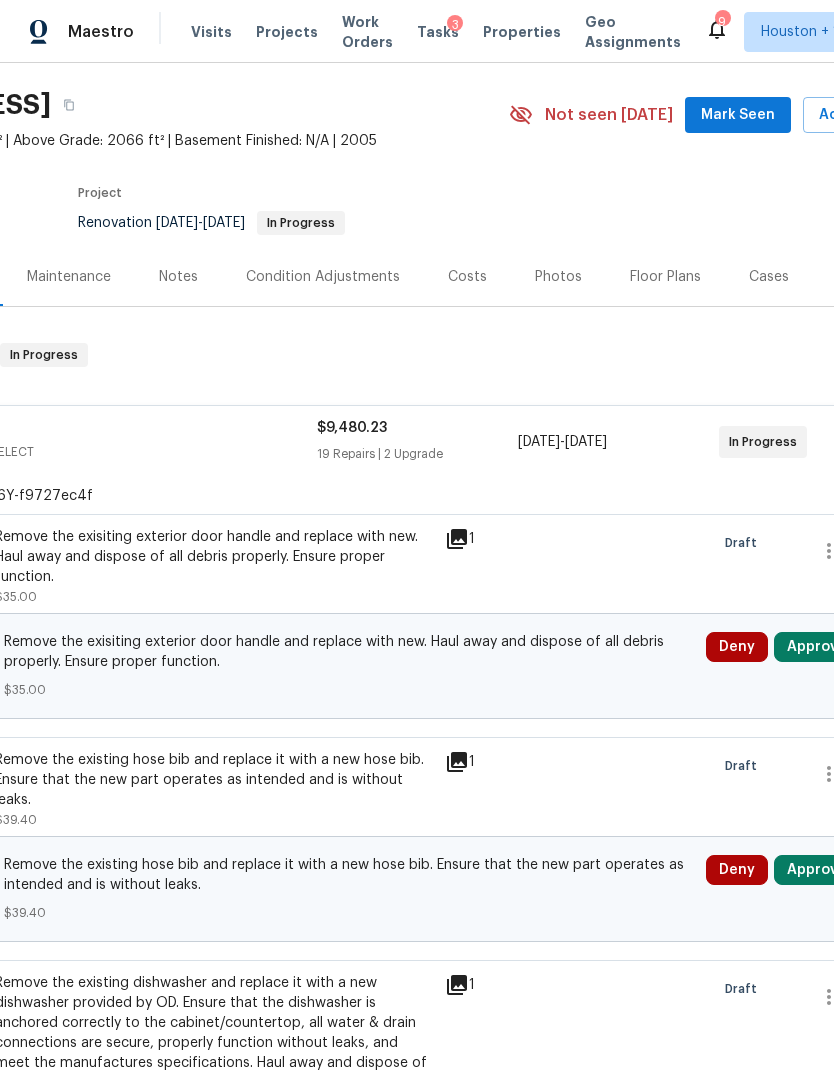 scroll, scrollTop: 55, scrollLeft: 216, axis: both 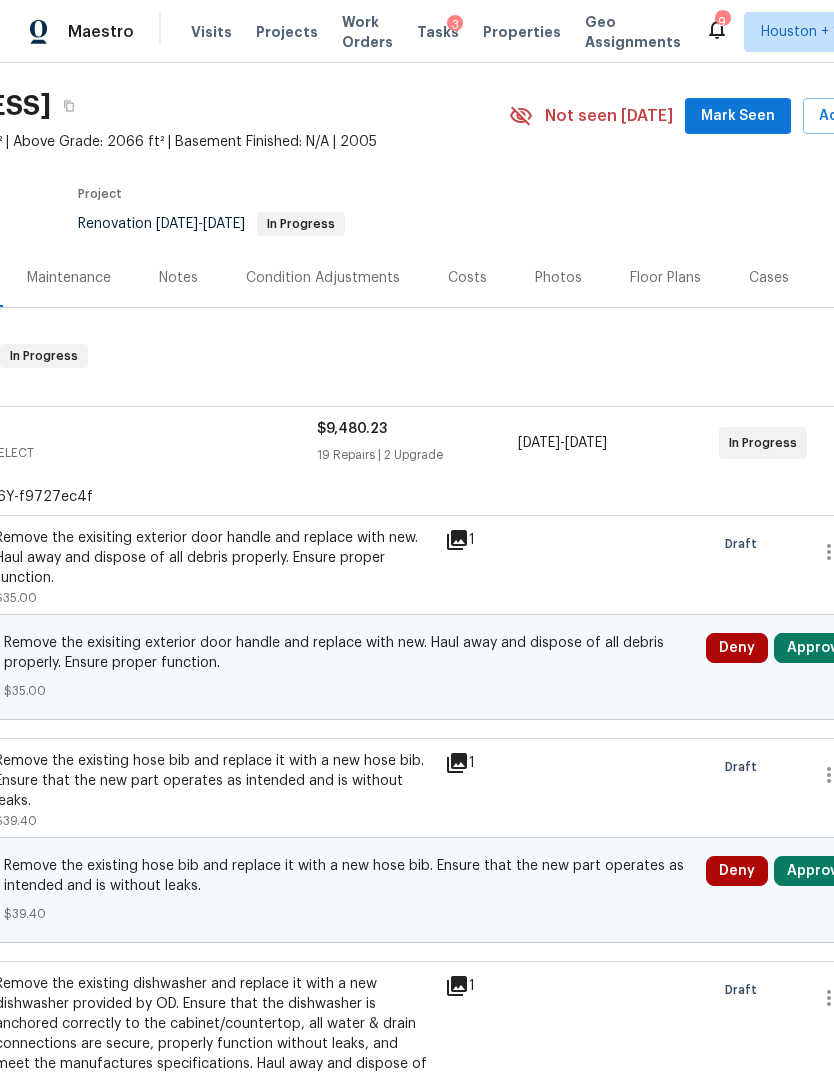click on "Remove the exisiting exterior door handle and replace with new. Haul away and dispose of all debris properly. Ensure proper function." at bounding box center [214, 558] 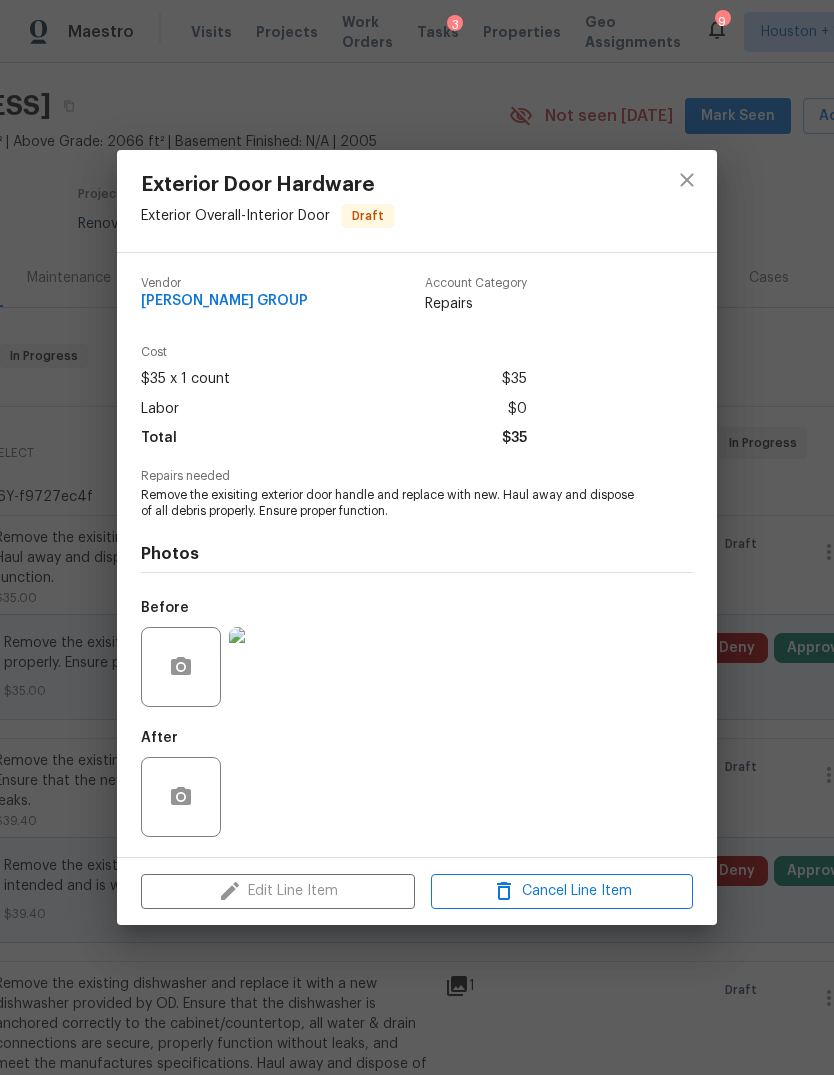 click at bounding box center [269, 667] 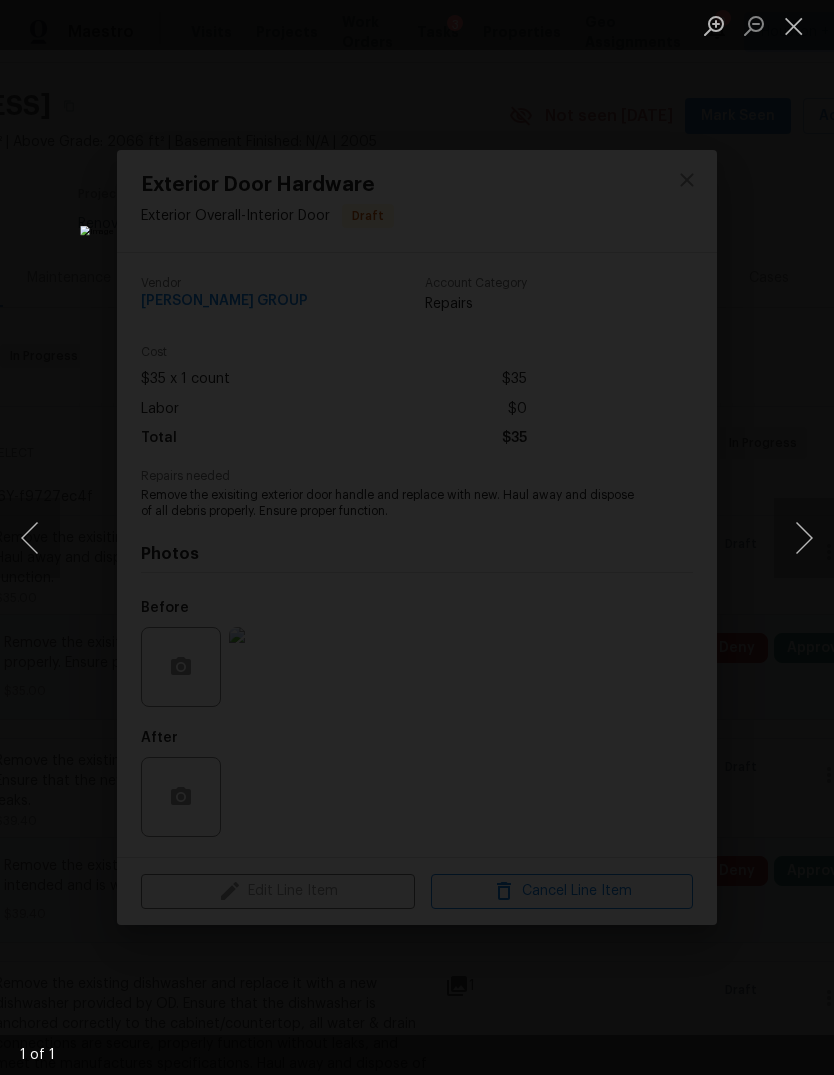 click at bounding box center (417, 537) 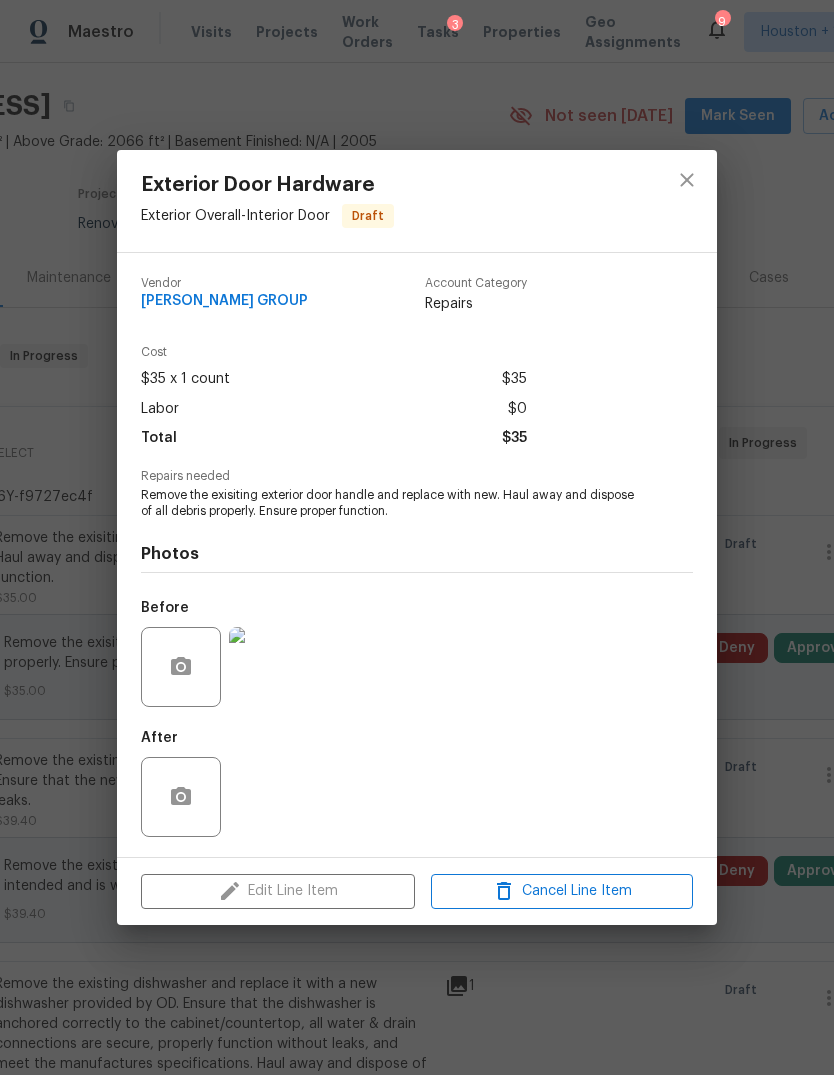 click on "Exterior Door Hardware Exterior Overall  -  Interior Door Draft Vendor [PERSON_NAME] GROUP Account Category Repairs Cost $35 x 1 count $35 Labor $0 Total $35 Repairs needed Remove the exisiting exterior door handle and replace with new. Haul away and dispose of all debris properly. Ensure proper function. Photos Before After  Edit Line Item  Cancel Line Item" at bounding box center [417, 537] 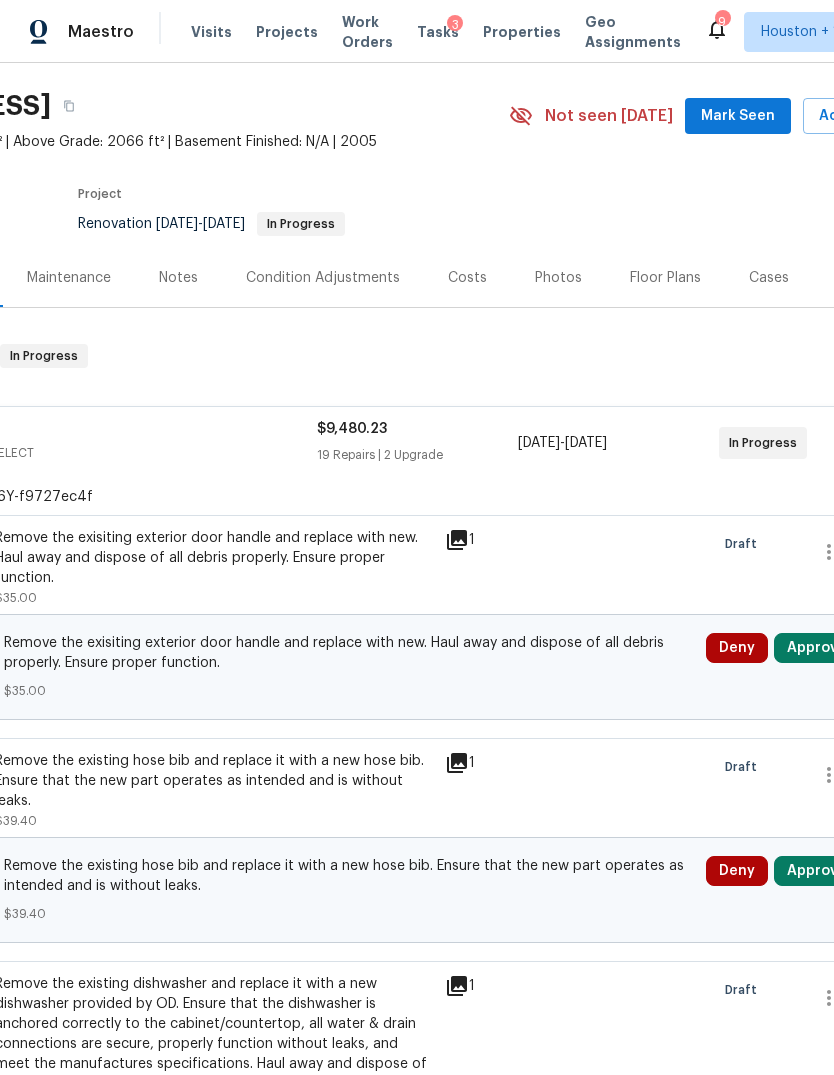 click on "Approve" at bounding box center (817, 648) 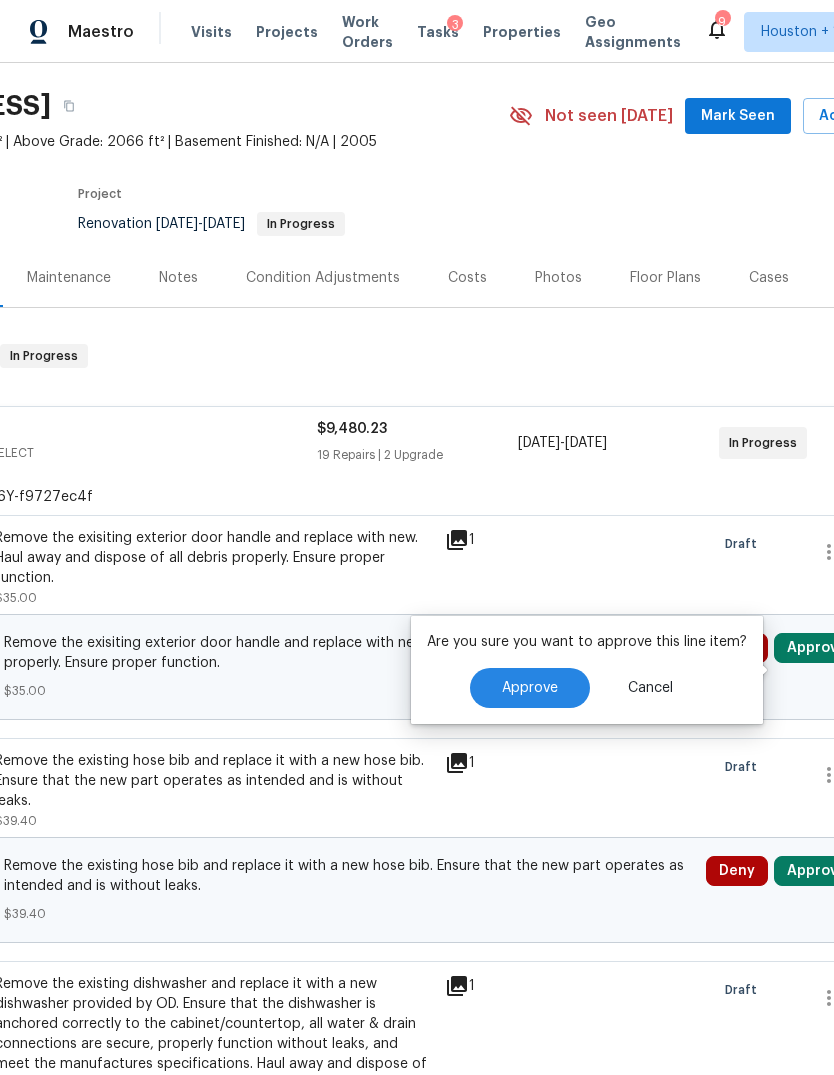 click on "Cancel" at bounding box center (650, 688) 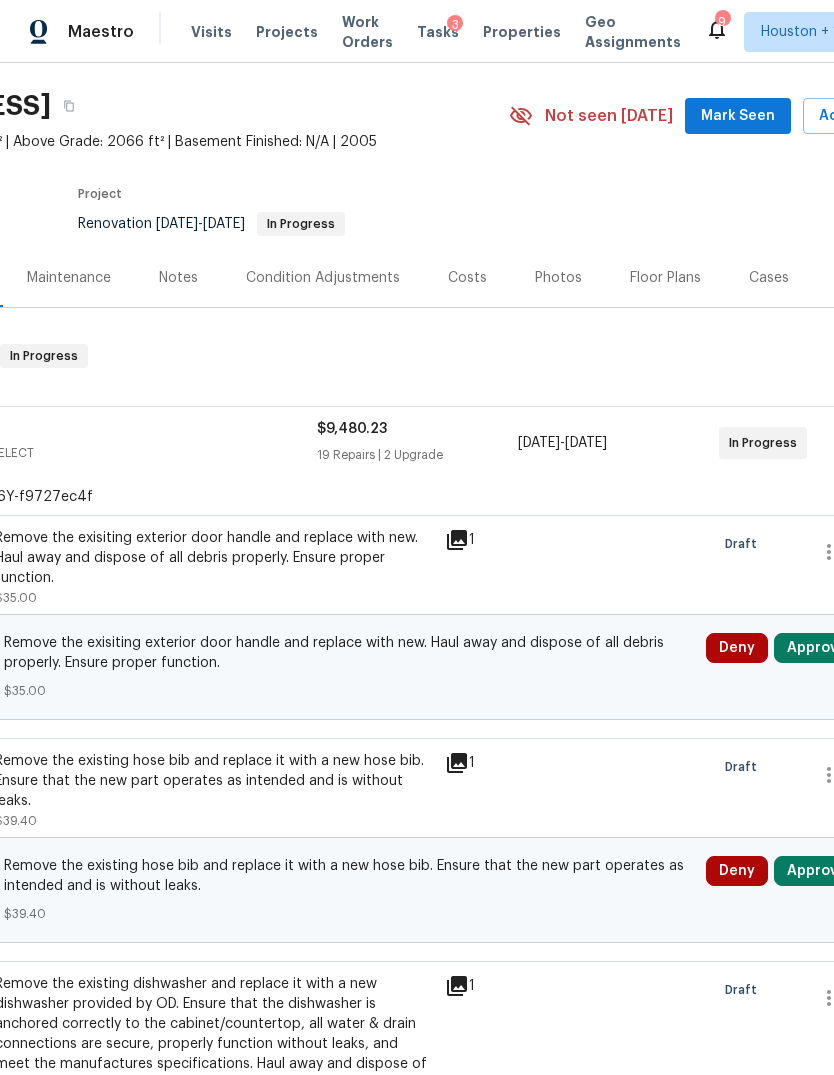 click on "Deny" at bounding box center (737, 648) 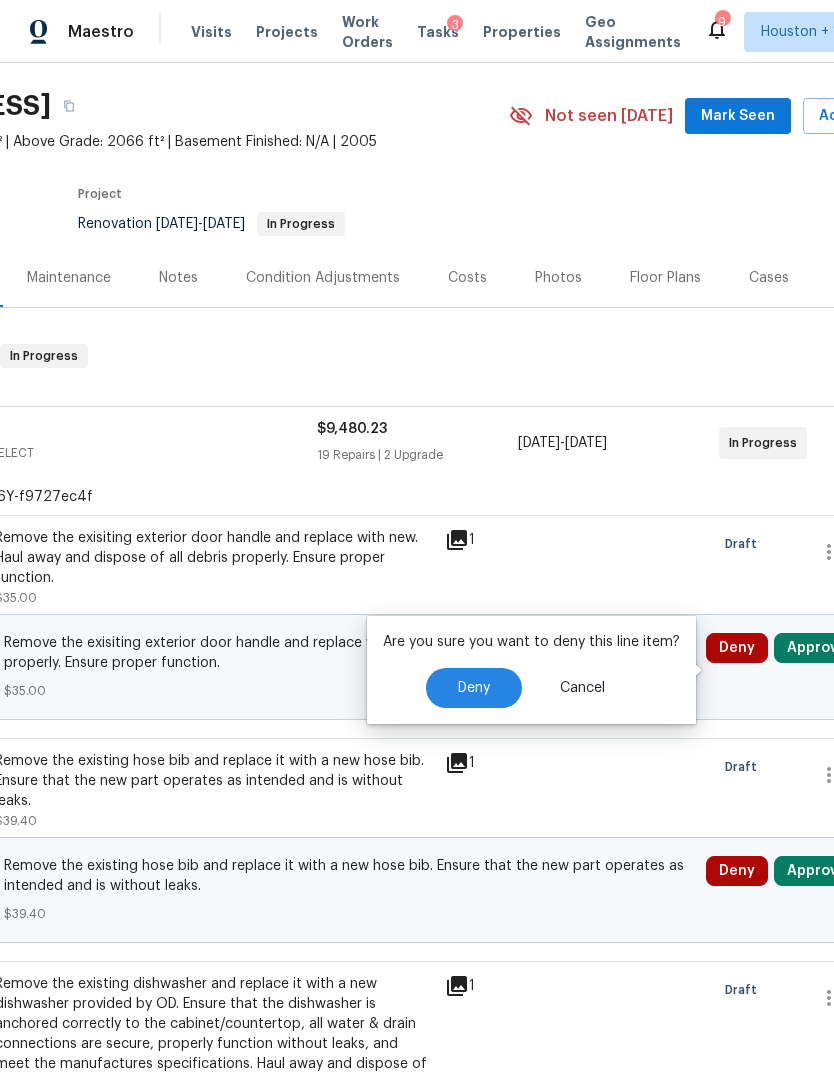 click on "Deny" at bounding box center [474, 688] 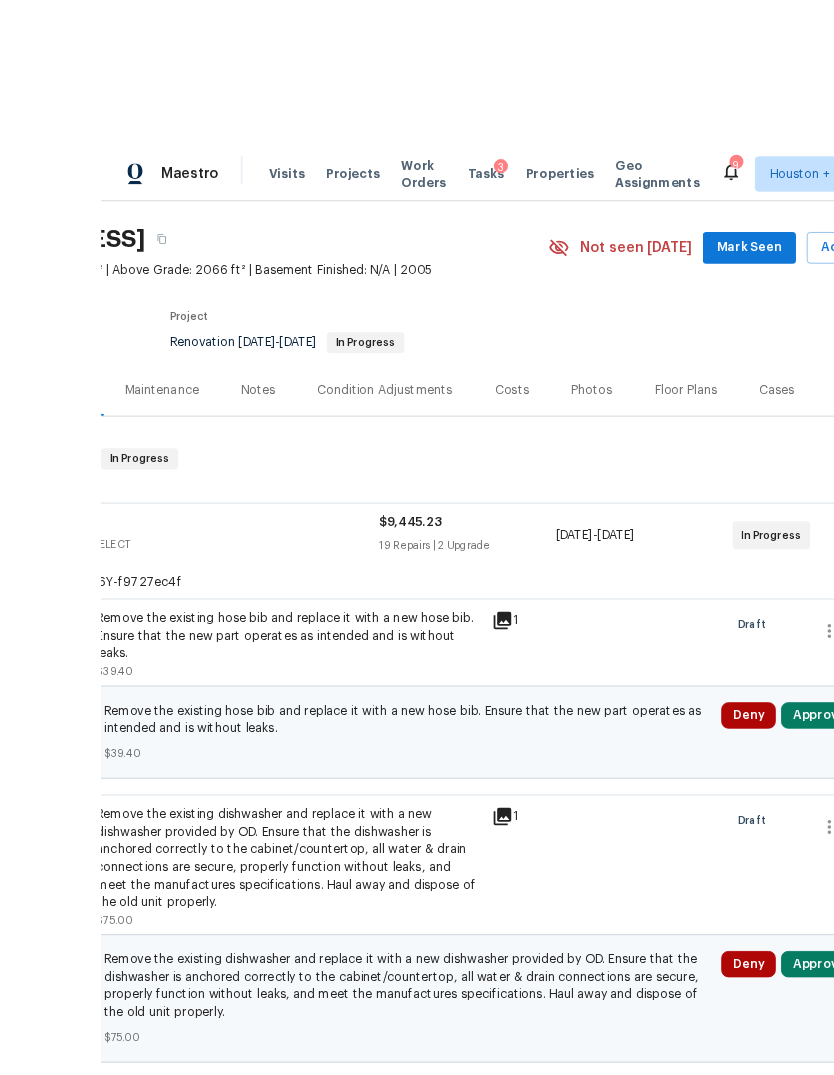 scroll, scrollTop: 28, scrollLeft: 0, axis: vertical 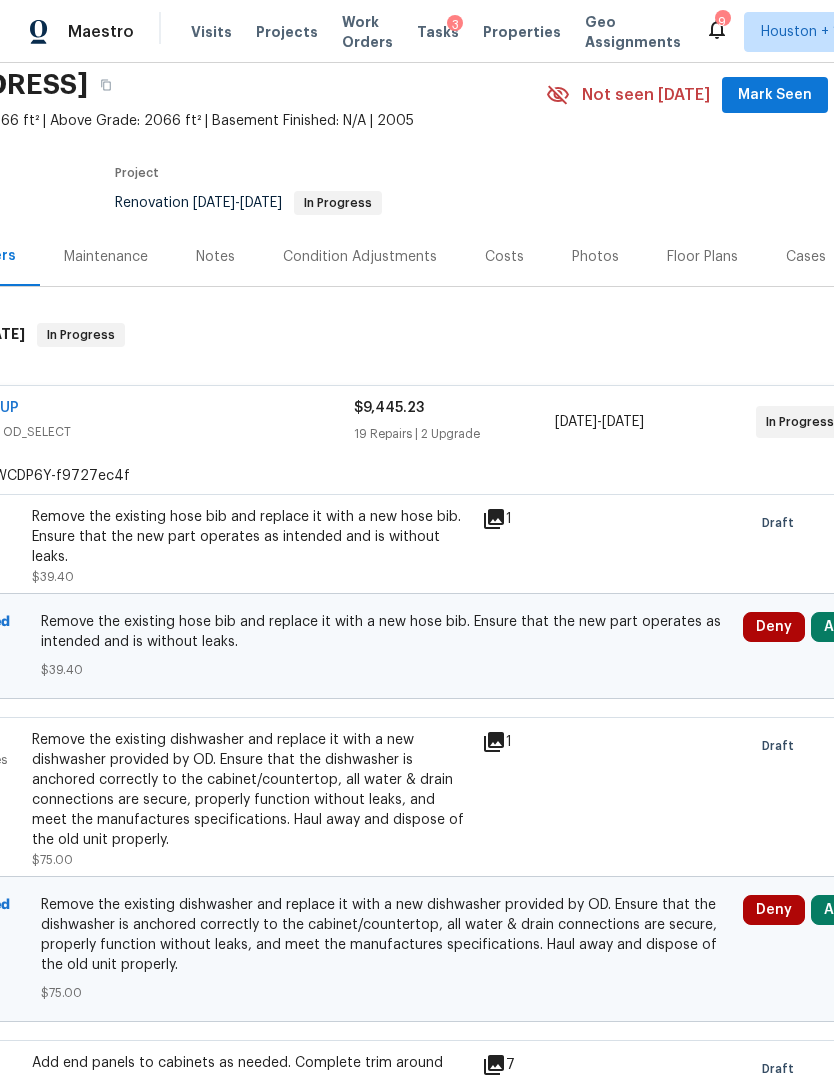 click on "Remove the existing hose bib and replace it with a new hose bib. Ensure that the new part operates as intended and is without leaks." at bounding box center (251, 537) 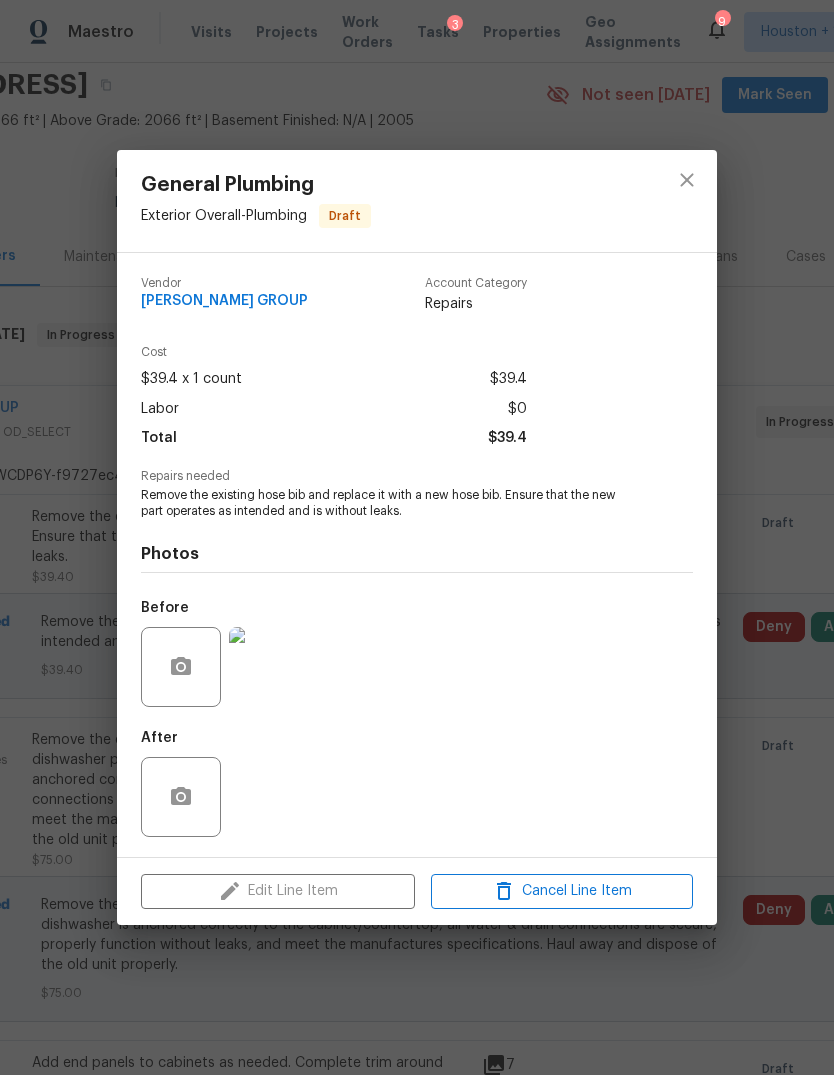 click at bounding box center [269, 667] 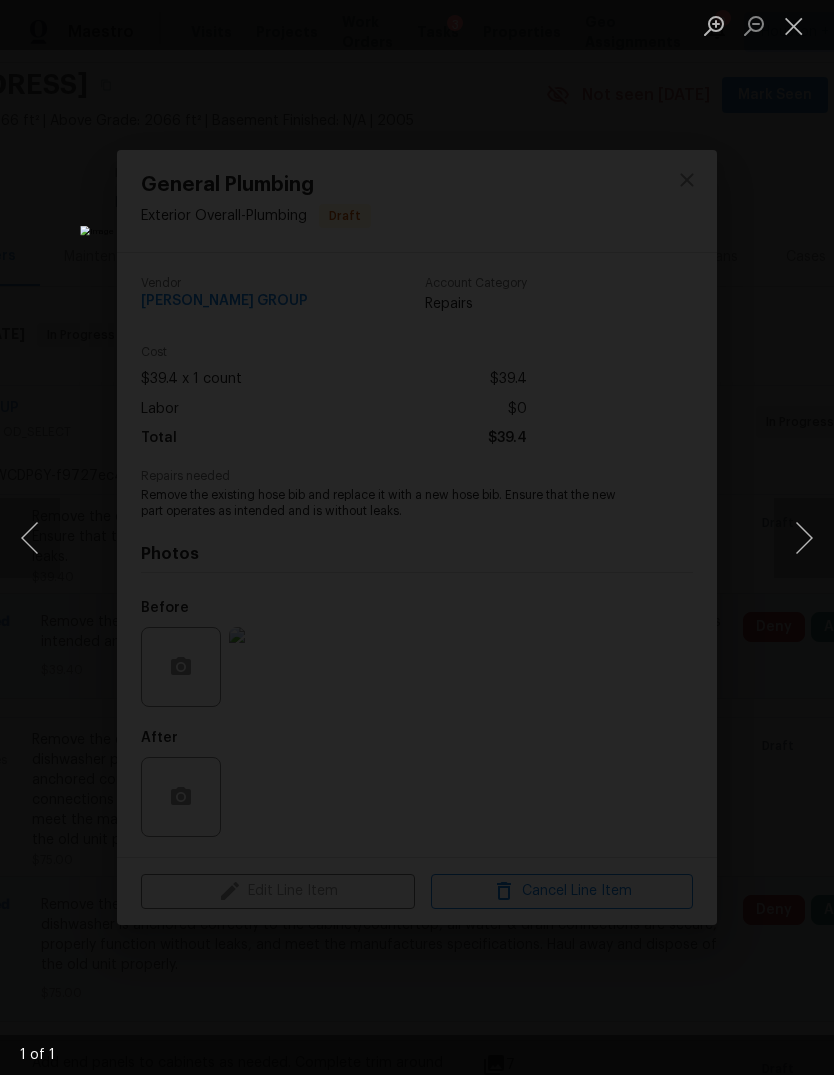click at bounding box center (417, 537) 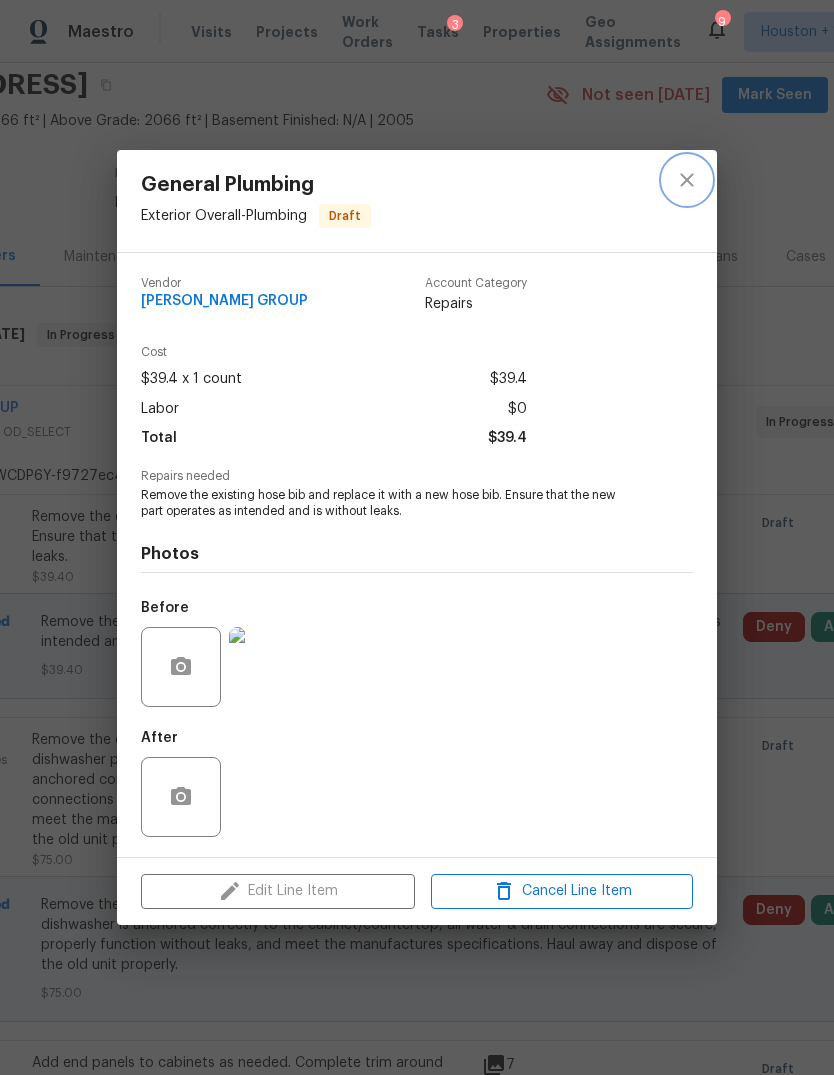 click 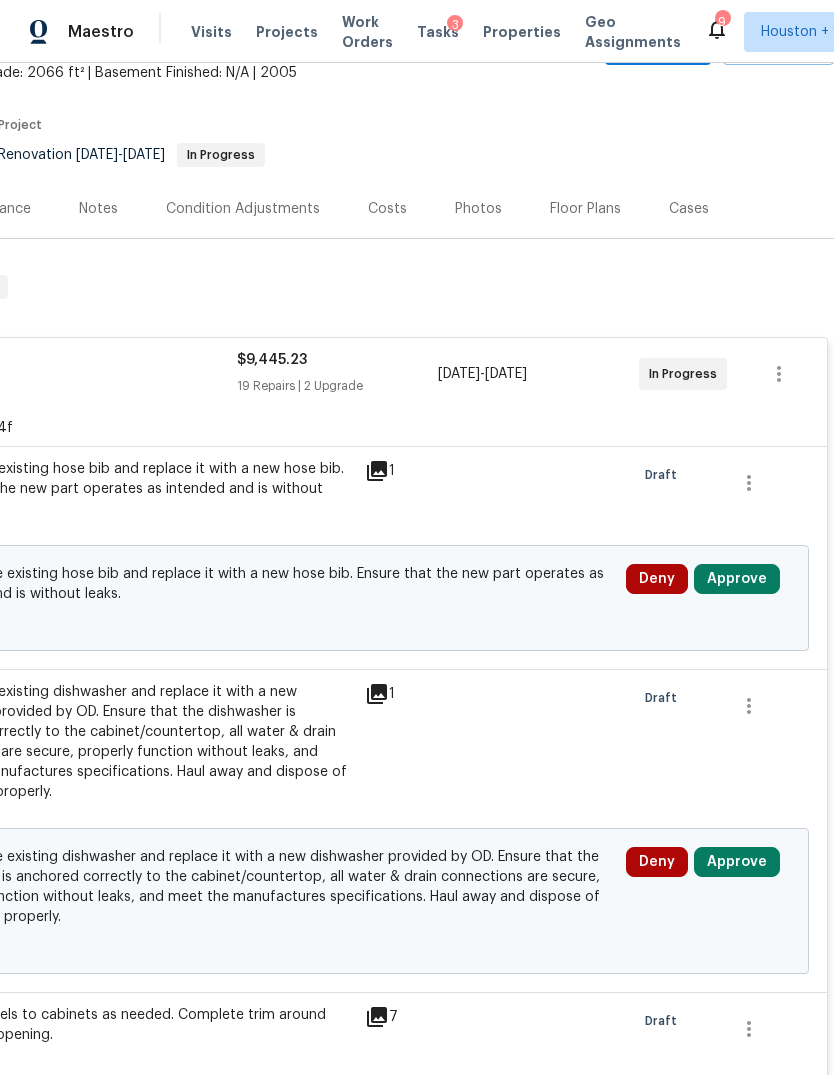scroll, scrollTop: 124, scrollLeft: 296, axis: both 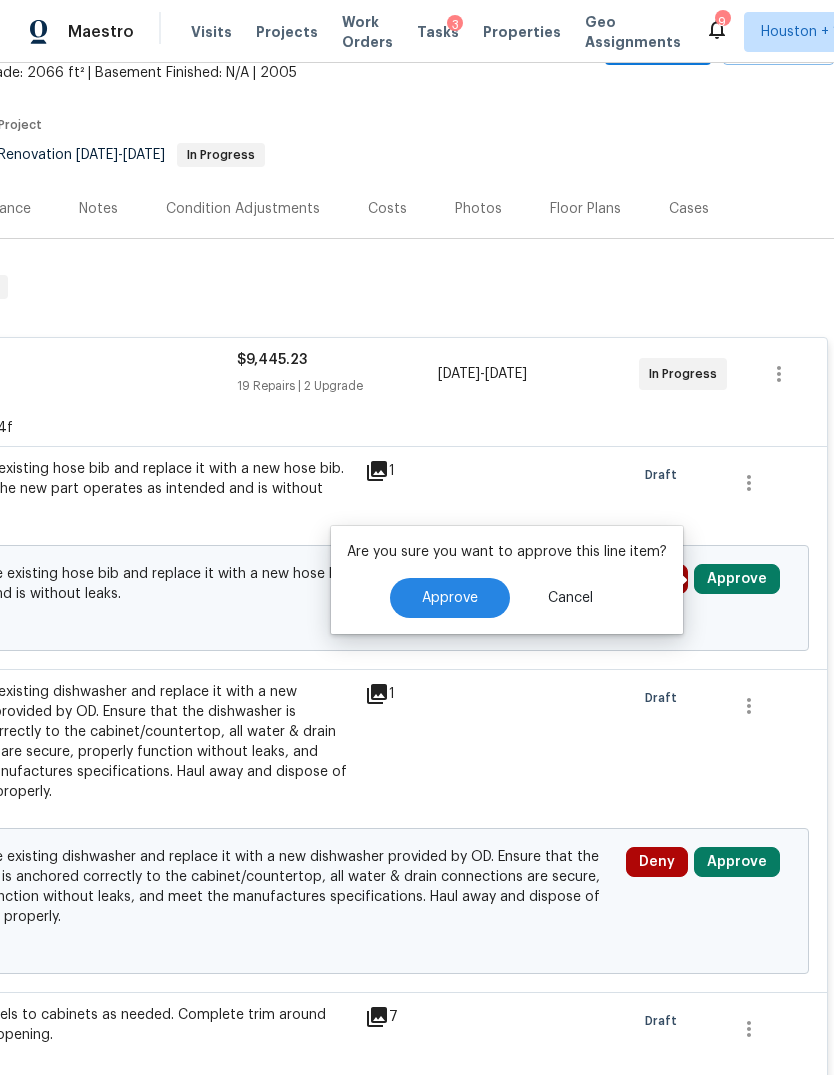 click on "Approve" at bounding box center (450, 598) 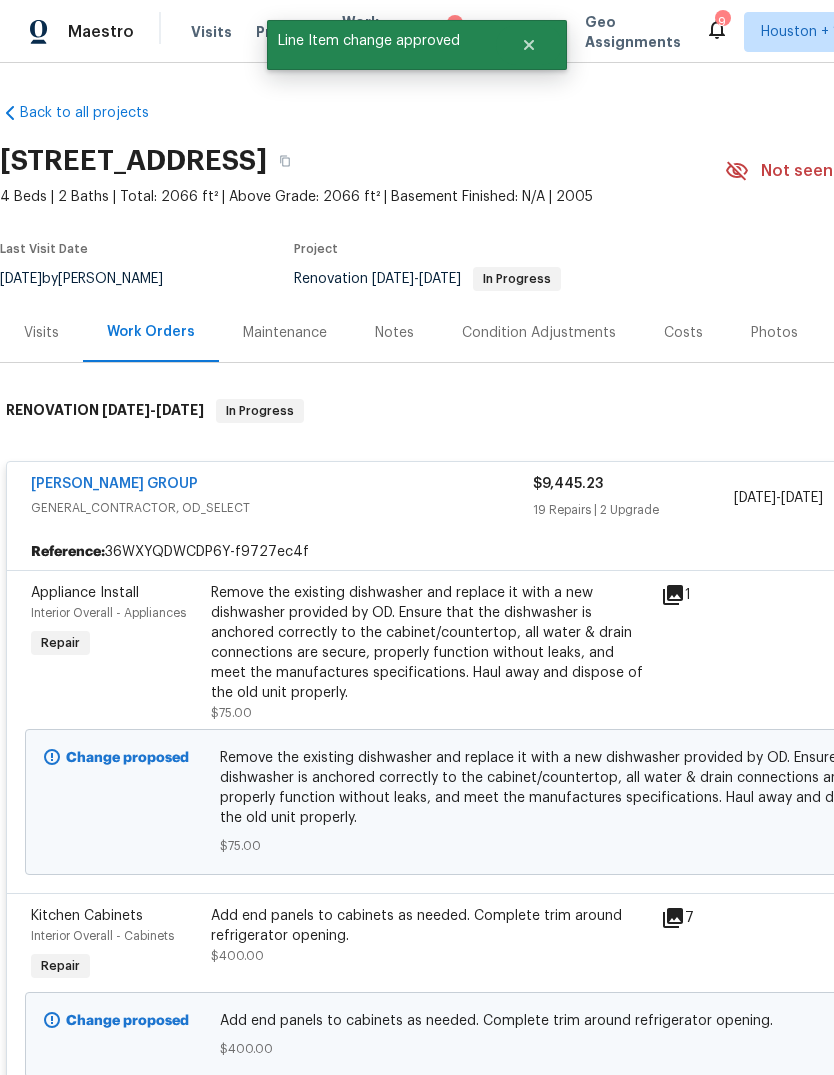 scroll, scrollTop: 0, scrollLeft: 0, axis: both 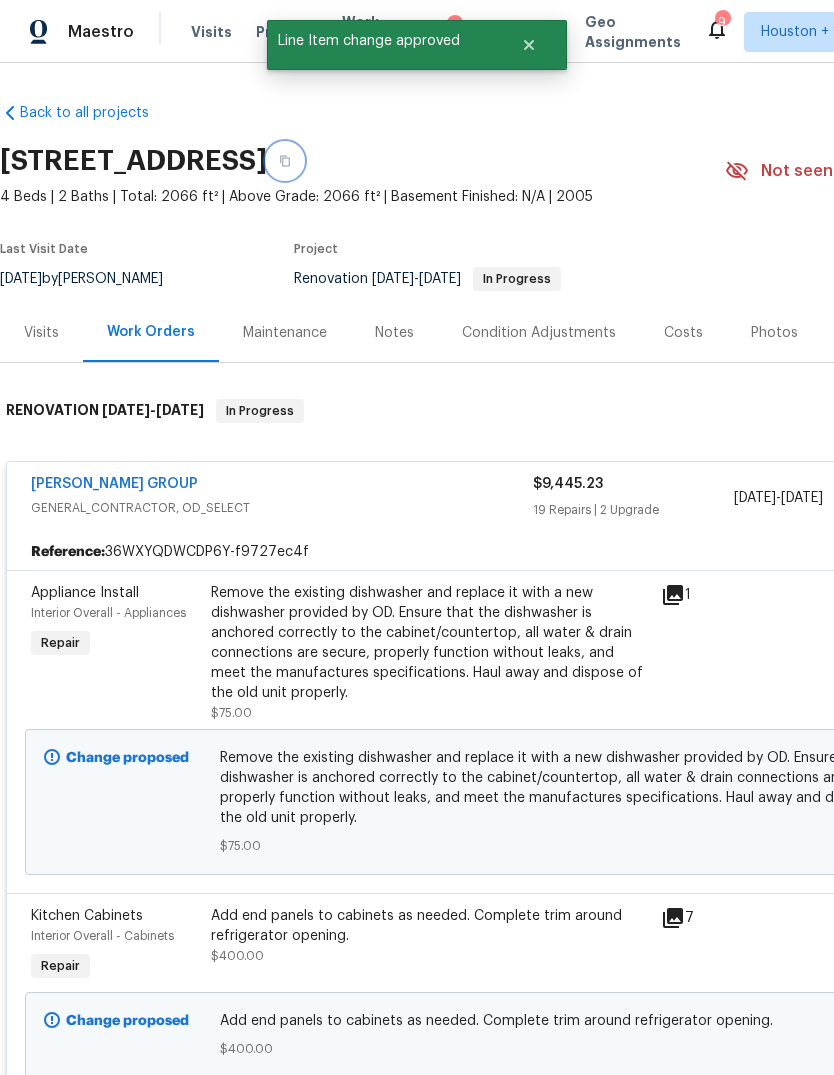 click 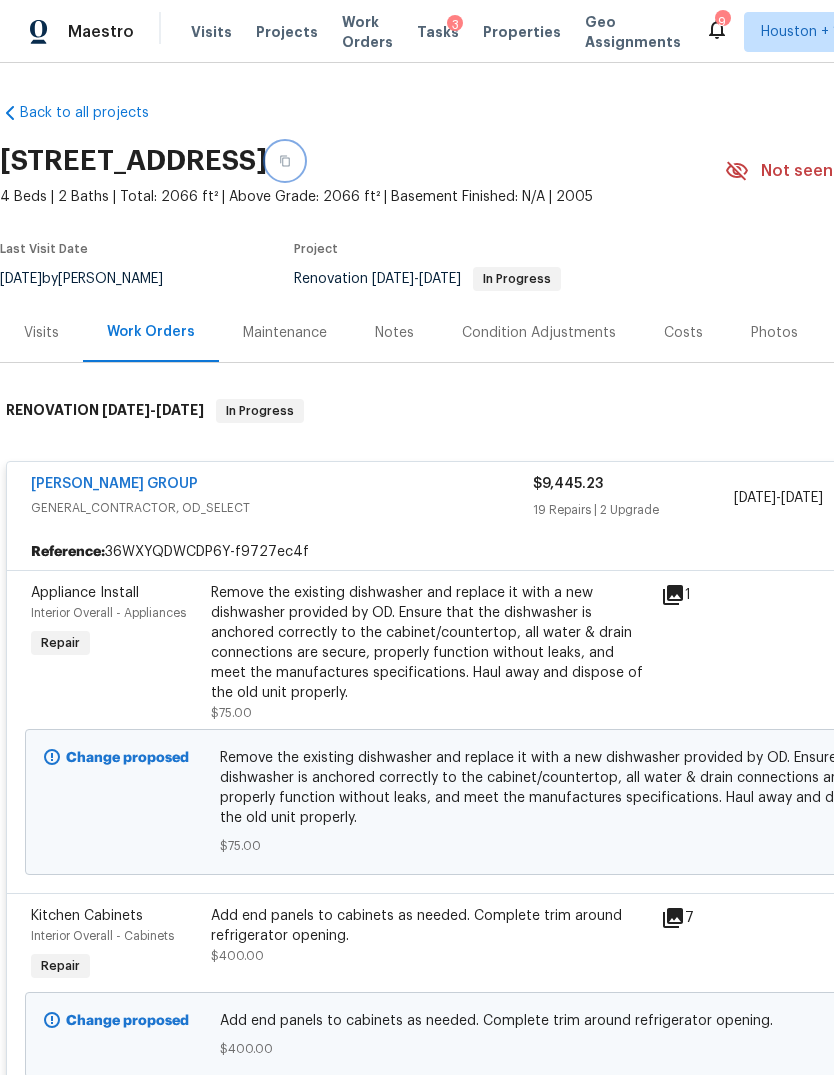 scroll, scrollTop: 0, scrollLeft: 0, axis: both 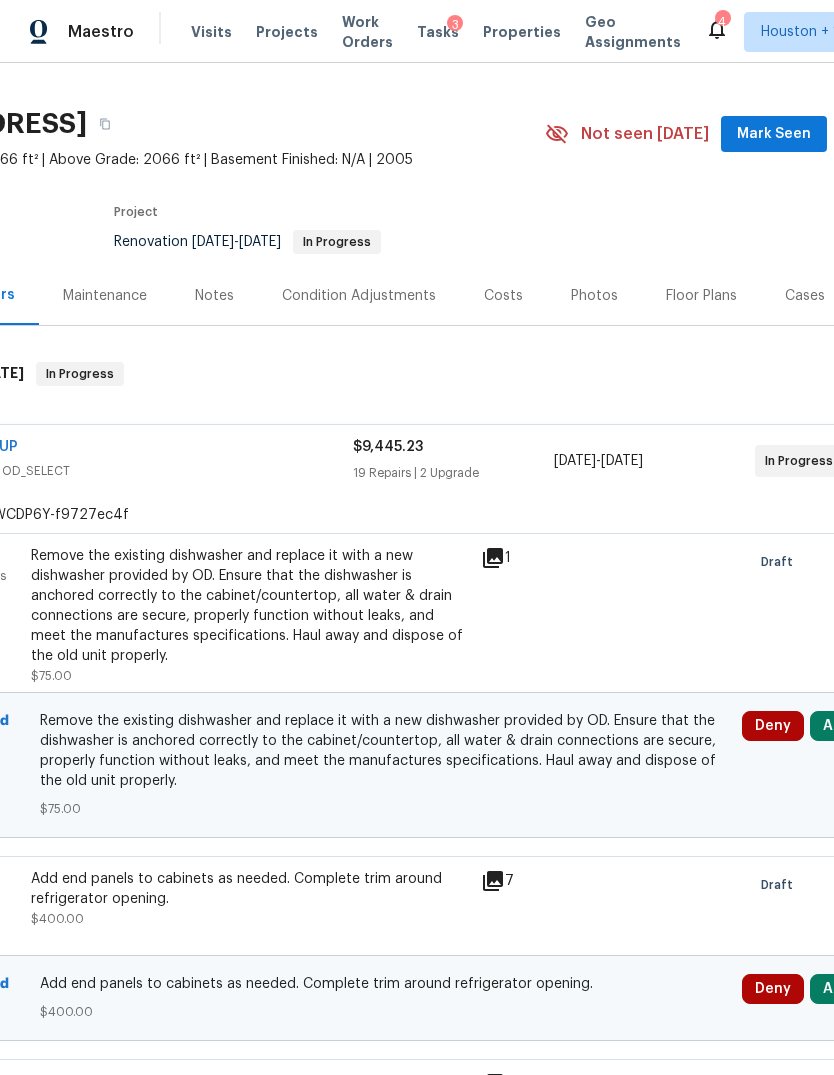 click on "Approve" at bounding box center [853, 726] 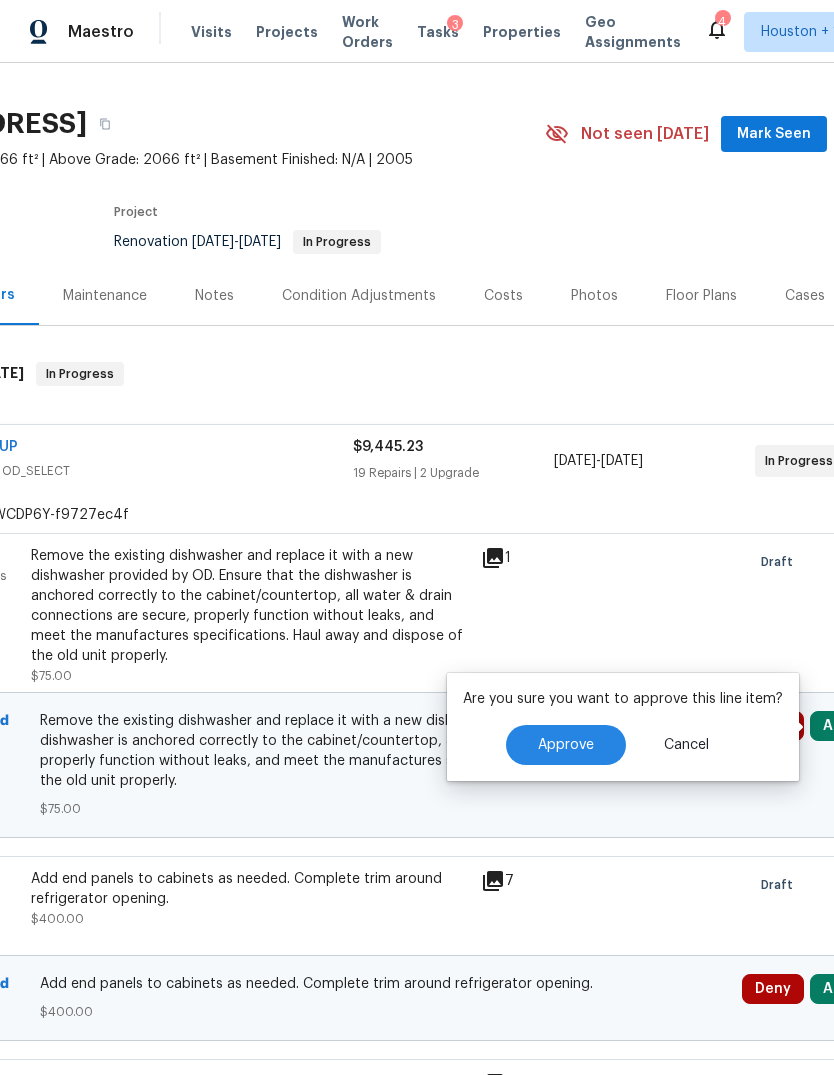click on "Approve" at bounding box center (566, 745) 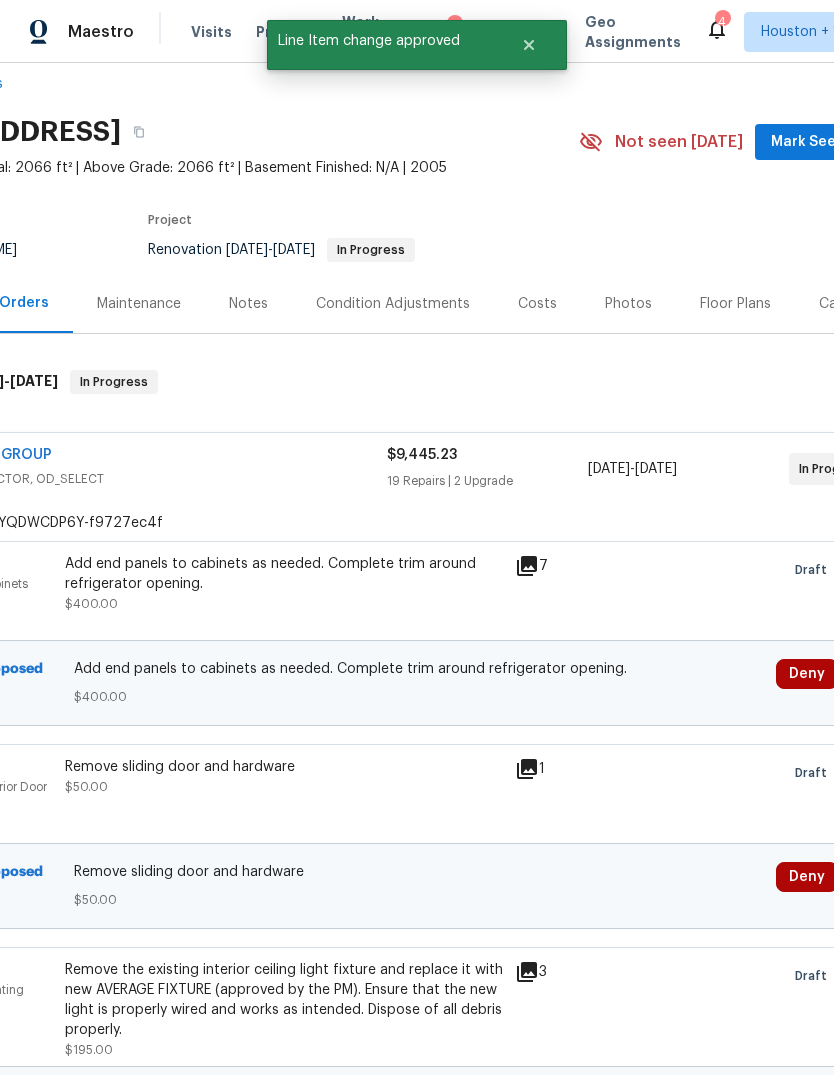 scroll, scrollTop: 18, scrollLeft: 128, axis: both 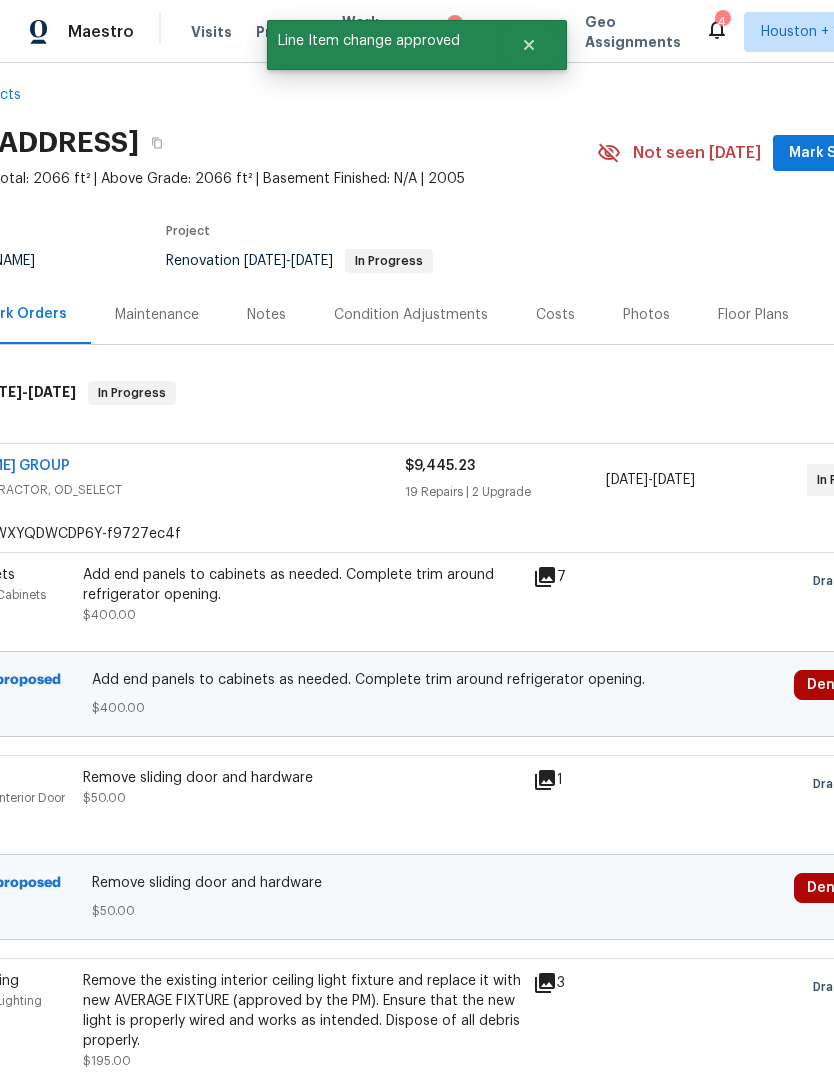 click on "Add end panels to cabinets as needed. Complete trim around refrigerator opening. $400.00" at bounding box center (302, 605) 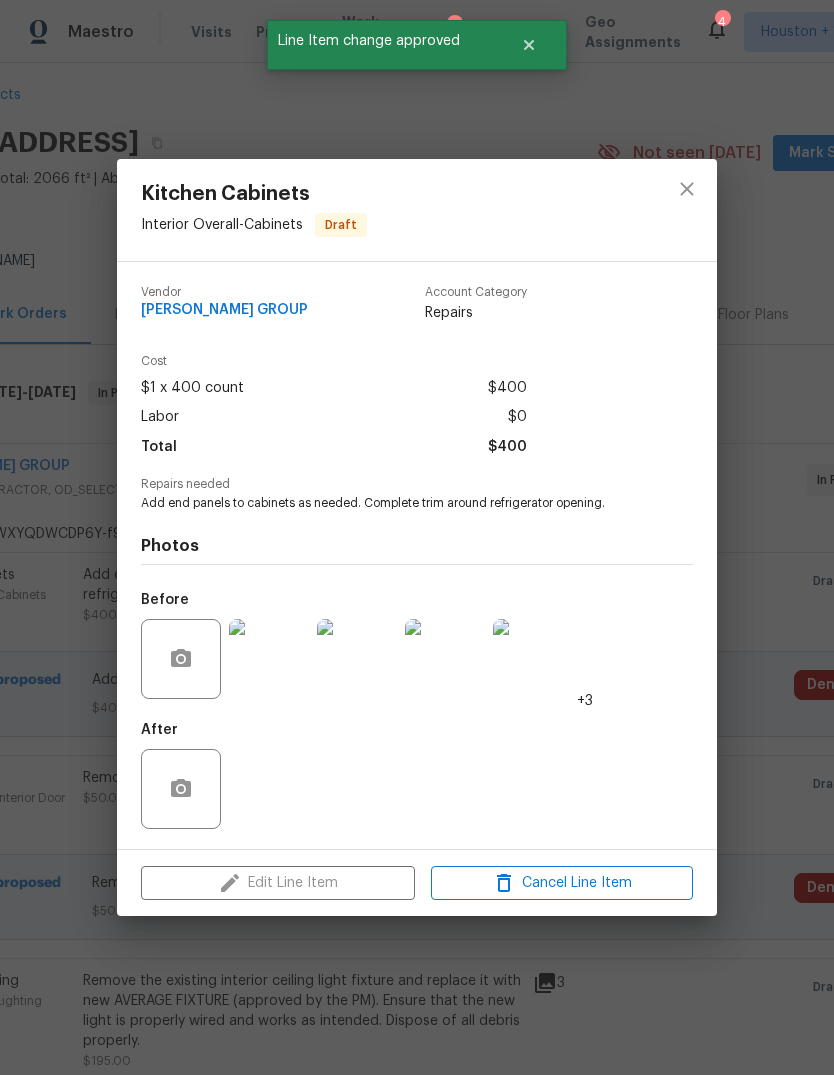 click at bounding box center (269, 659) 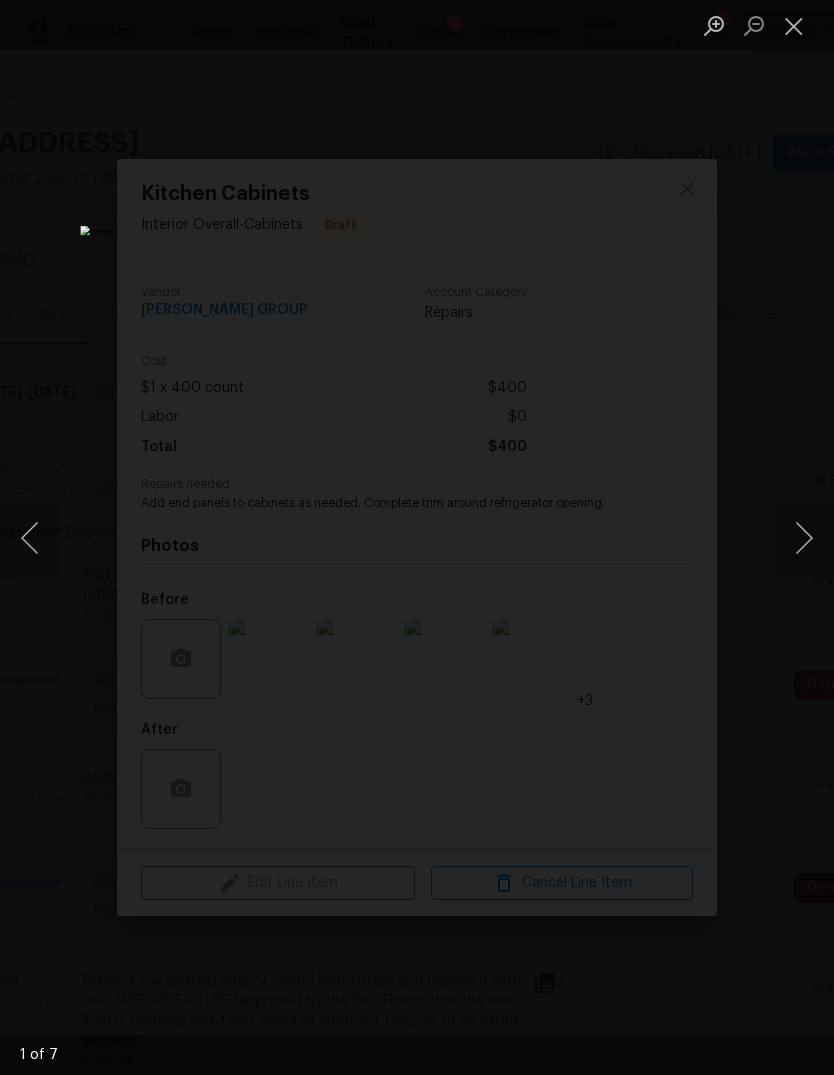 click at bounding box center (804, 538) 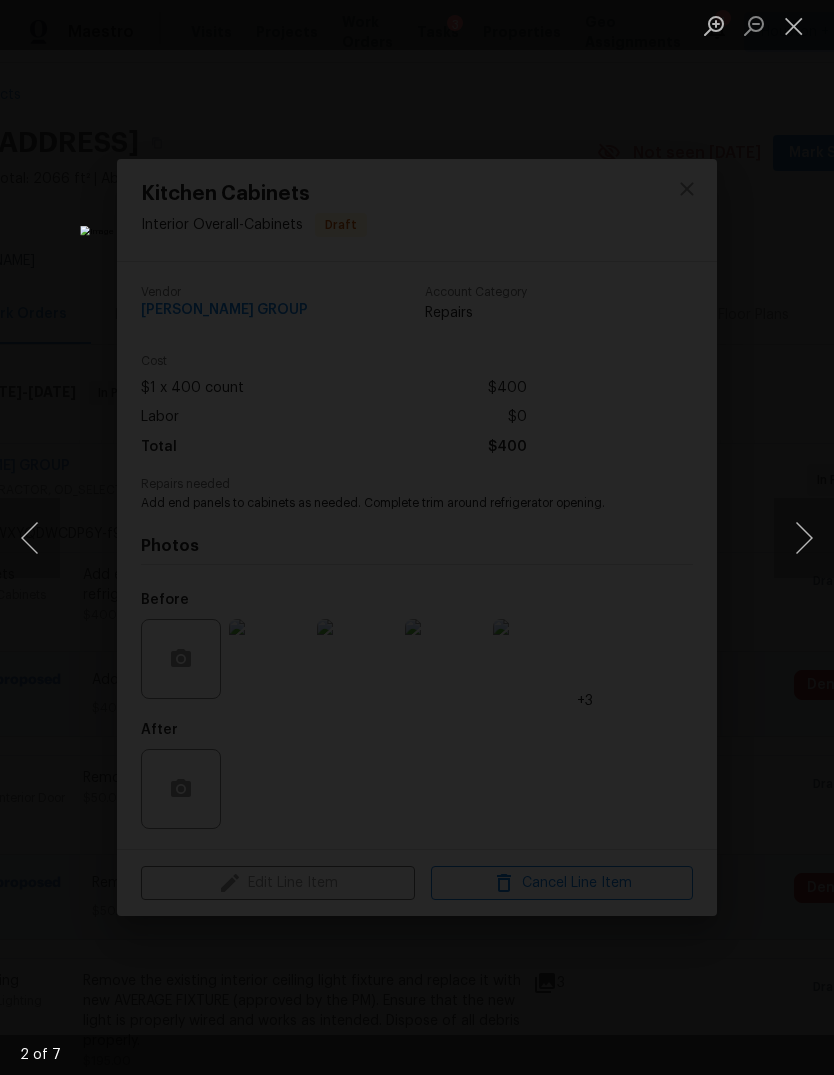 click at bounding box center [804, 538] 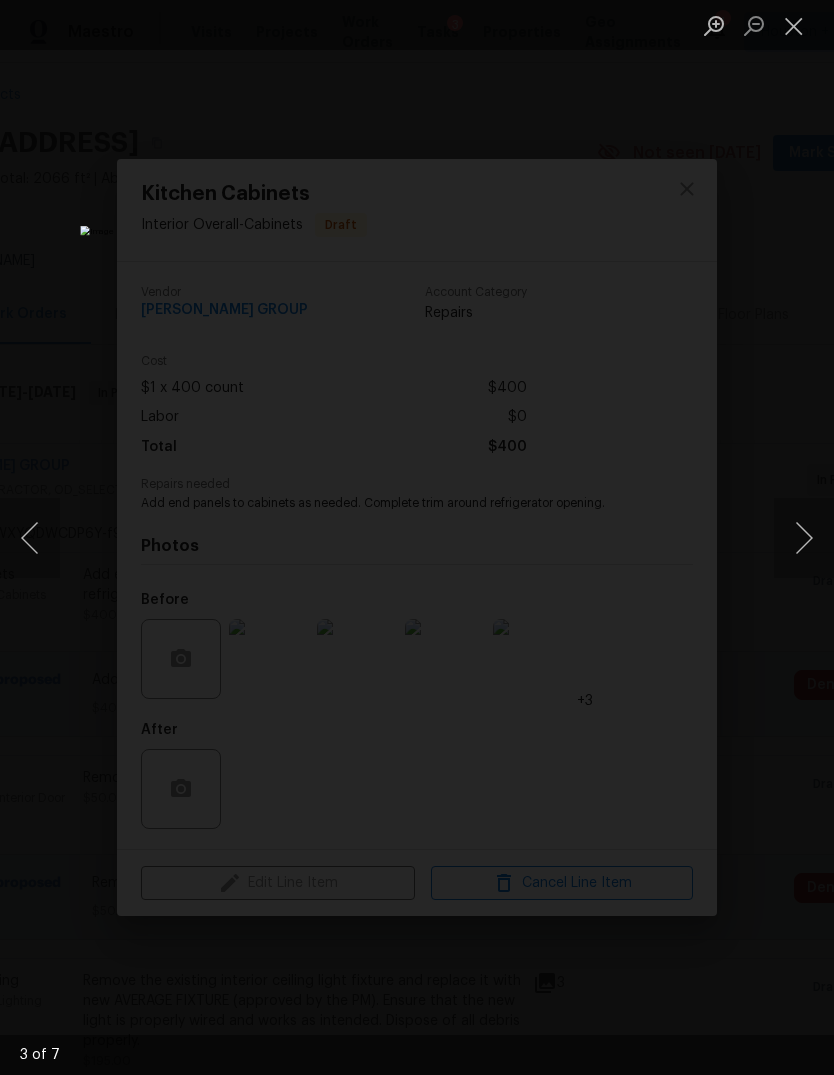 click at bounding box center (804, 538) 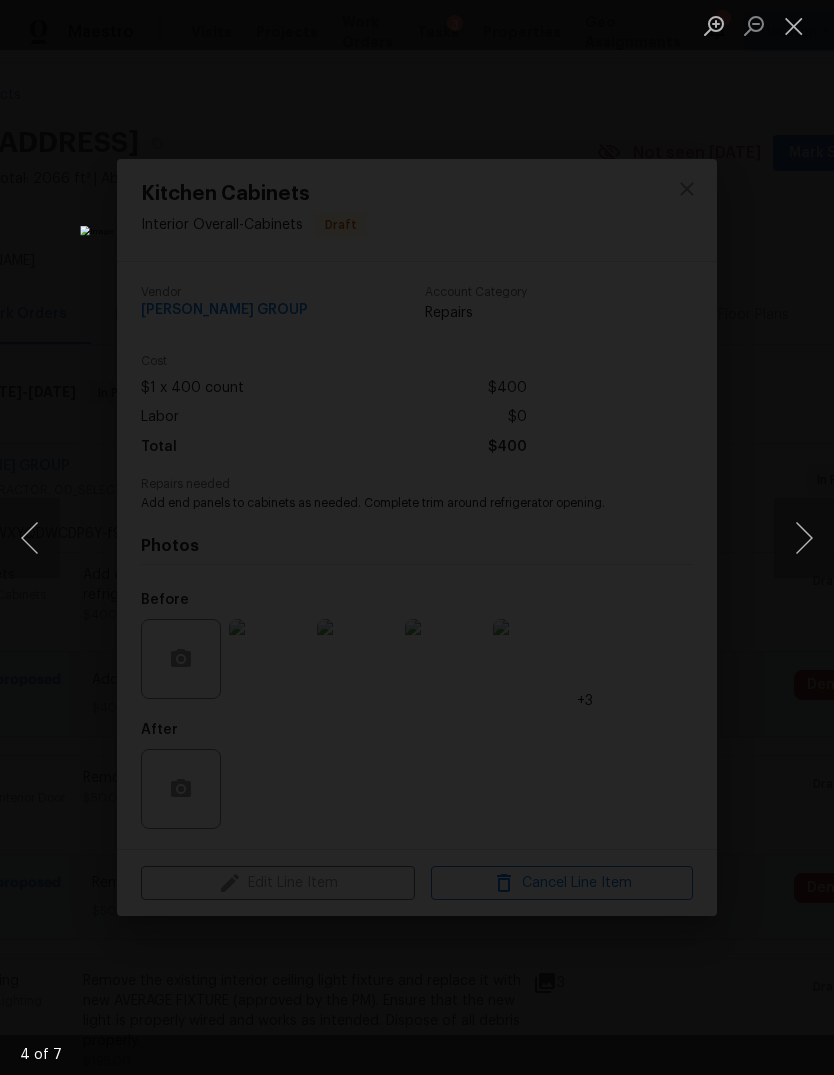 click at bounding box center (804, 538) 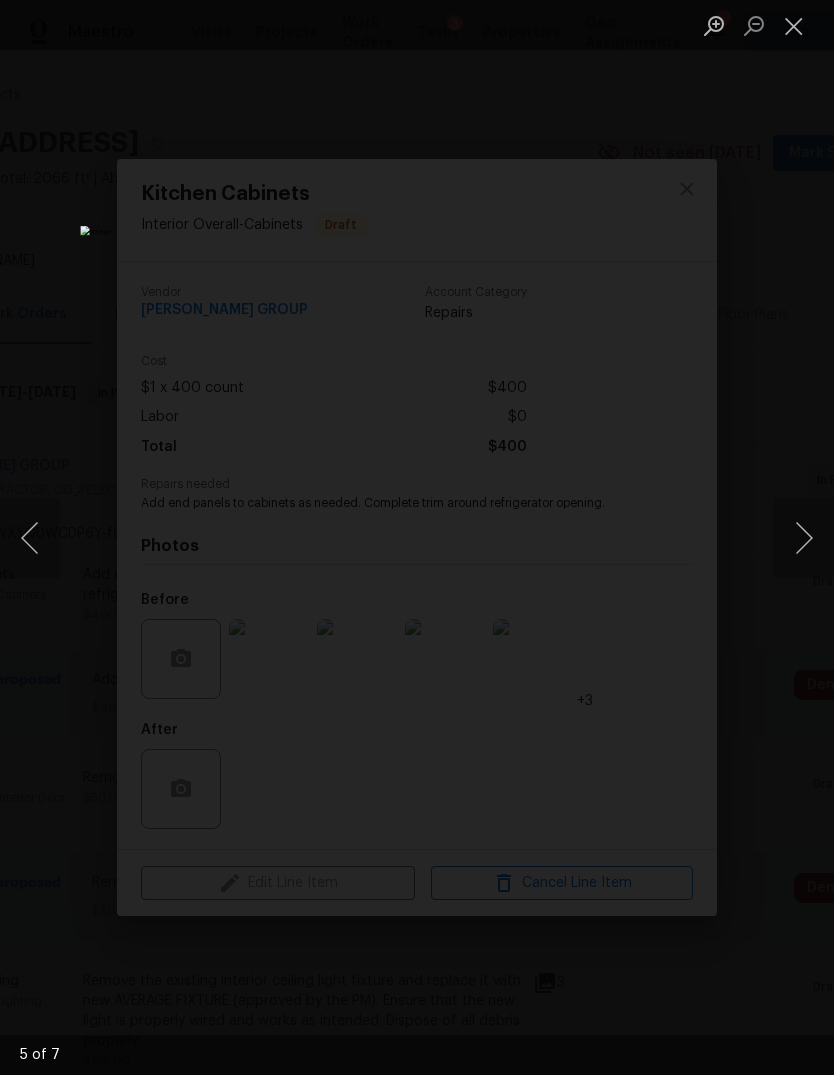 click at bounding box center (804, 538) 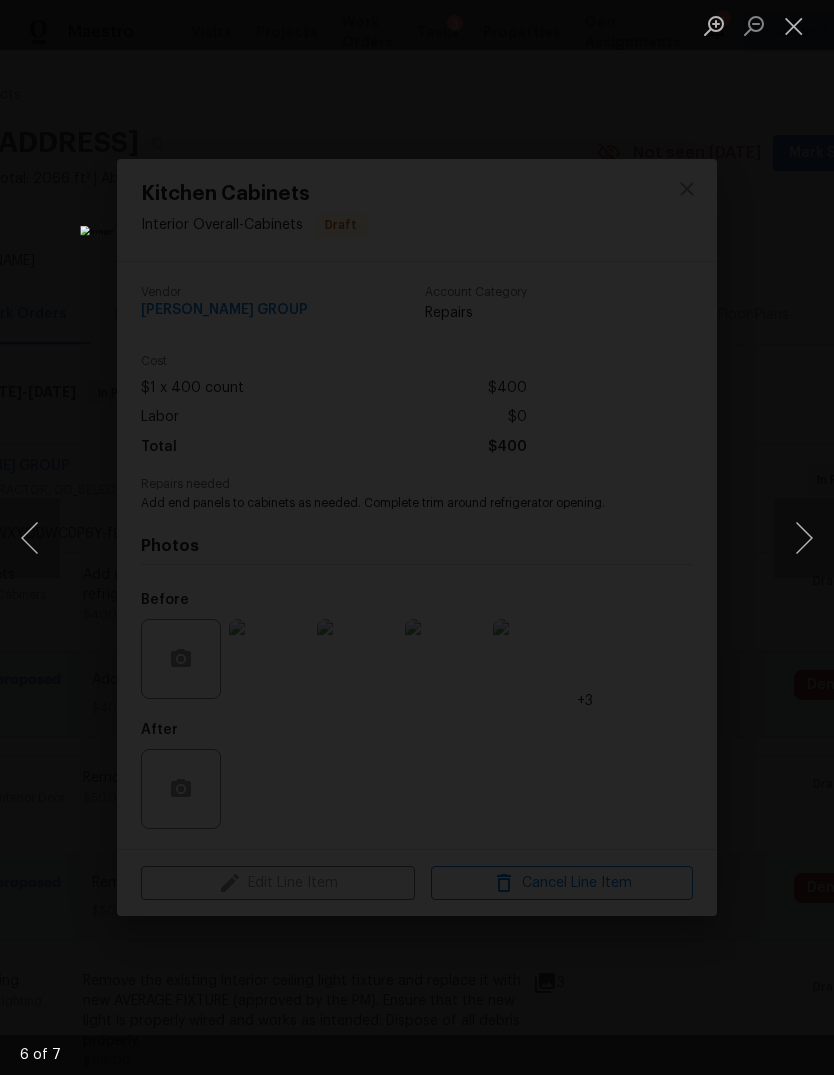click at bounding box center (417, 537) 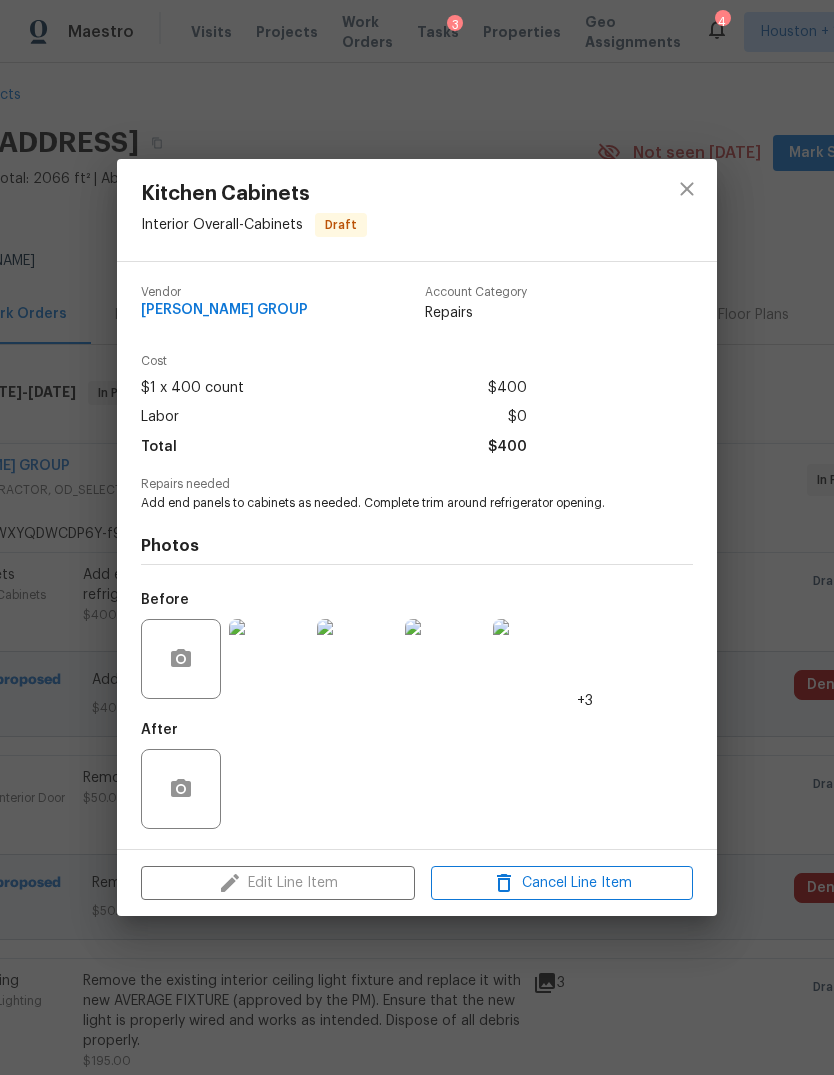 click on "Kitchen Cabinets Interior Overall  -  Cabinets Draft Vendor [PERSON_NAME] GROUP Account Category Repairs Cost $1 x 400 count $400 Labor $0 Total $400 Repairs needed Add end panels to cabinets as needed. Complete trim around refrigerator opening. Photos Before  +3 After  Edit Line Item  Cancel Line Item" at bounding box center (417, 537) 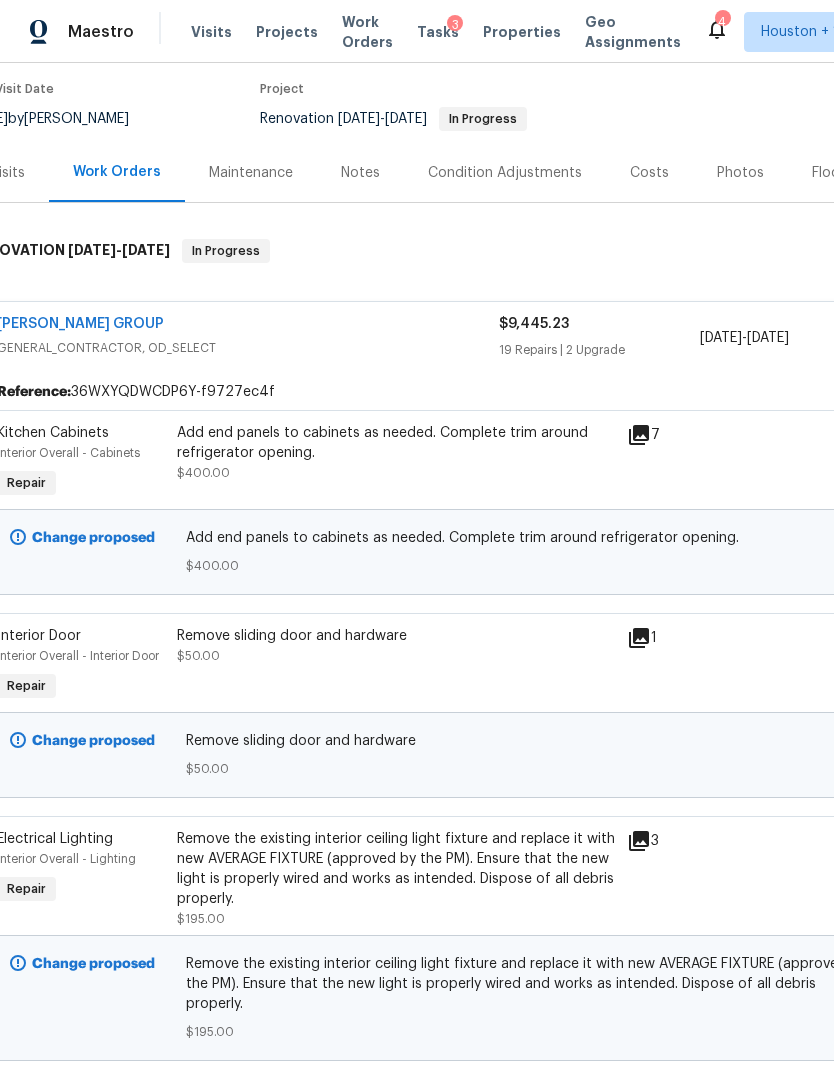 scroll, scrollTop: 158, scrollLeft: 34, axis: both 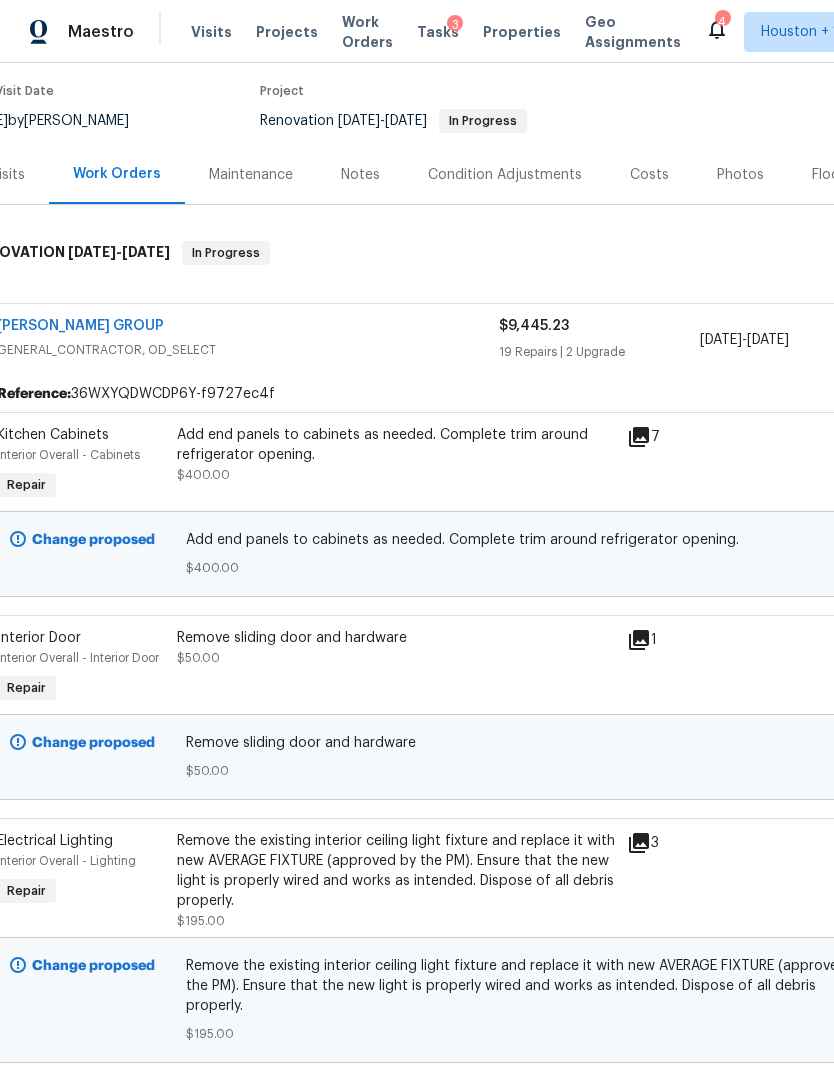 click on "$50.00" at bounding box center (198, 658) 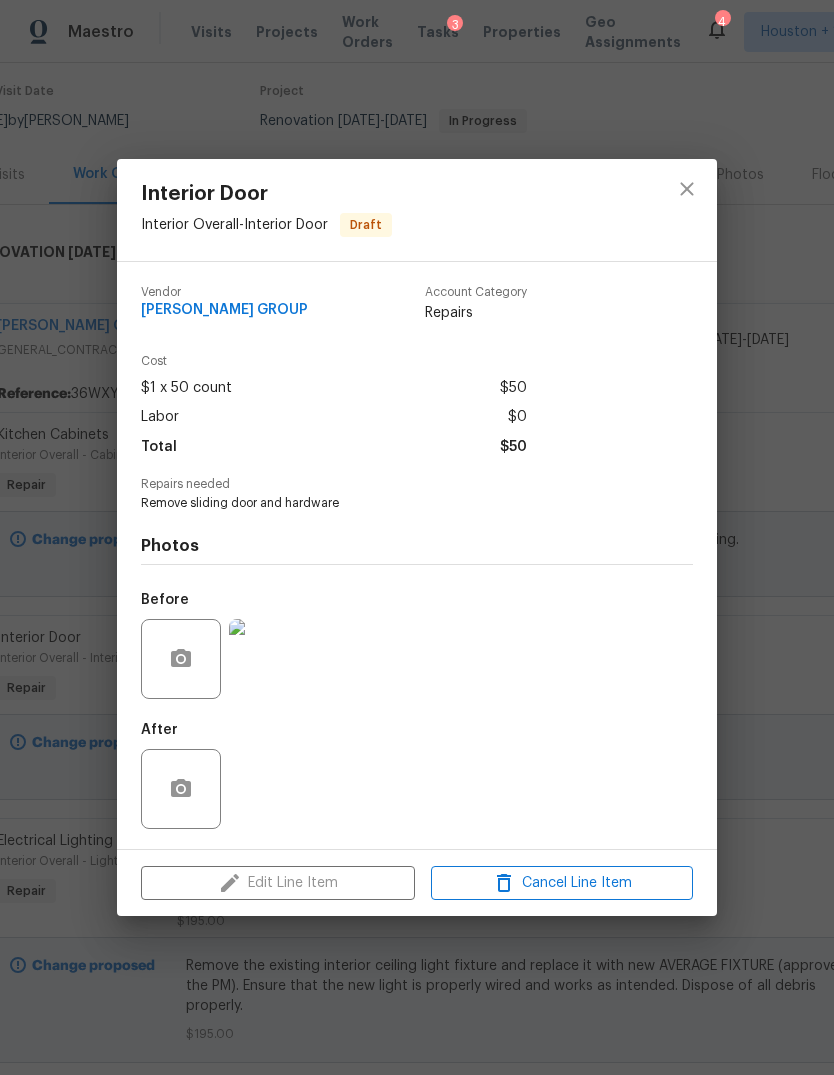 click at bounding box center [269, 659] 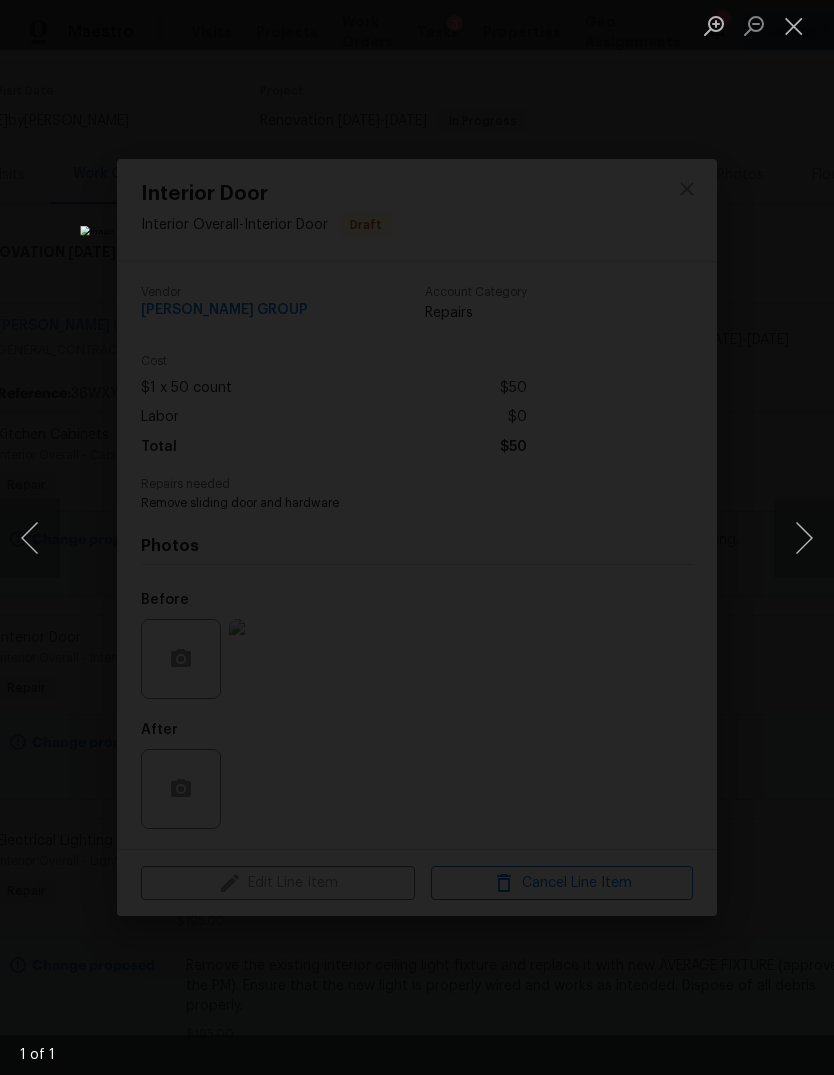 click at bounding box center (417, 537) 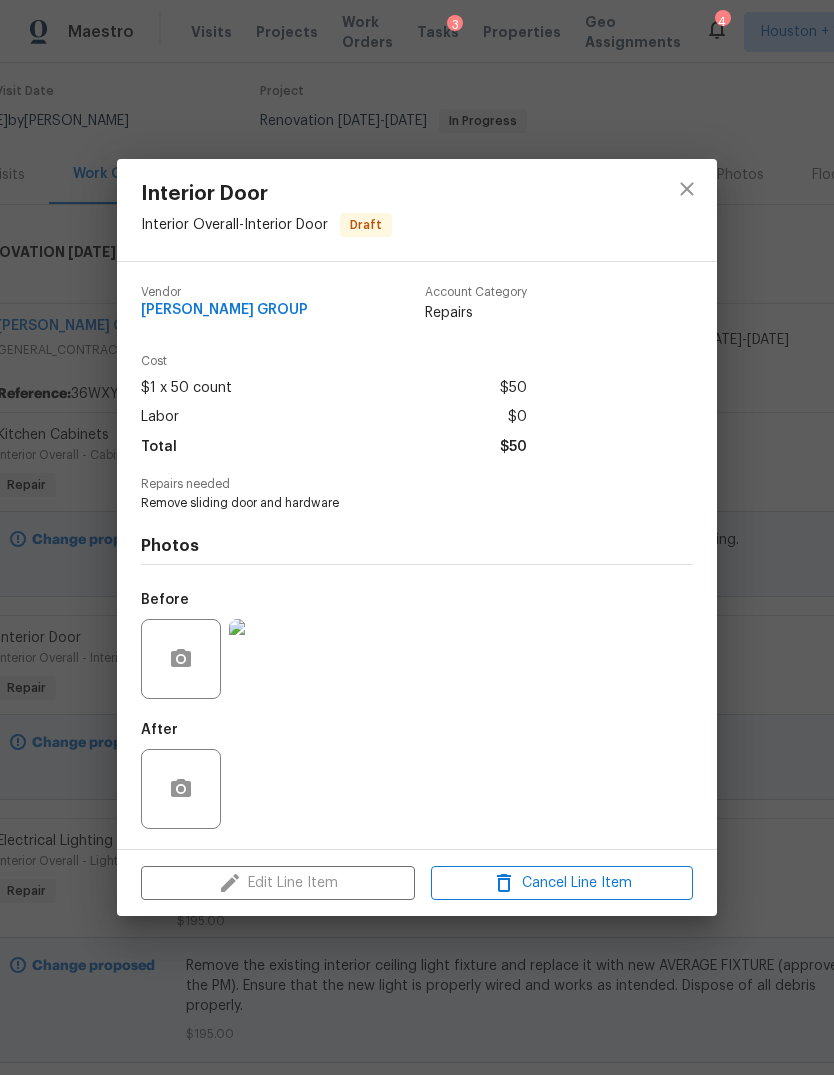 click on "Interior Door Interior Overall  -  Interior Door Draft Vendor [PERSON_NAME] GROUP Account Category Repairs Cost $1 x 50 count $50 Labor $0 Total $50 Repairs needed Remove sliding door and hardware Photos Before After  Edit Line Item  Cancel Line Item" at bounding box center [417, 537] 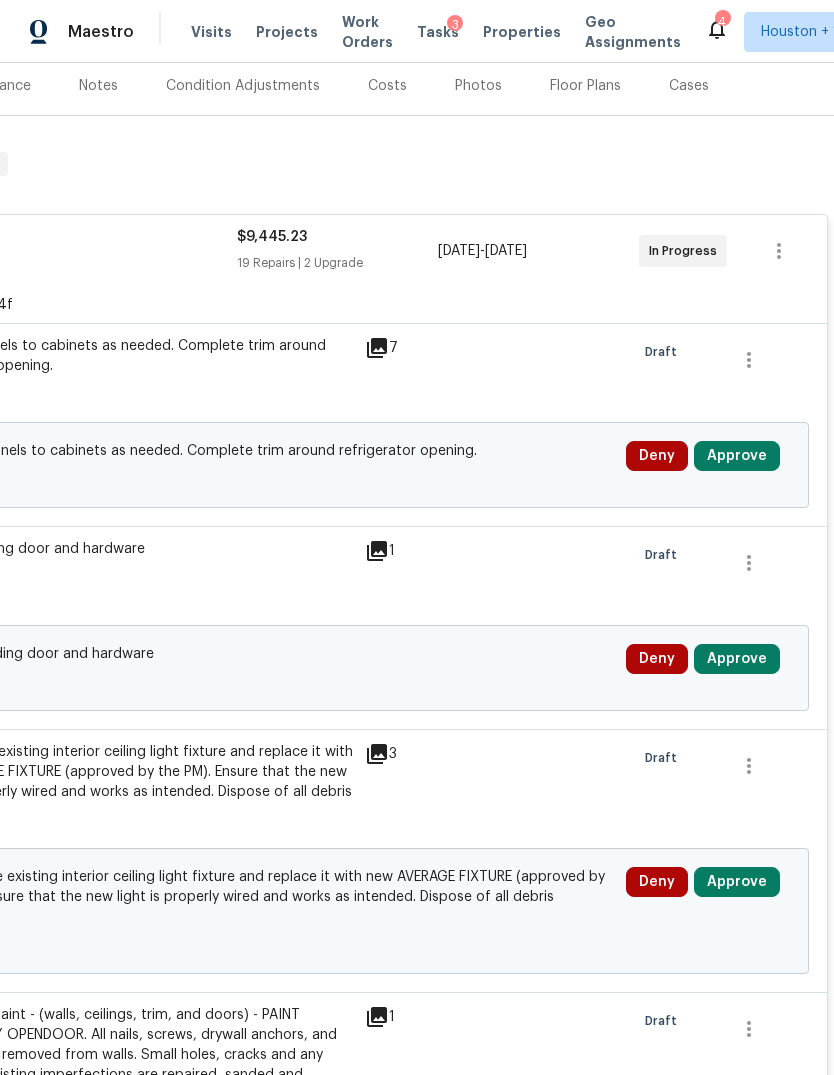 scroll, scrollTop: 257, scrollLeft: 119, axis: both 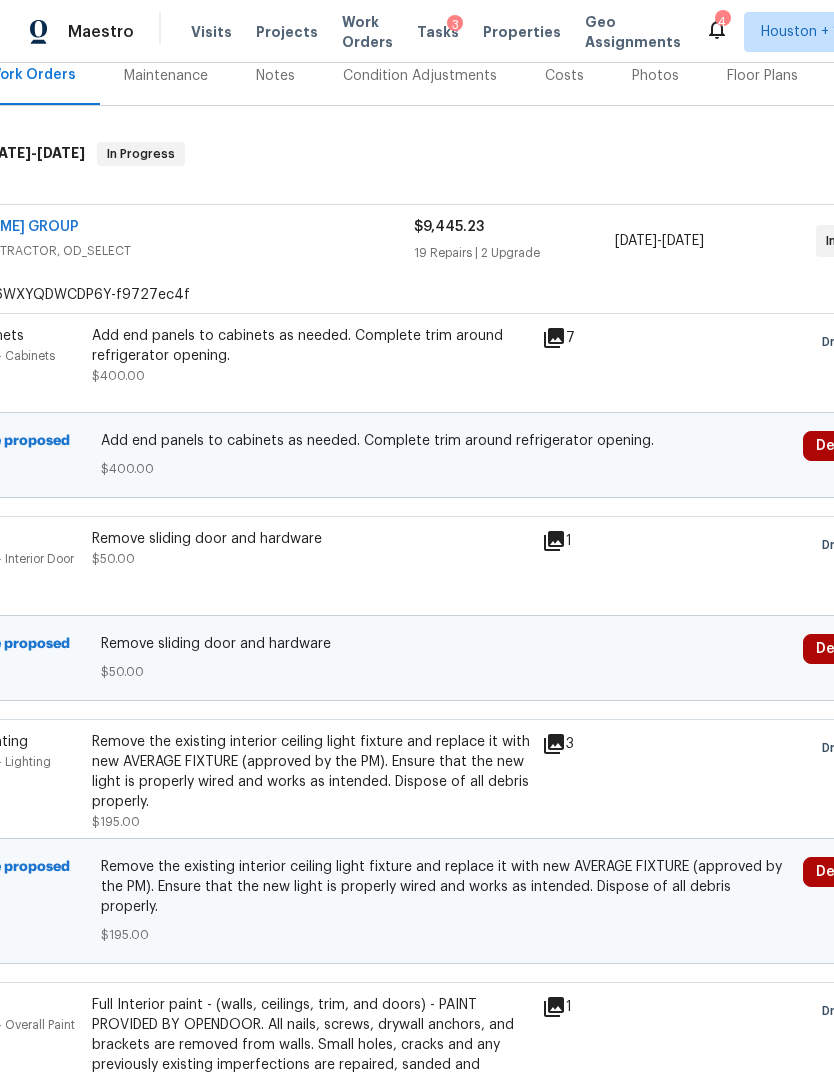 click on "Remove sliding door and hardware $50.00" at bounding box center [311, 569] 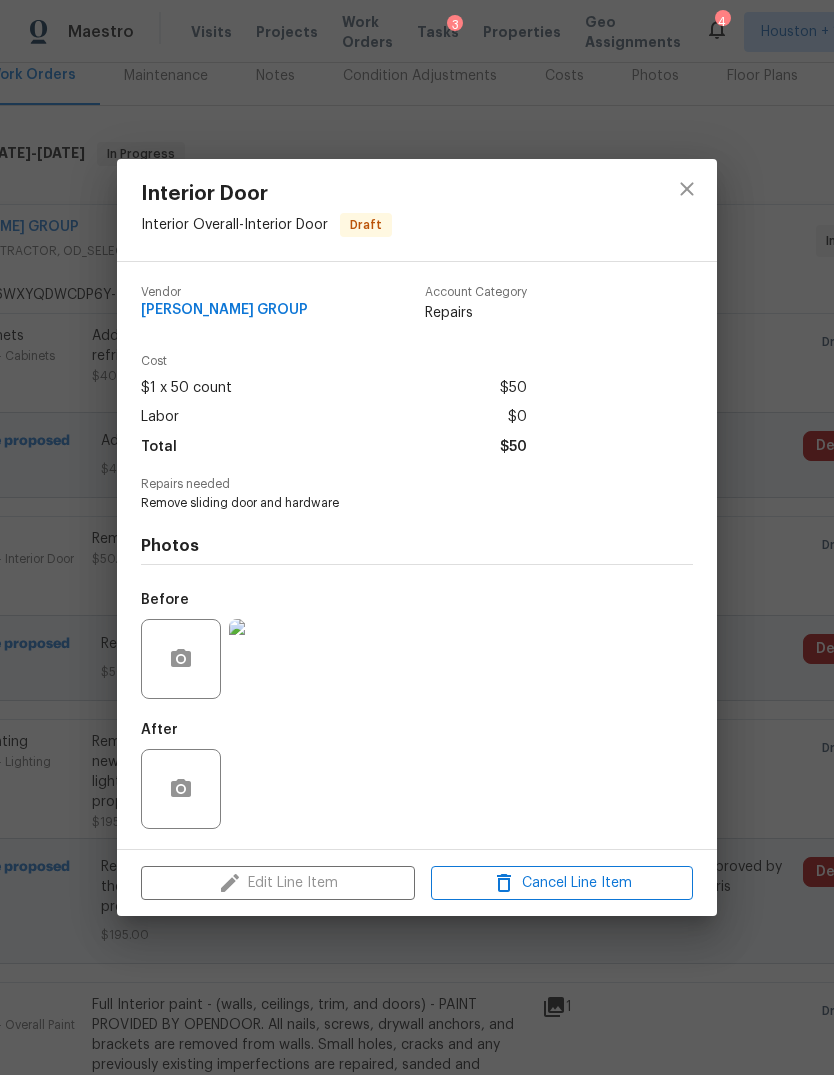 click at bounding box center [269, 659] 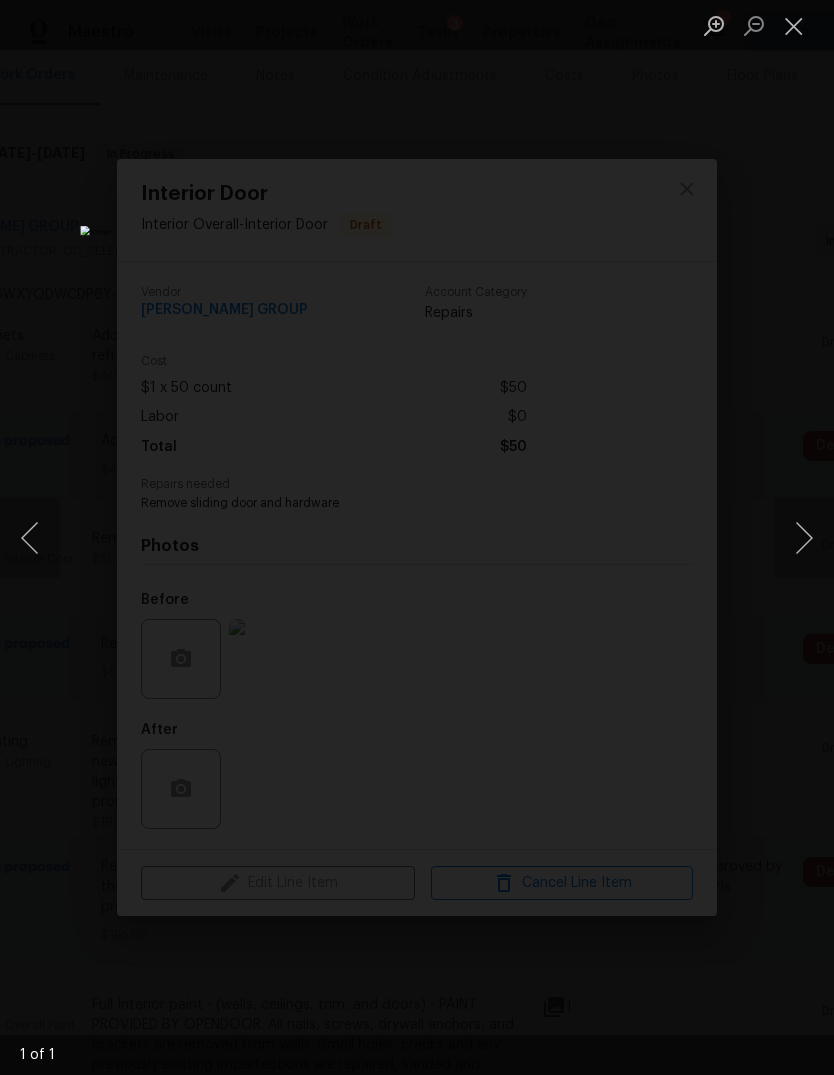 click at bounding box center (417, 537) 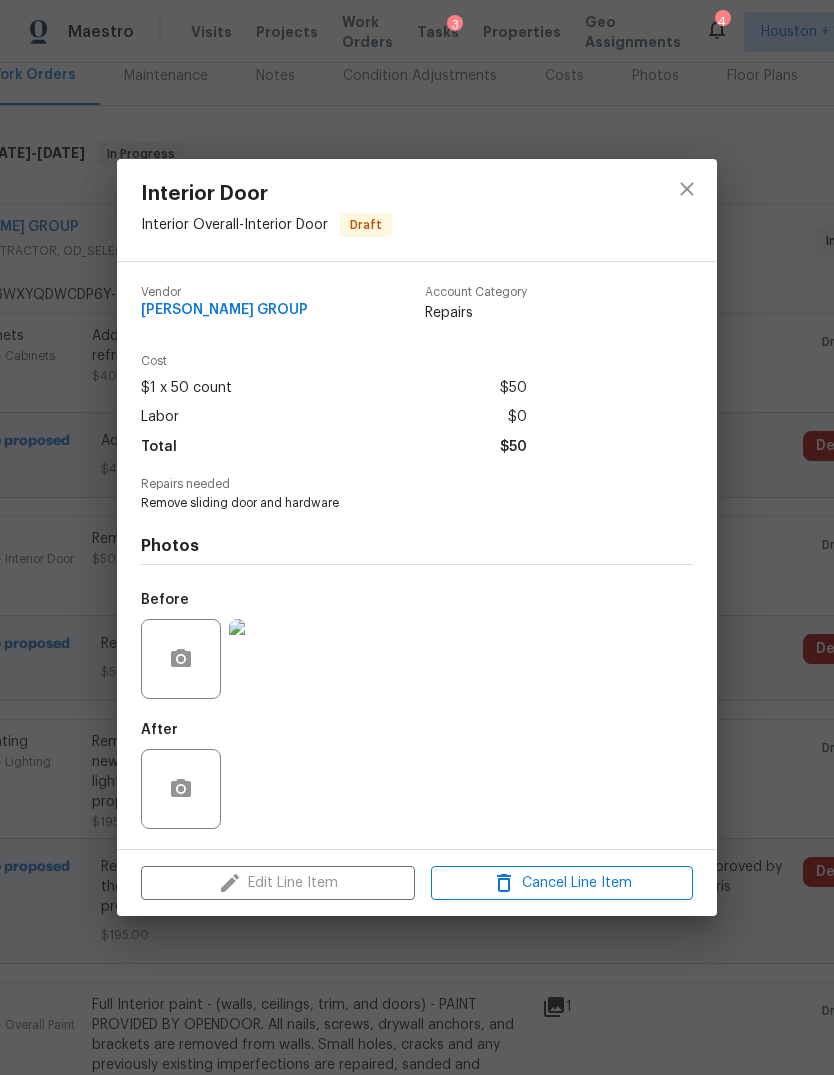 click on "Interior Door Interior Overall  -  Interior Door Draft Vendor [PERSON_NAME] GROUP Account Category Repairs Cost $1 x 50 count $50 Labor $0 Total $50 Repairs needed Remove sliding door and hardware Photos Before After  Edit Line Item  Cancel Line Item" at bounding box center [417, 537] 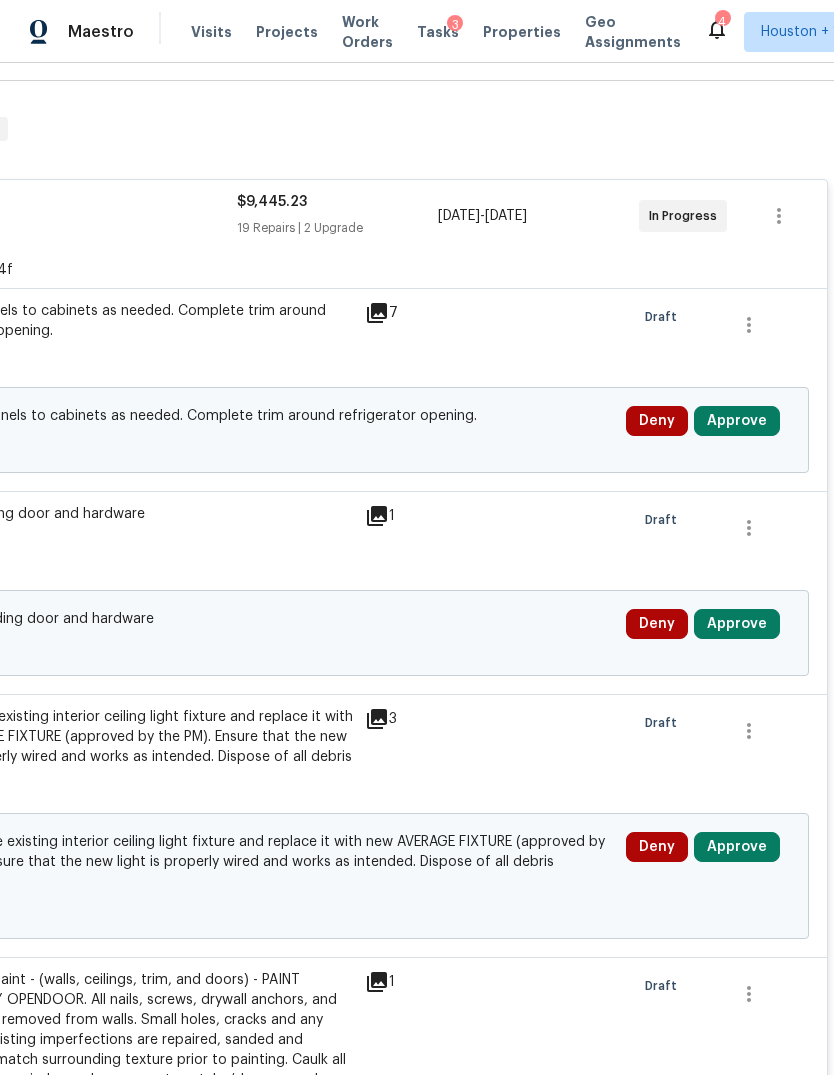 scroll, scrollTop: 282, scrollLeft: 296, axis: both 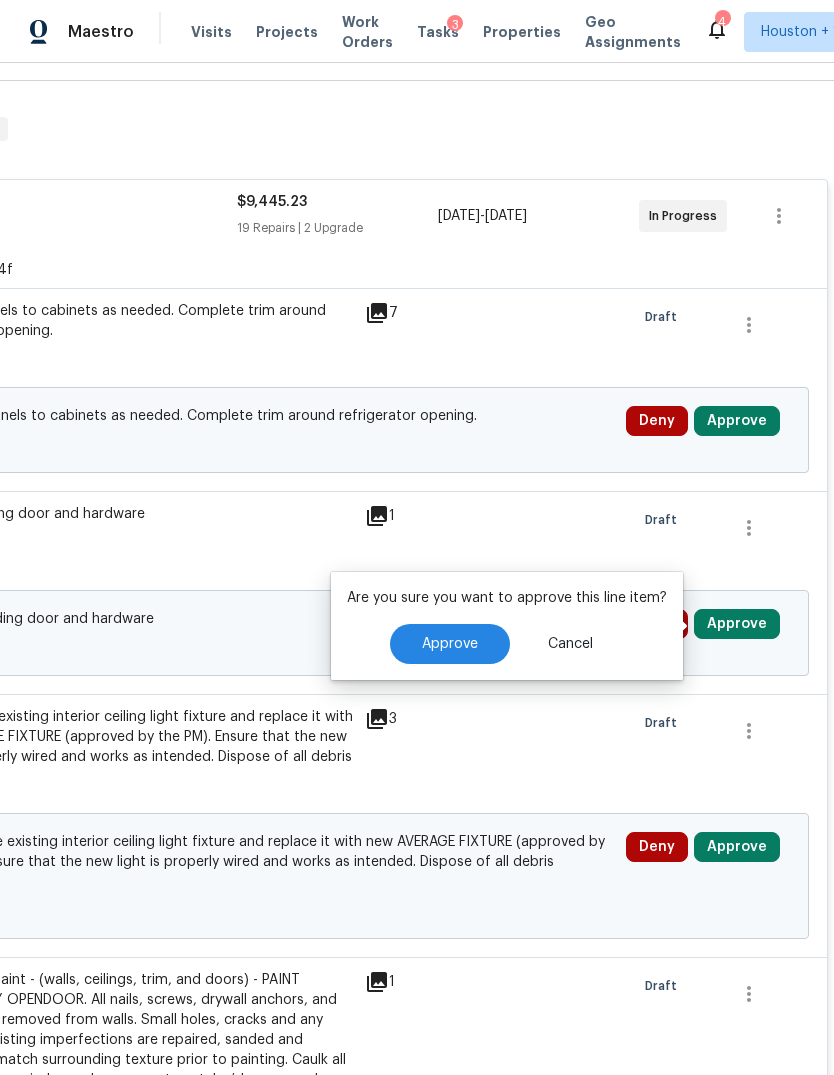 click on "Approve" at bounding box center [450, 644] 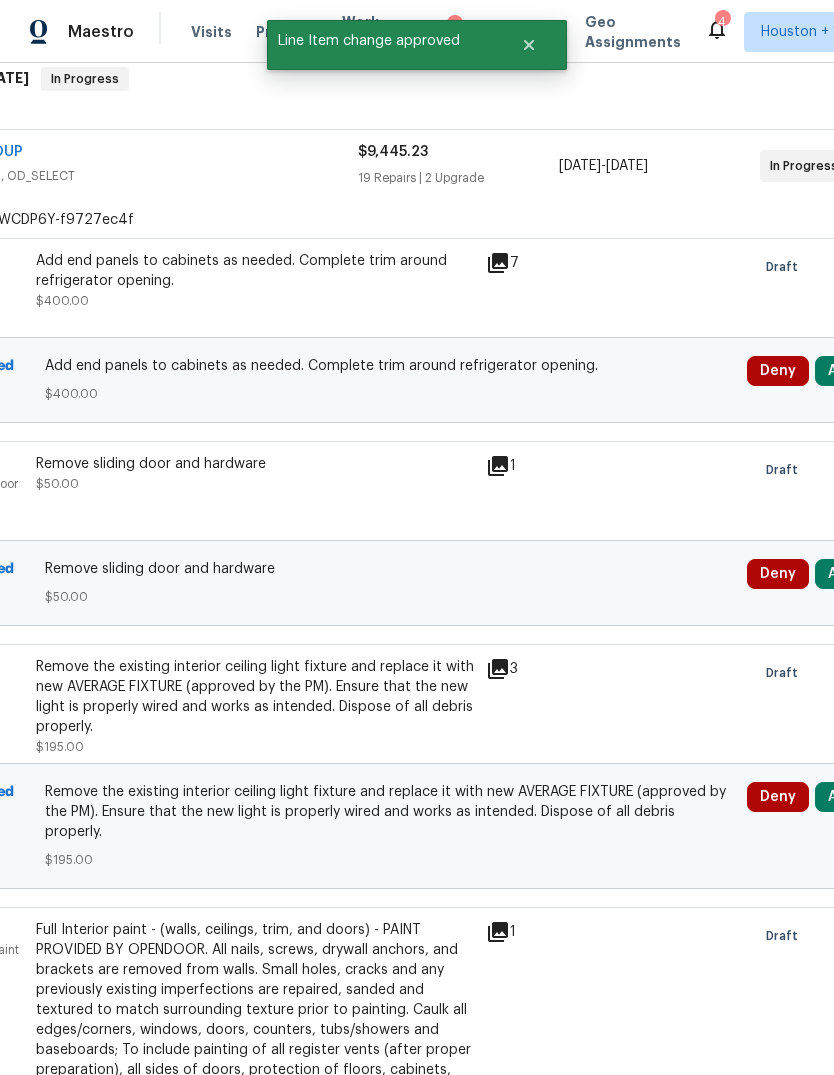scroll, scrollTop: 336, scrollLeft: 168, axis: both 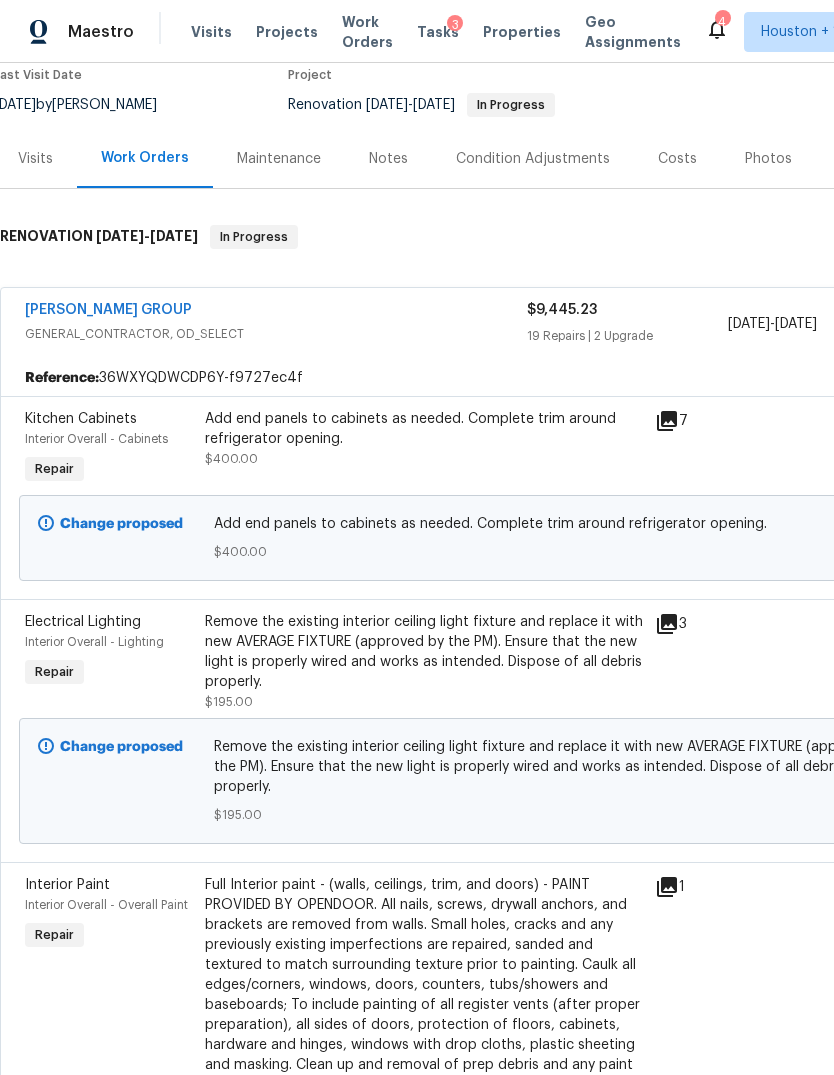click on "Remove the existing interior ceiling light fixture and replace it with new AVERAGE FIXTURE (approved by the PM). Ensure that the new light is properly wired and works as intended. Dispose of all debris properly." at bounding box center (424, 652) 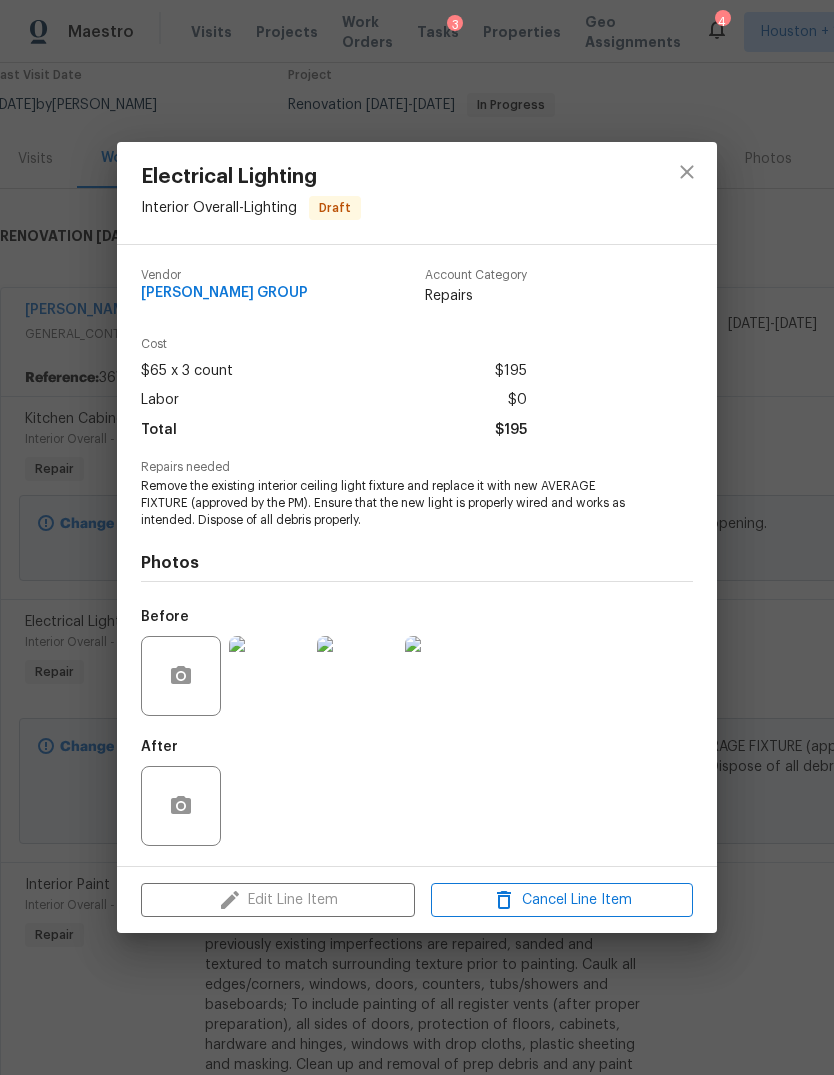 click at bounding box center [269, 676] 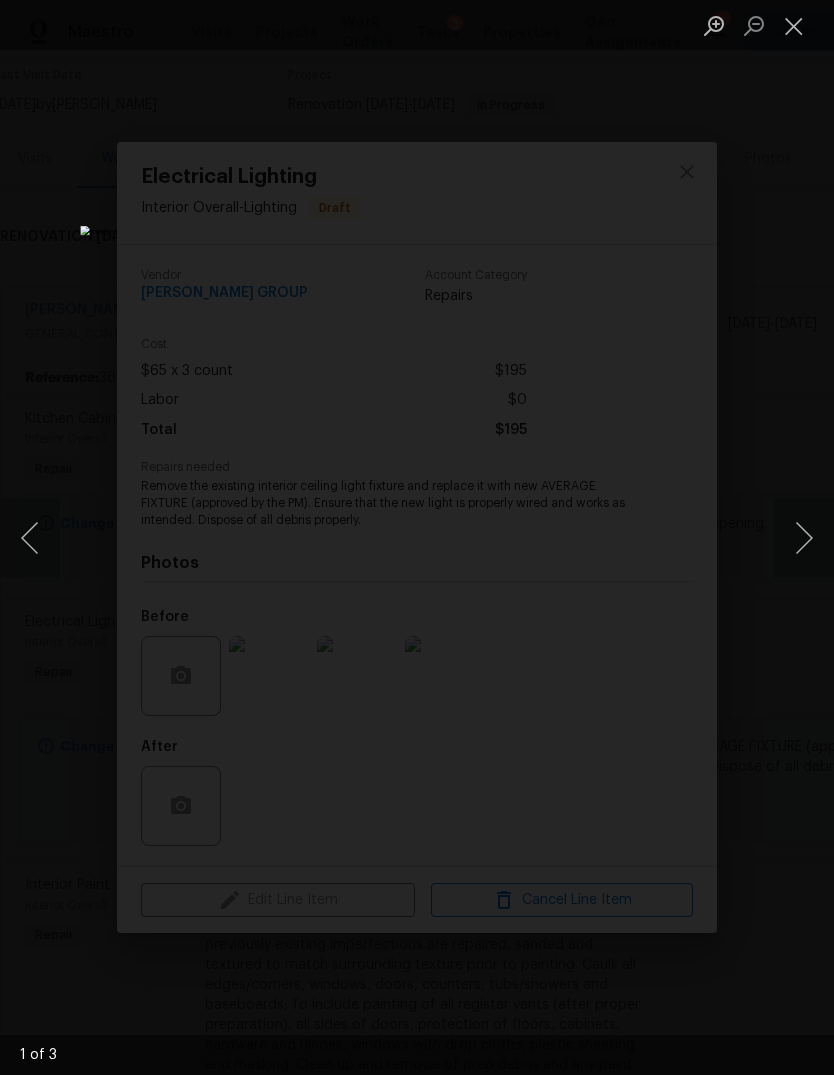 click at bounding box center [804, 538] 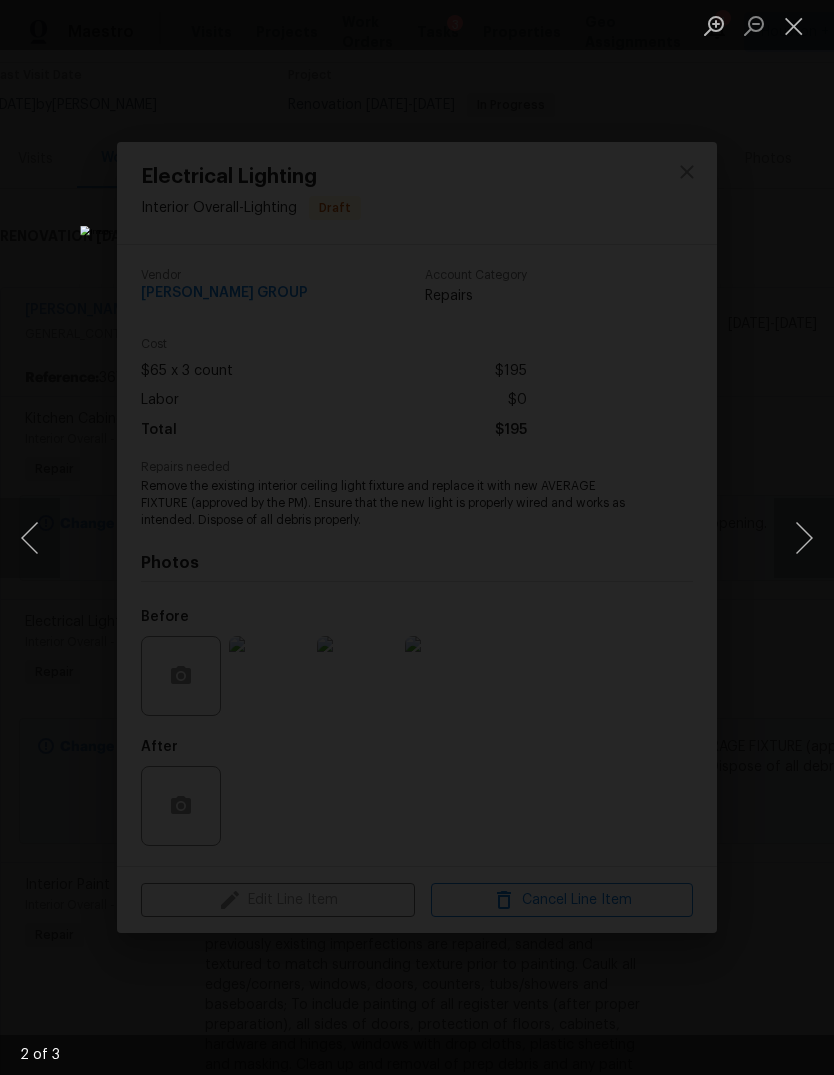 click at bounding box center [804, 538] 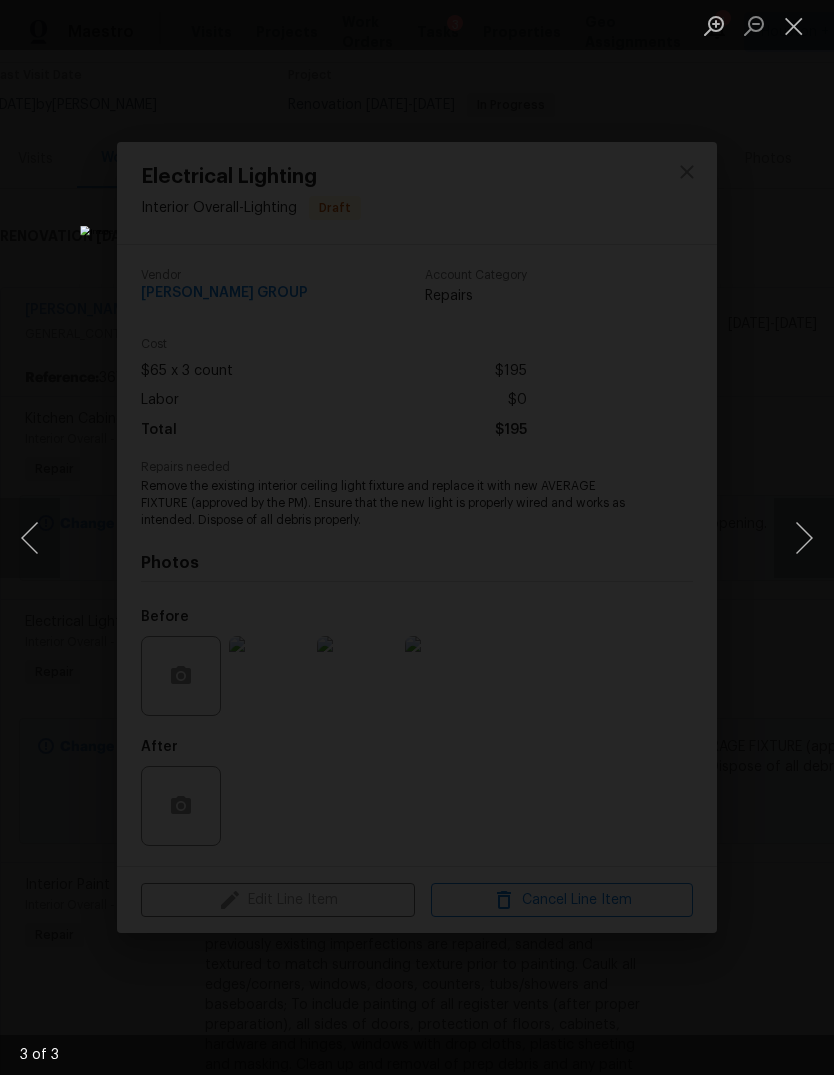 click at bounding box center (417, 537) 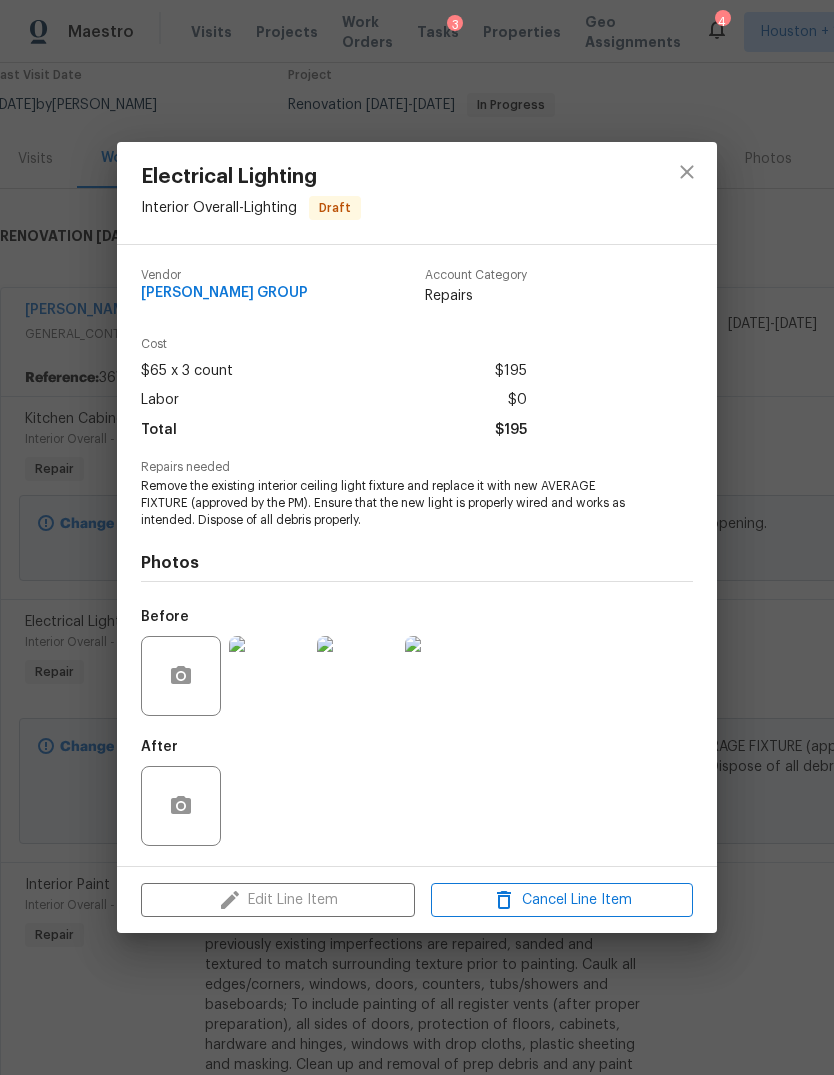 click on "Electrical Lighting Interior Overall  -  Lighting Draft Vendor [PERSON_NAME] GROUP Account Category Repairs Cost $65 x 3 count $195 Labor $0 Total $195 Repairs needed Remove the existing interior ceiling light fixture and replace it with new AVERAGE FIXTURE (approved by the PM). Ensure that the new light is properly wired and works as intended. Dispose of all debris properly. Photos Before After  Edit Line Item  Cancel Line Item" at bounding box center (417, 537) 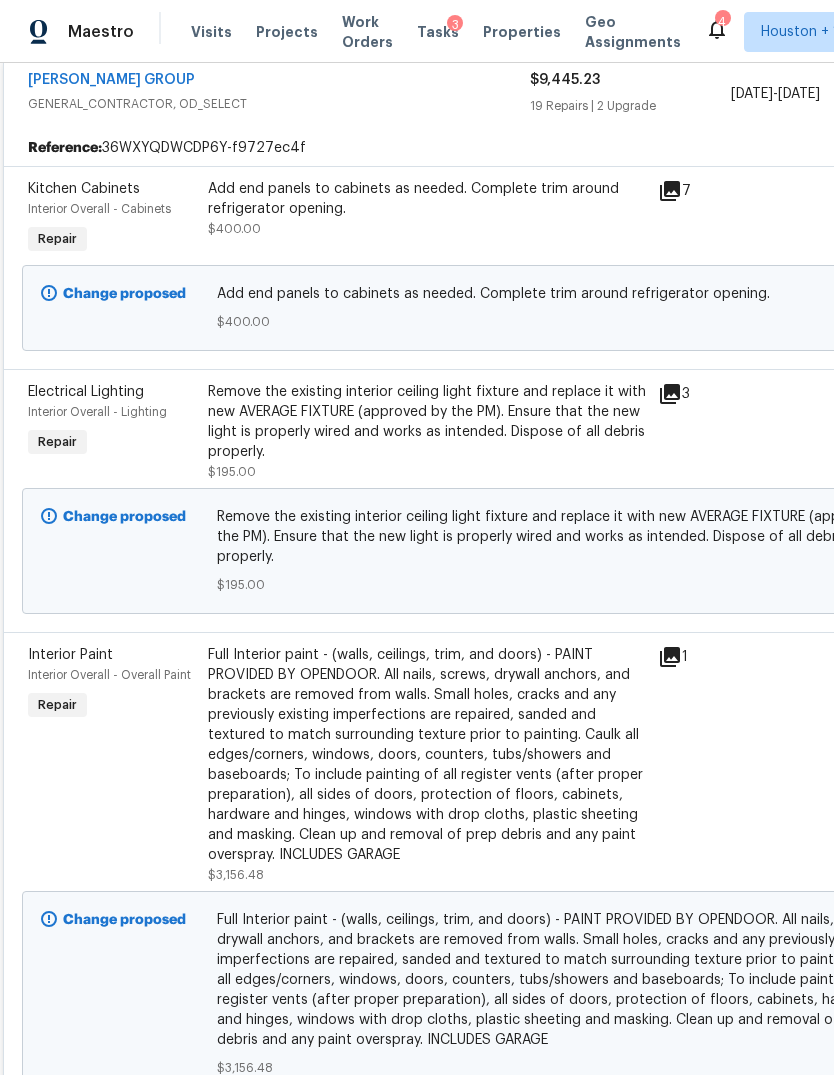 scroll, scrollTop: 405, scrollLeft: 2, axis: both 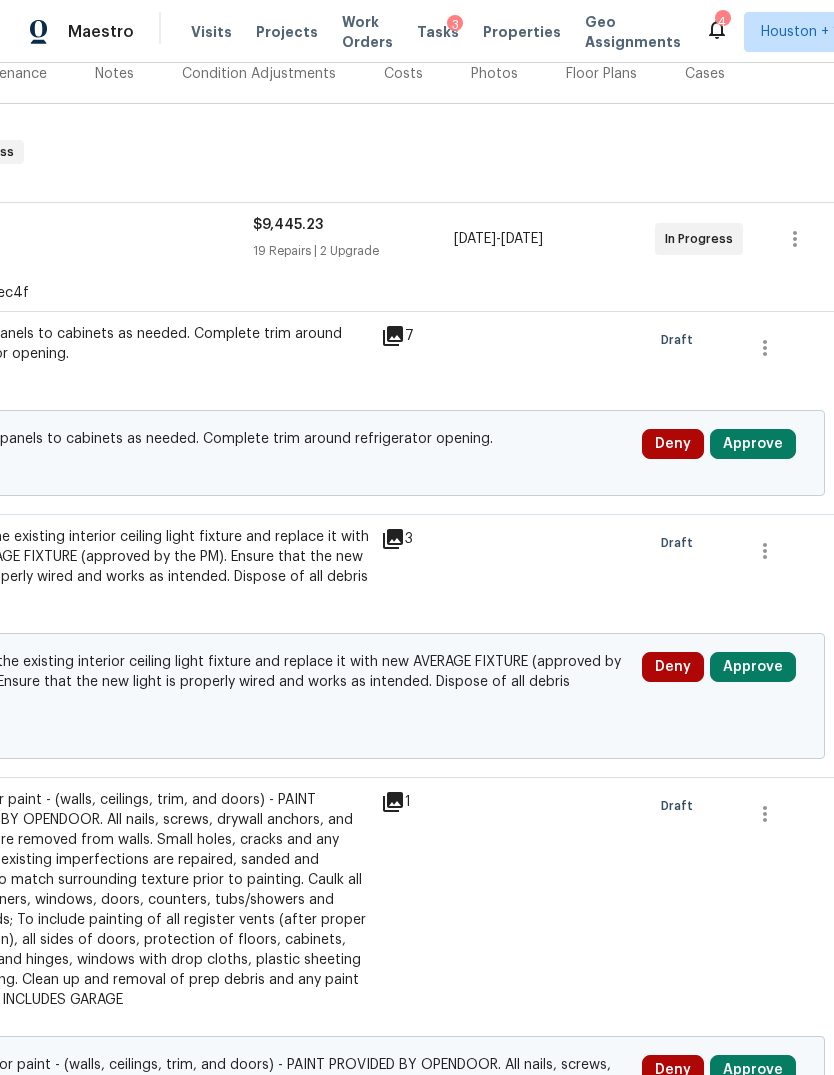click on "Approve" at bounding box center [753, 667] 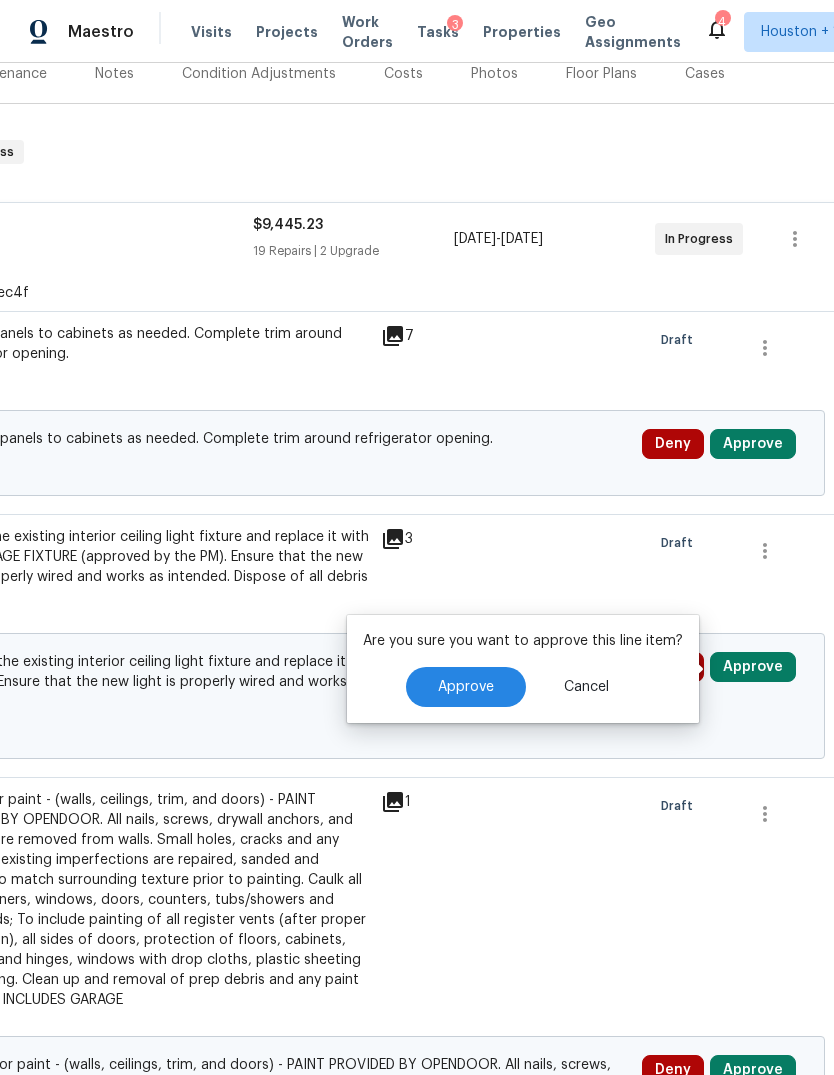 click on "Approve" at bounding box center [466, 687] 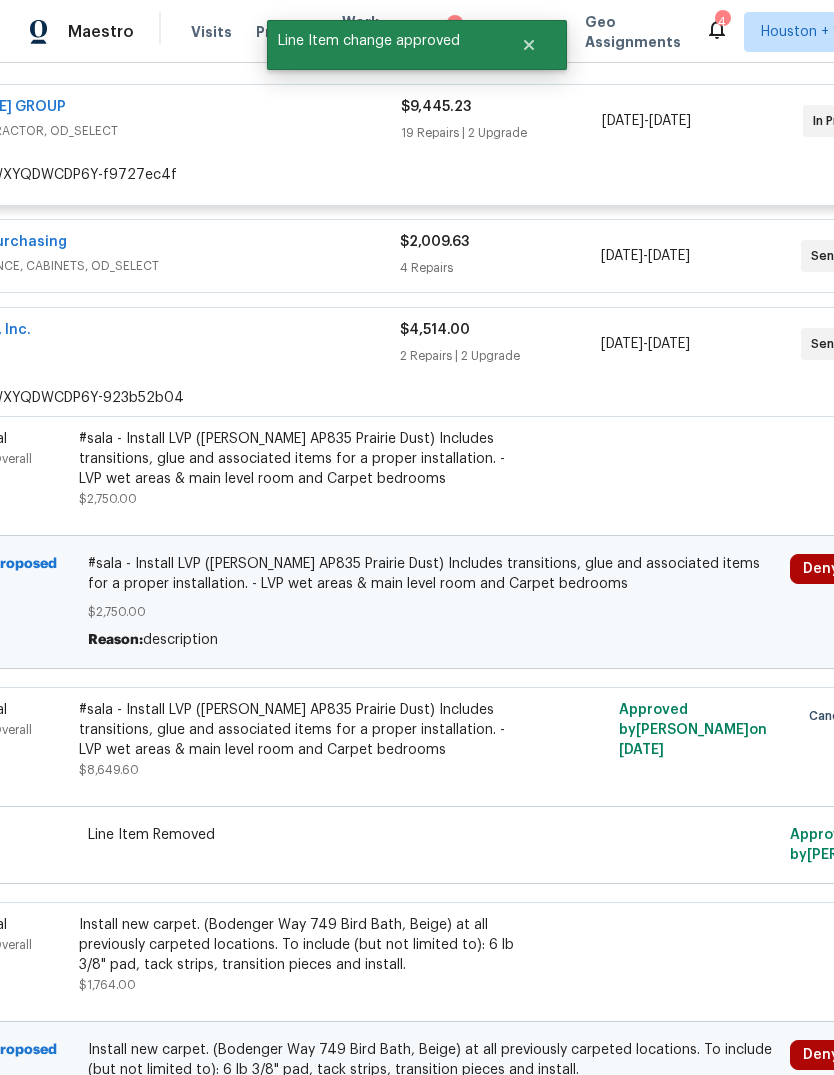 scroll, scrollTop: 378, scrollLeft: 132, axis: both 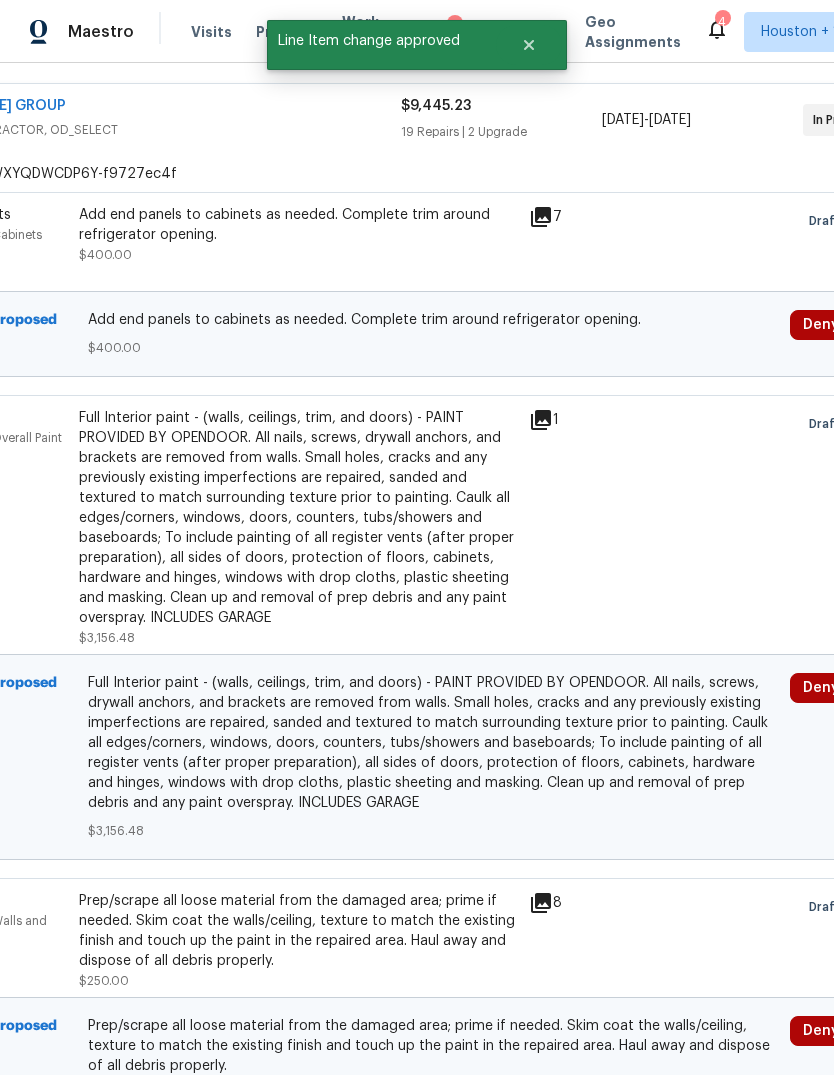 click on "Full Interior paint - (walls, ceilings, trim, and doors) - PAINT PROVIDED BY OPENDOOR. All nails, screws, drywall anchors, and brackets are removed from walls. Small holes, cracks and any previously existing imperfections are repaired, sanded and textured to match surrounding texture prior to painting. Caulk all edges/corners, windows, doors, counters, tubs/showers and baseboards; To include painting of all register vents (after proper preparation), all sides of doors, protection of floors, cabinets, hardware and hinges, windows with drop cloths, plastic sheeting and masking. Clean up and removal of prep debris and any paint overspray. INCLUDES GARAGE" at bounding box center (298, 518) 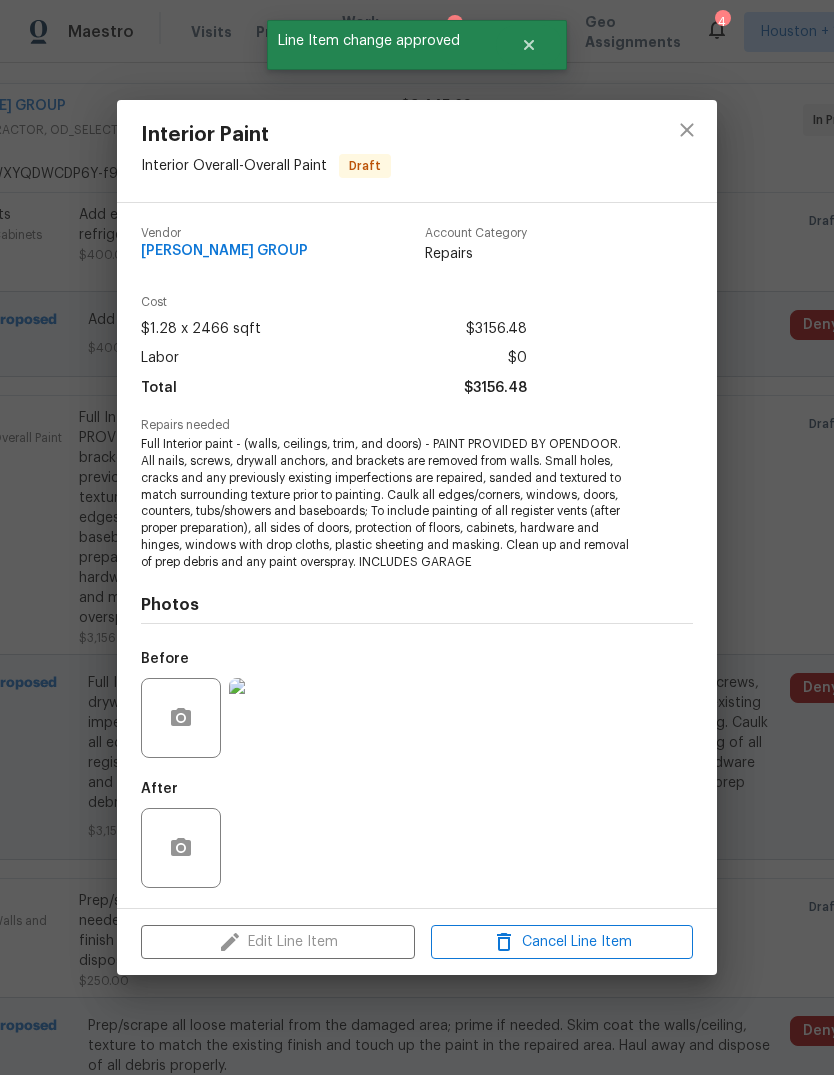 click on "Interior Paint Interior Overall  -  Overall Paint Draft Vendor [PERSON_NAME] GROUP Account Category Repairs Cost $1.28 x 2466 sqft $3156.48 Labor $0 Total $3156.48 Repairs needed Full Interior paint - (walls, ceilings, trim, and doors) - PAINT PROVIDED BY OPENDOOR. All nails, screws, drywall anchors, and brackets are removed from walls. Small holes, cracks and any previously existing imperfections are repaired, sanded and textured to match surrounding texture prior to painting. Caulk all edges/corners, windows, doors, counters, tubs/showers and baseboards; To include painting of all register vents (after proper preparation), all sides of doors, protection of floors, cabinets, hardware and hinges, windows with drop cloths, plastic sheeting and masking. Clean up and removal of prep debris and any paint overspray. INCLUDES GARAGE Photos Before After  Edit Line Item  Cancel Line Item" at bounding box center [417, 537] 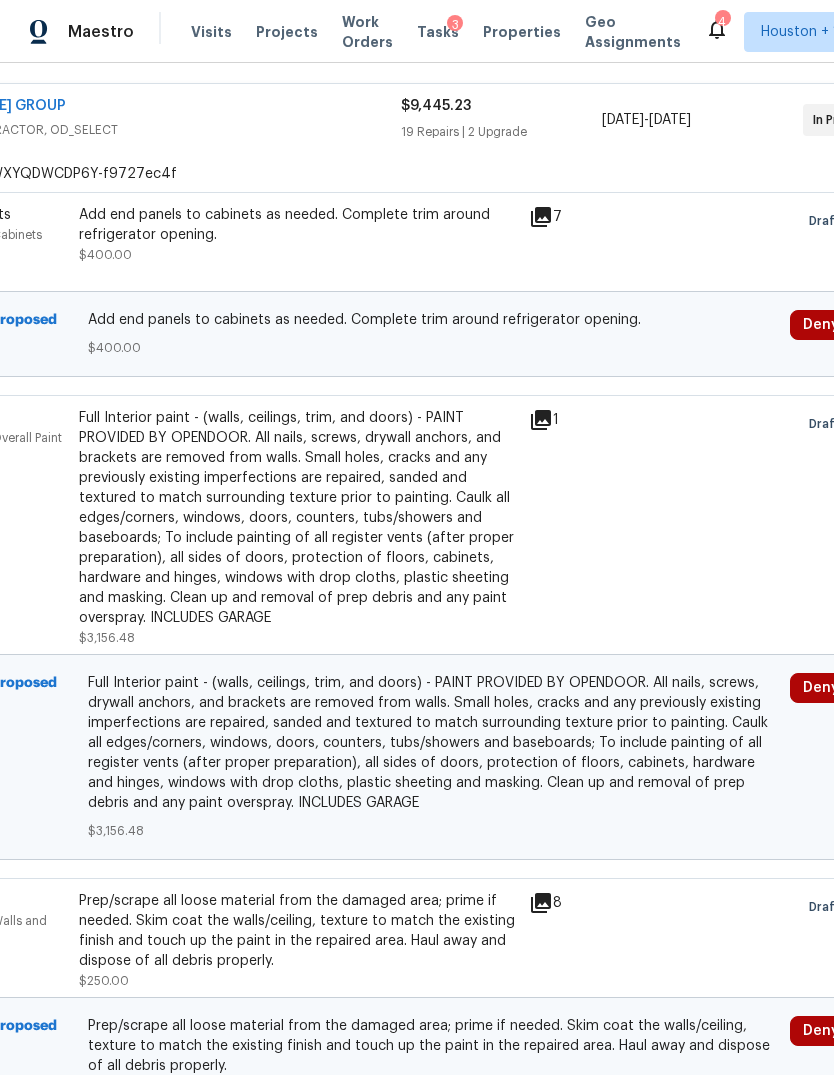 scroll, scrollTop: 380, scrollLeft: 202, axis: both 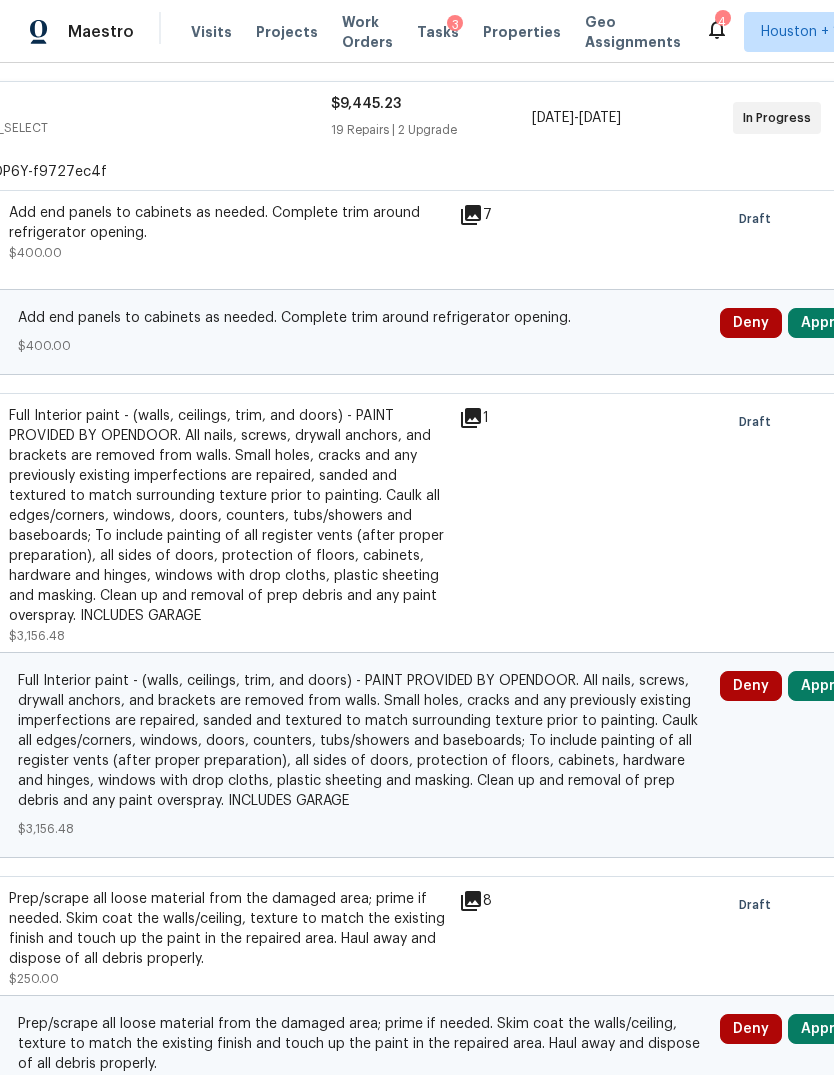 click on "Approve" at bounding box center [831, 686] 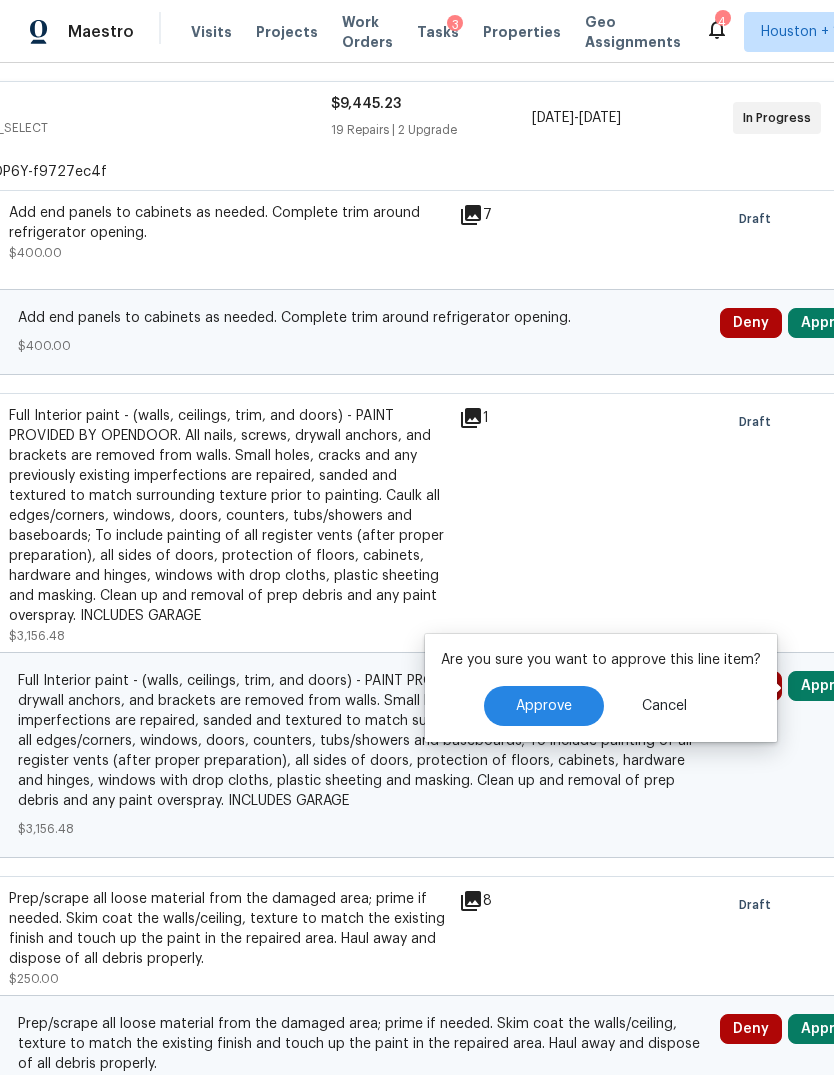 click on "Approve" at bounding box center [544, 706] 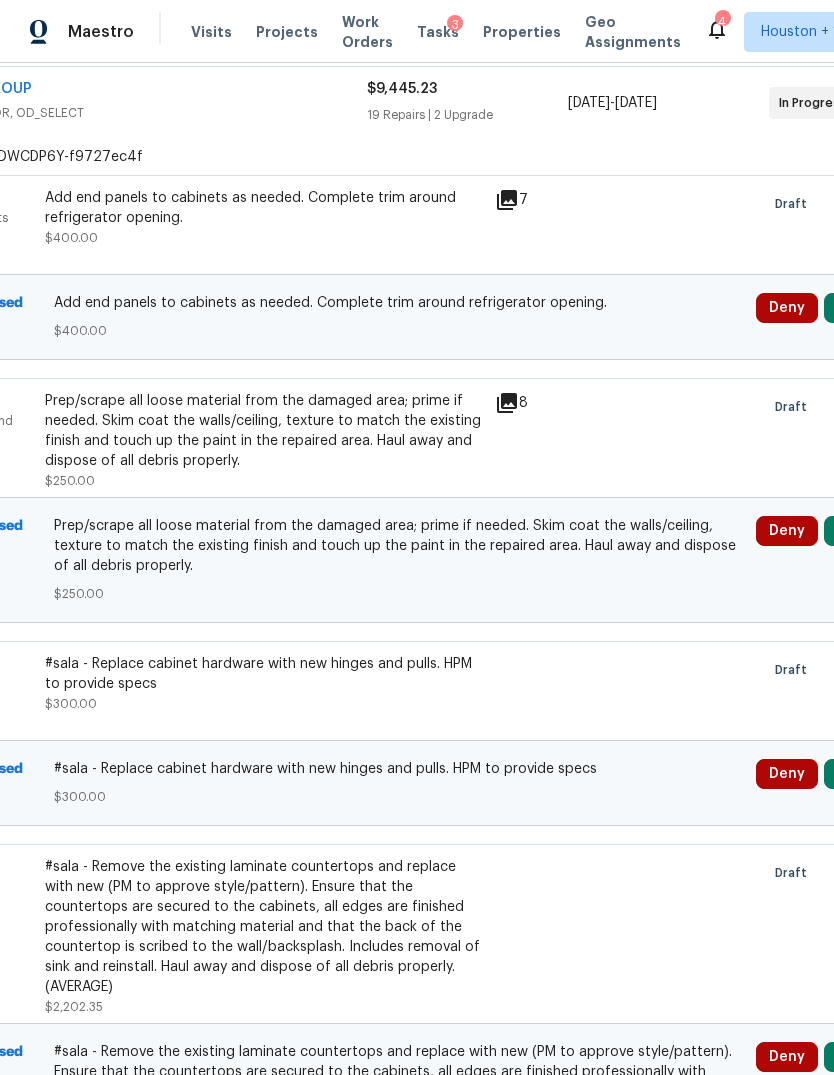 scroll, scrollTop: 377, scrollLeft: 245, axis: both 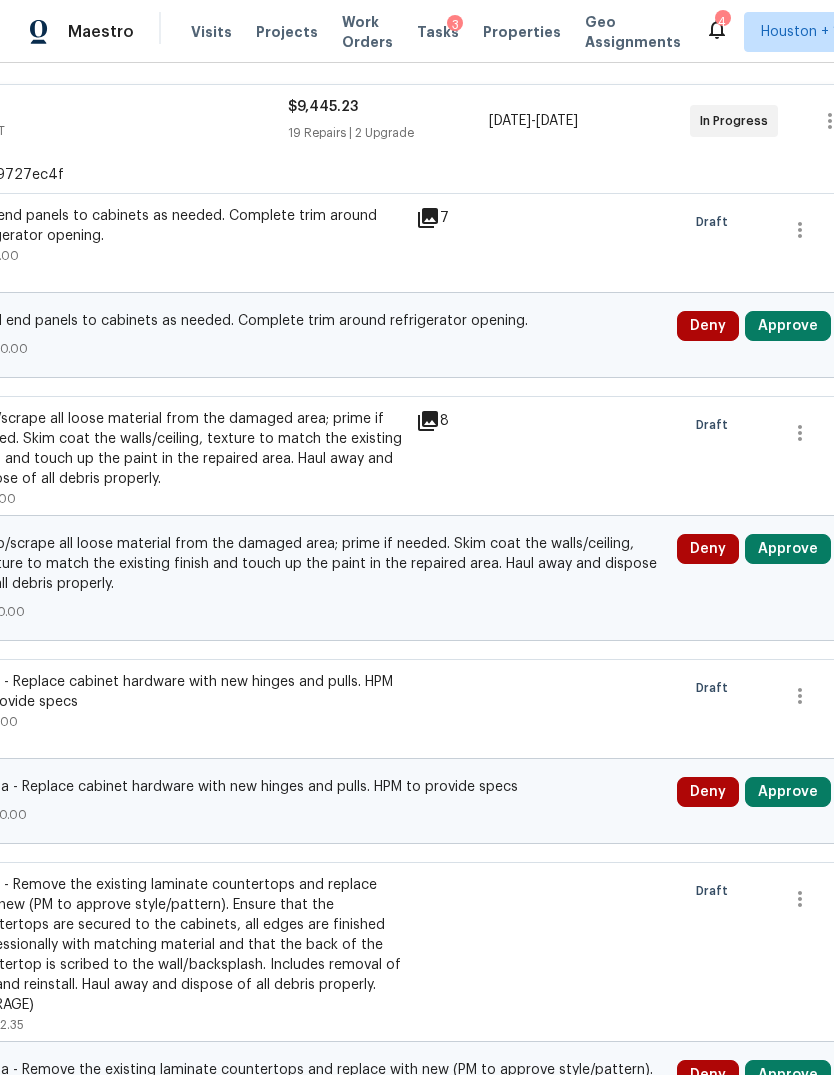 click on "Approve" at bounding box center [788, 549] 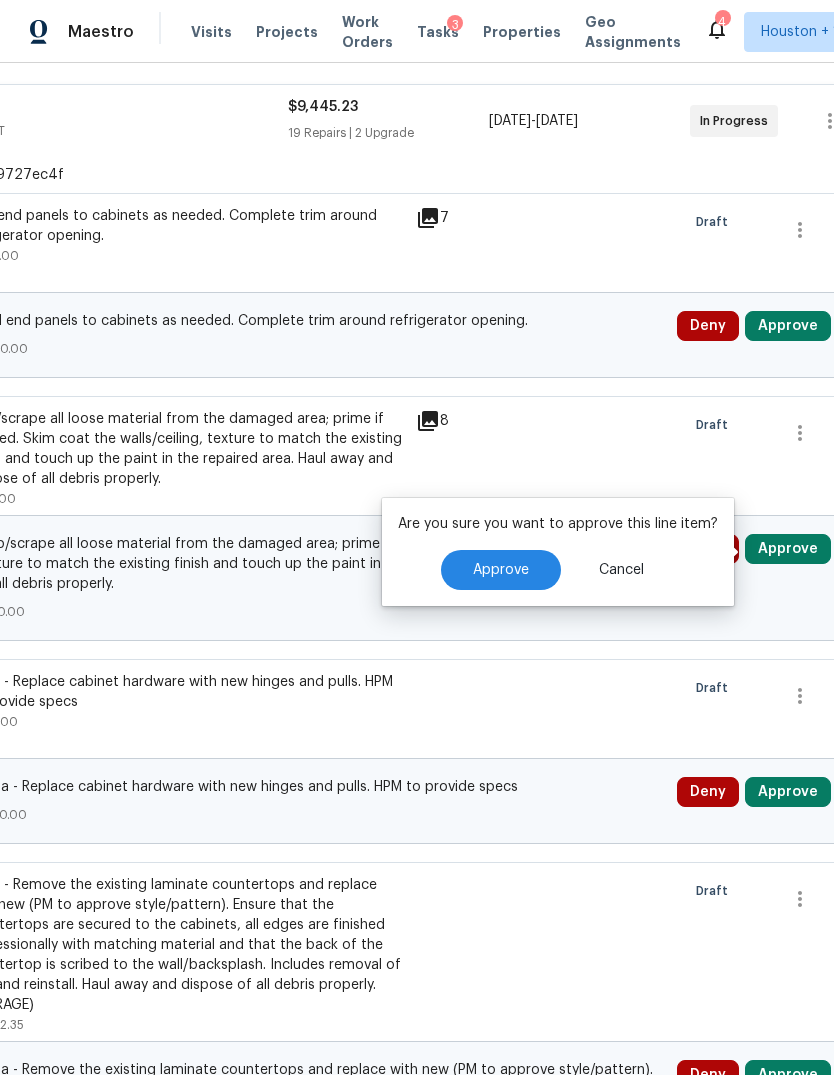 click on "Approve" at bounding box center (501, 570) 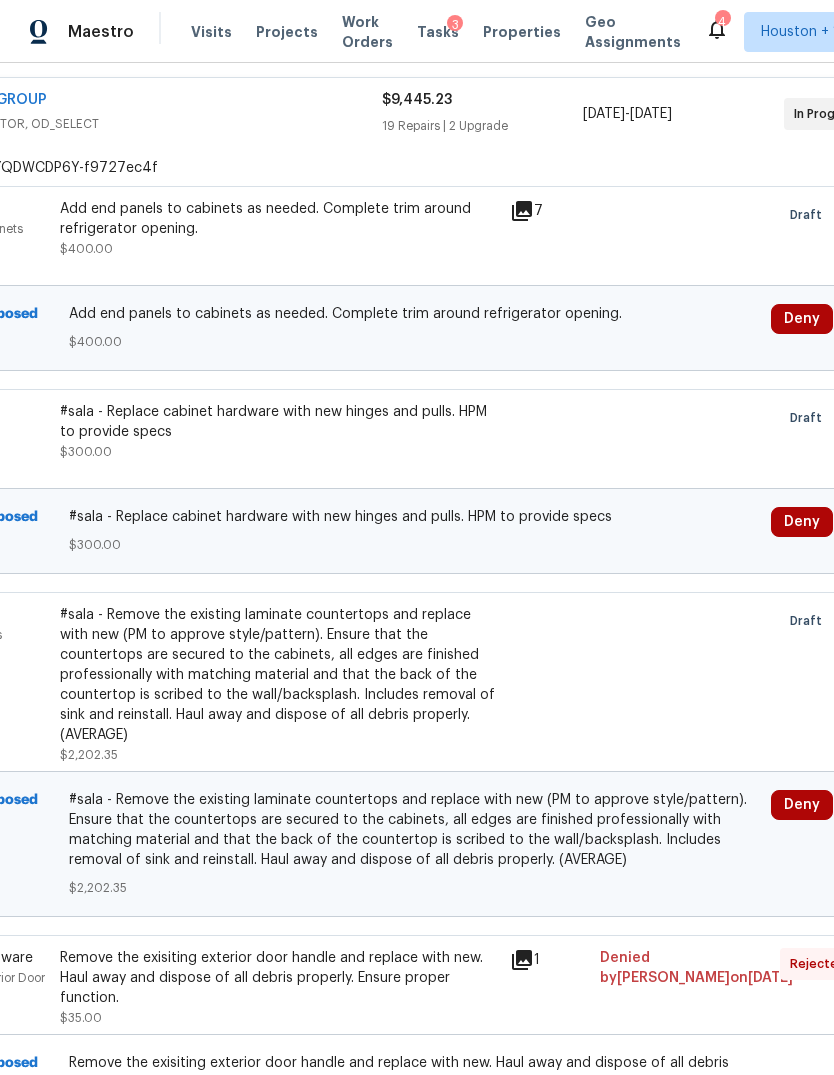 scroll, scrollTop: 382, scrollLeft: 239, axis: both 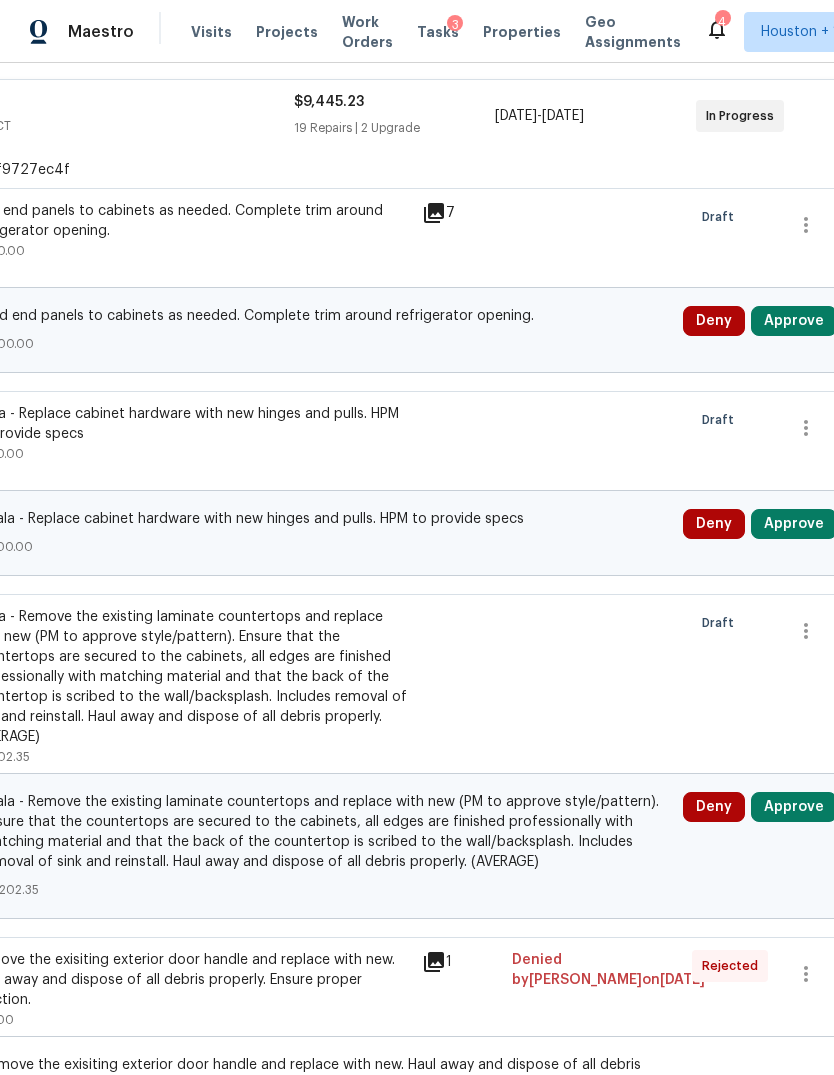 click on "Approve" at bounding box center (794, 524) 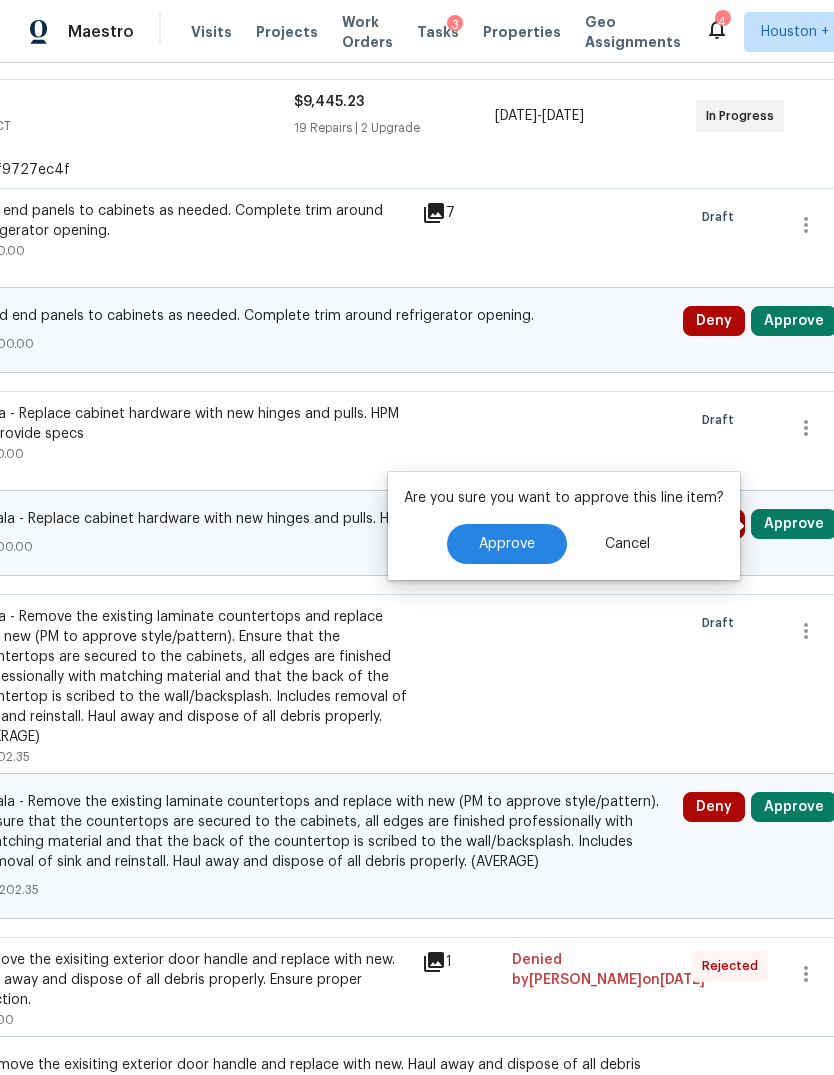 click on "Approve" at bounding box center (507, 544) 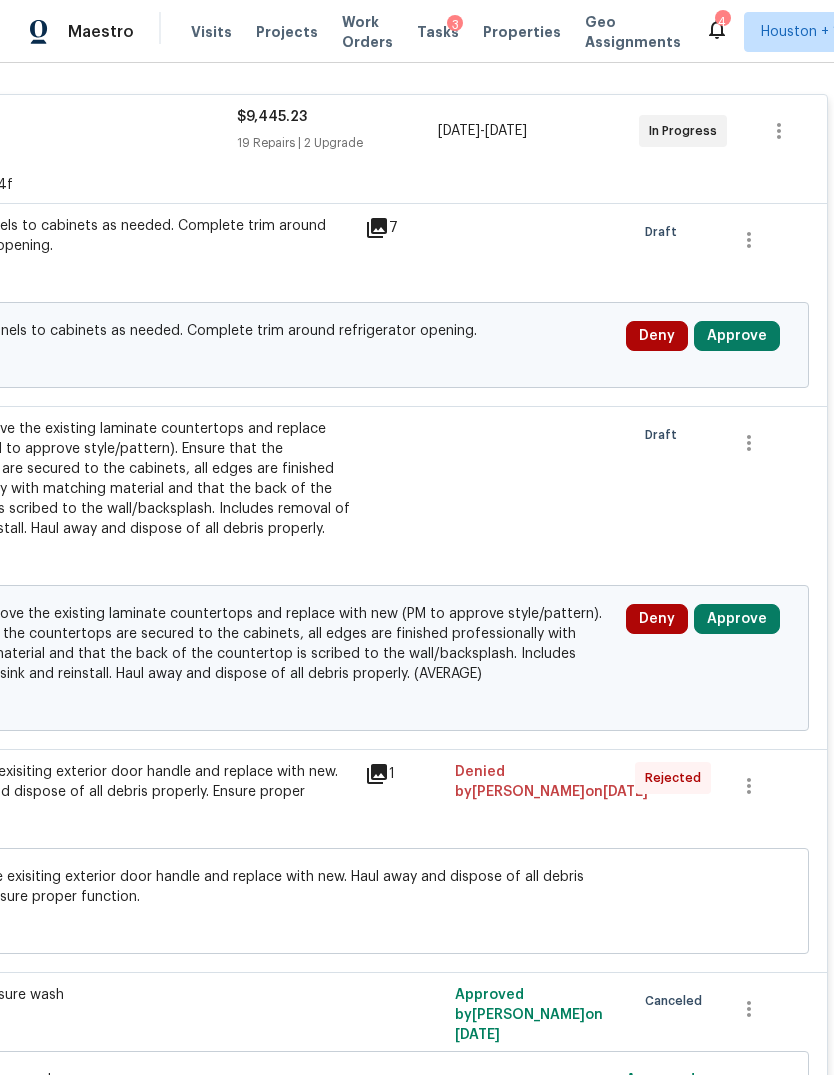 scroll, scrollTop: 367, scrollLeft: 296, axis: both 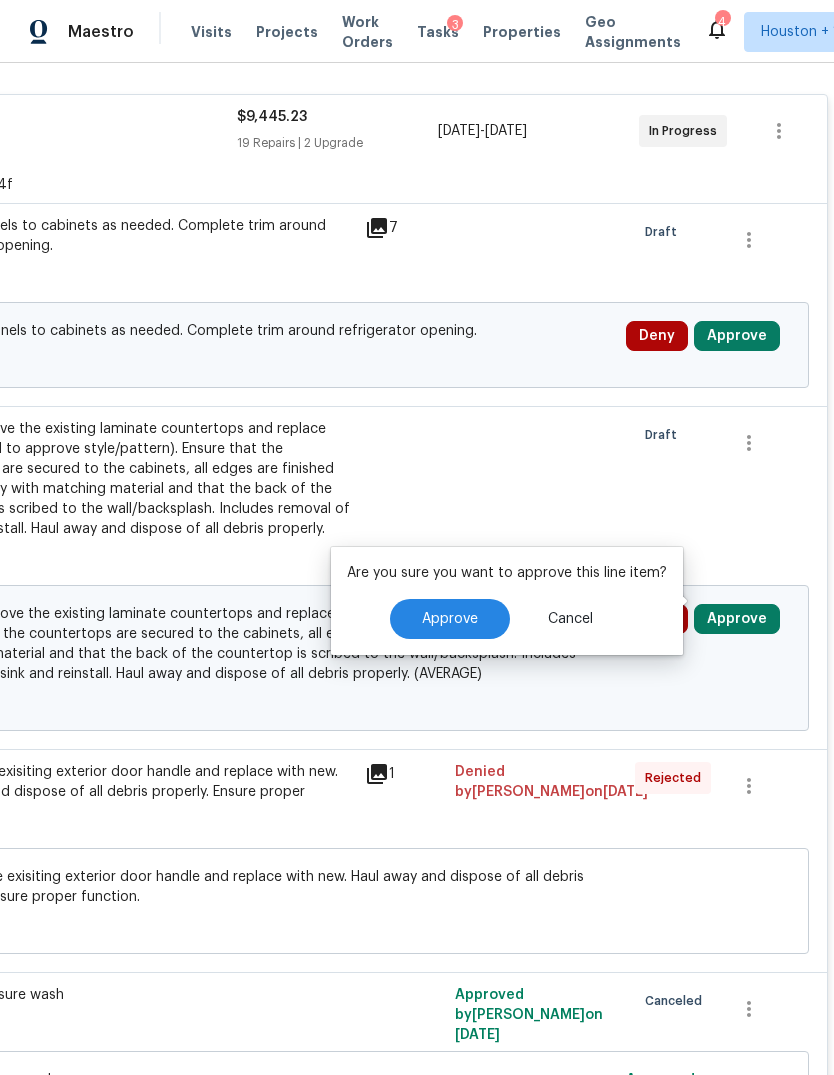click on "Approve" at bounding box center (450, 619) 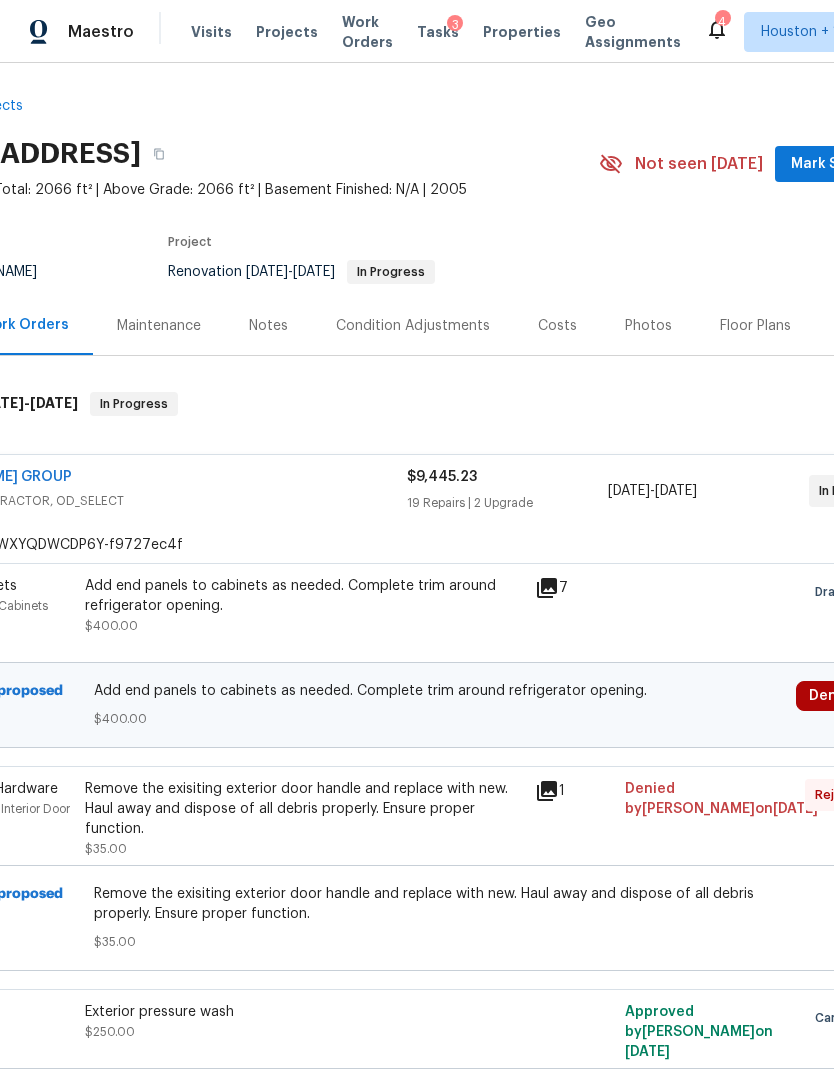 scroll, scrollTop: 6, scrollLeft: 198, axis: both 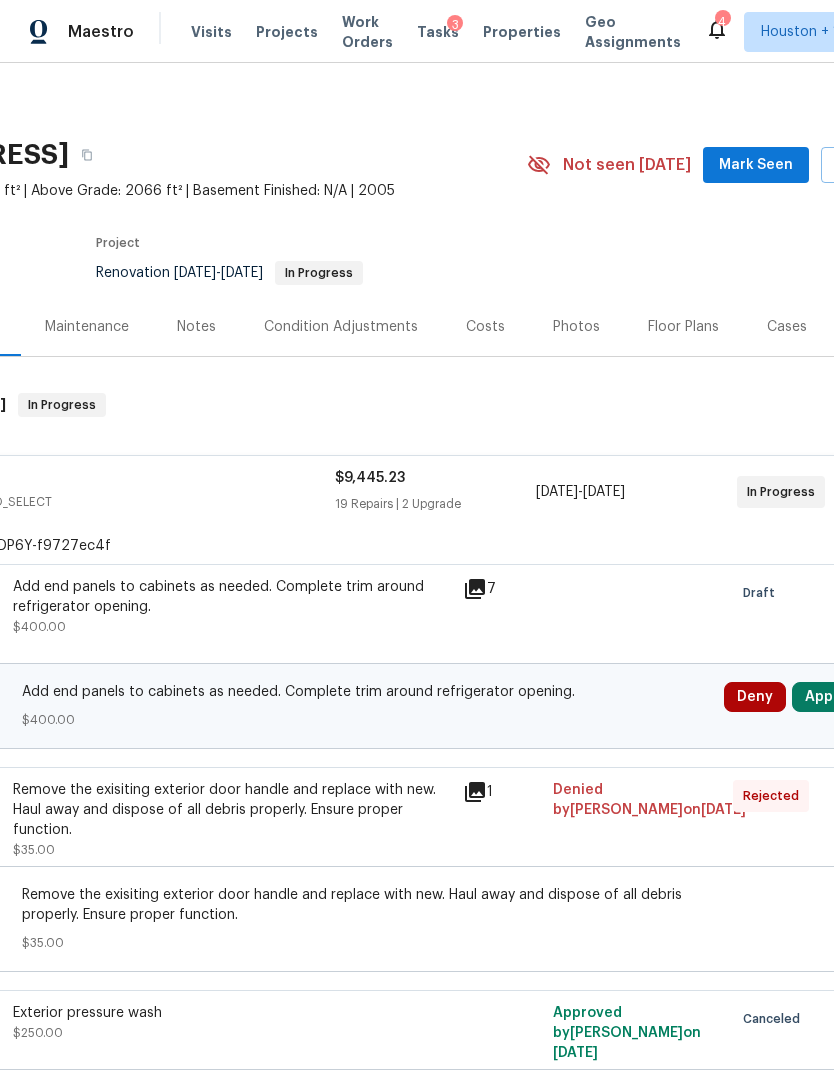 click on "Approve" at bounding box center [835, 697] 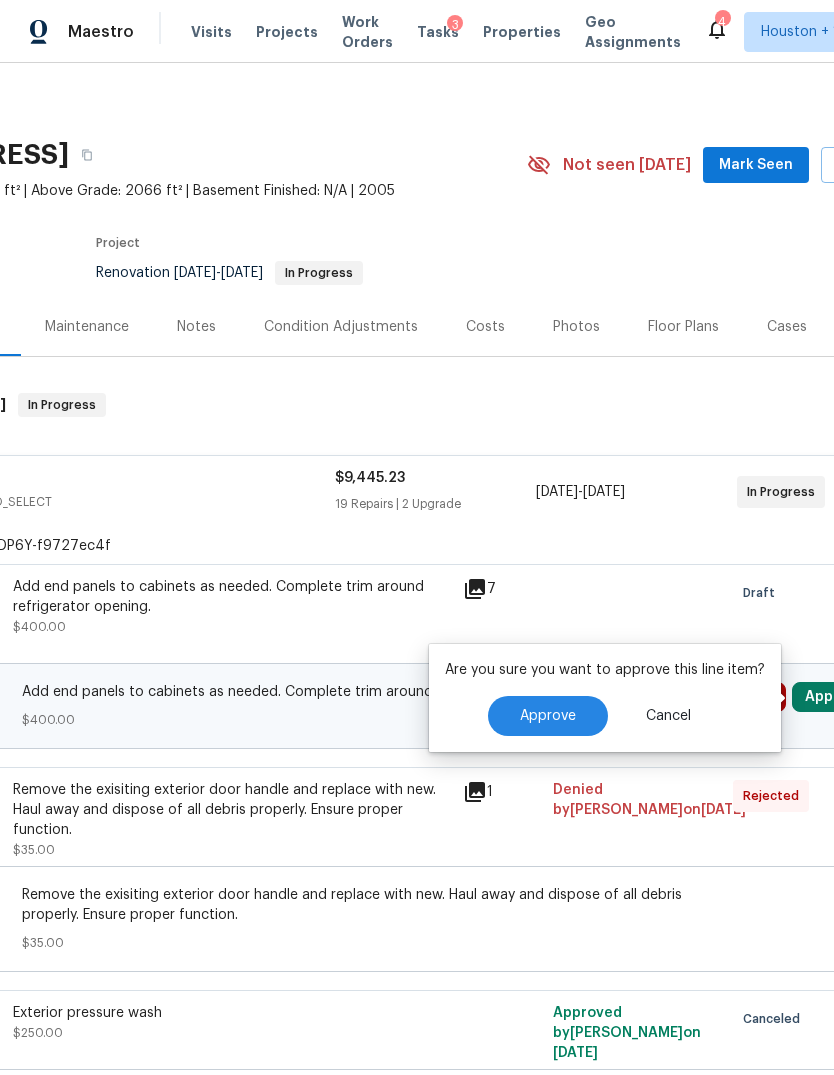 click on "Approve" at bounding box center [548, 716] 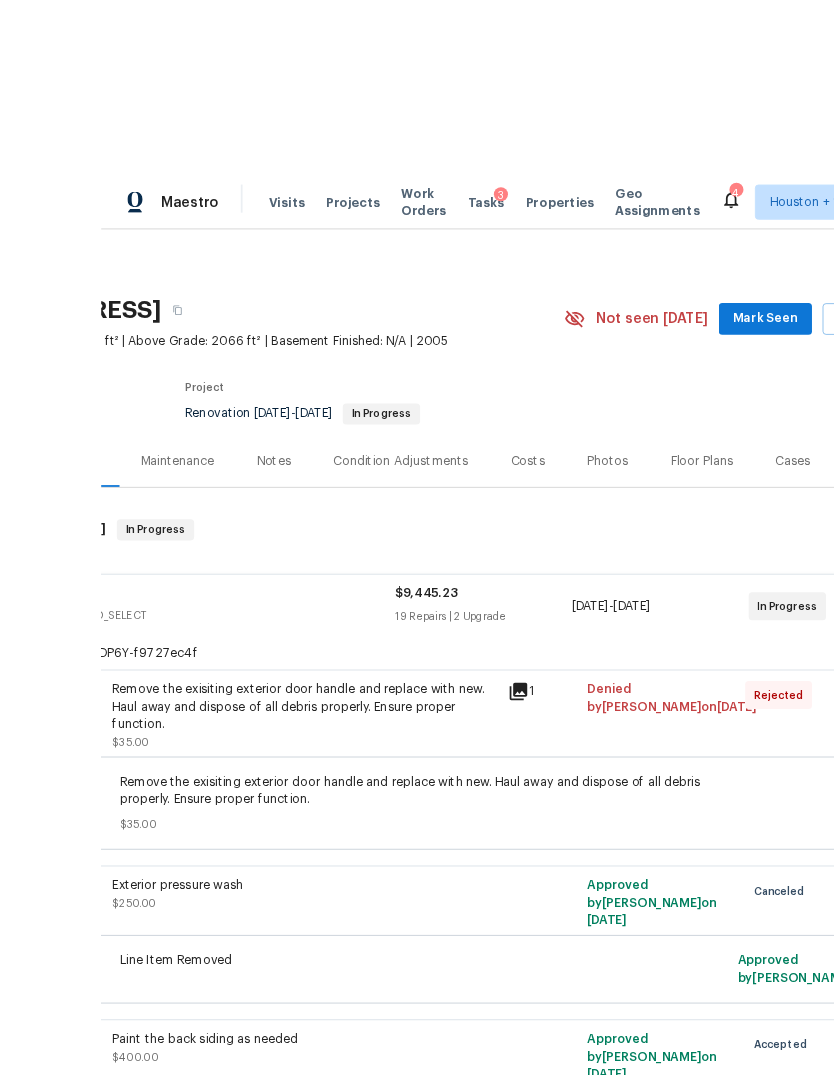 scroll, scrollTop: 37, scrollLeft: 0, axis: vertical 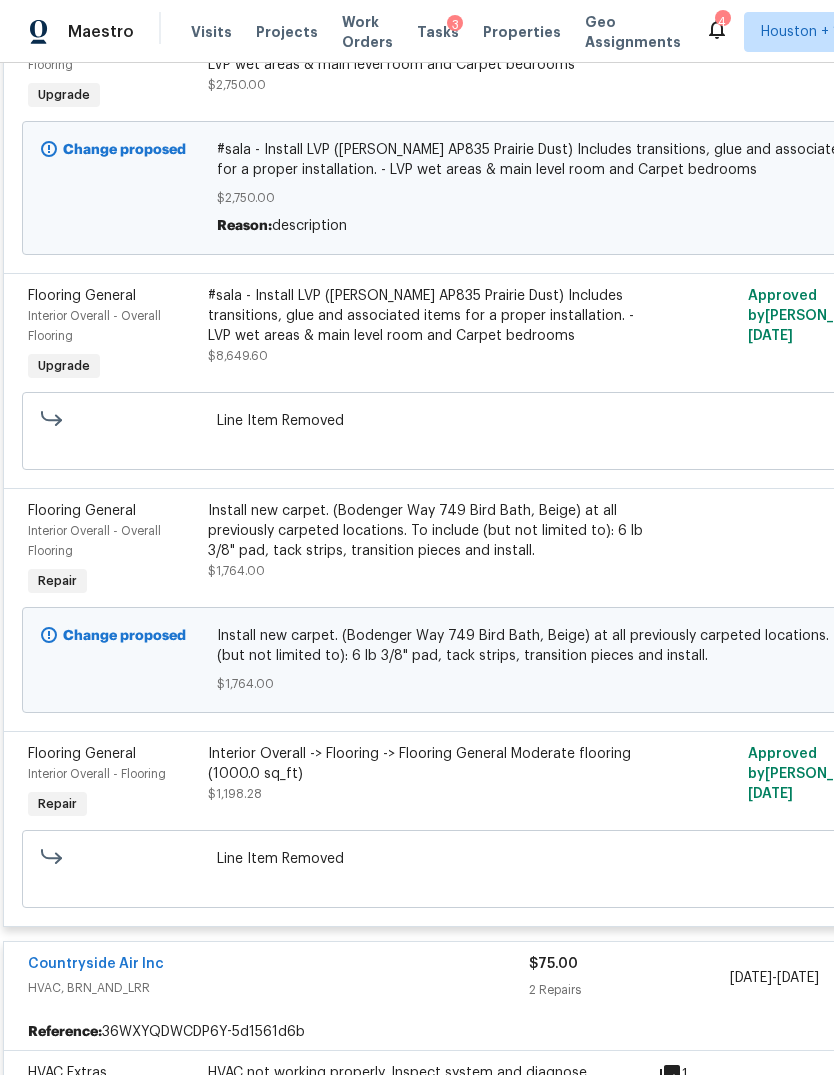 click on "Install new carpet. (Bodenger Way 749 Bird Bath, Beige) at all previously carpeted locations. To include (but not limited to): 6 lb 3/8" pad, tack strips, transition pieces and install." at bounding box center [427, 531] 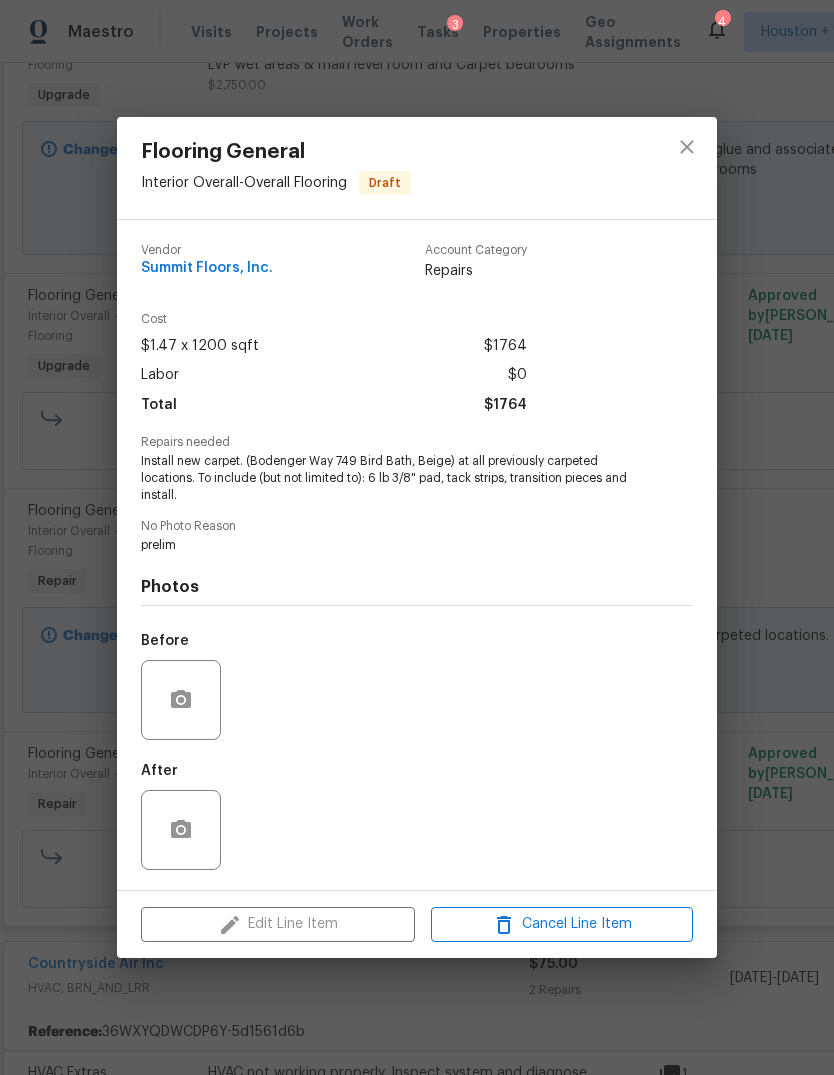 click on "Before" at bounding box center [417, 687] 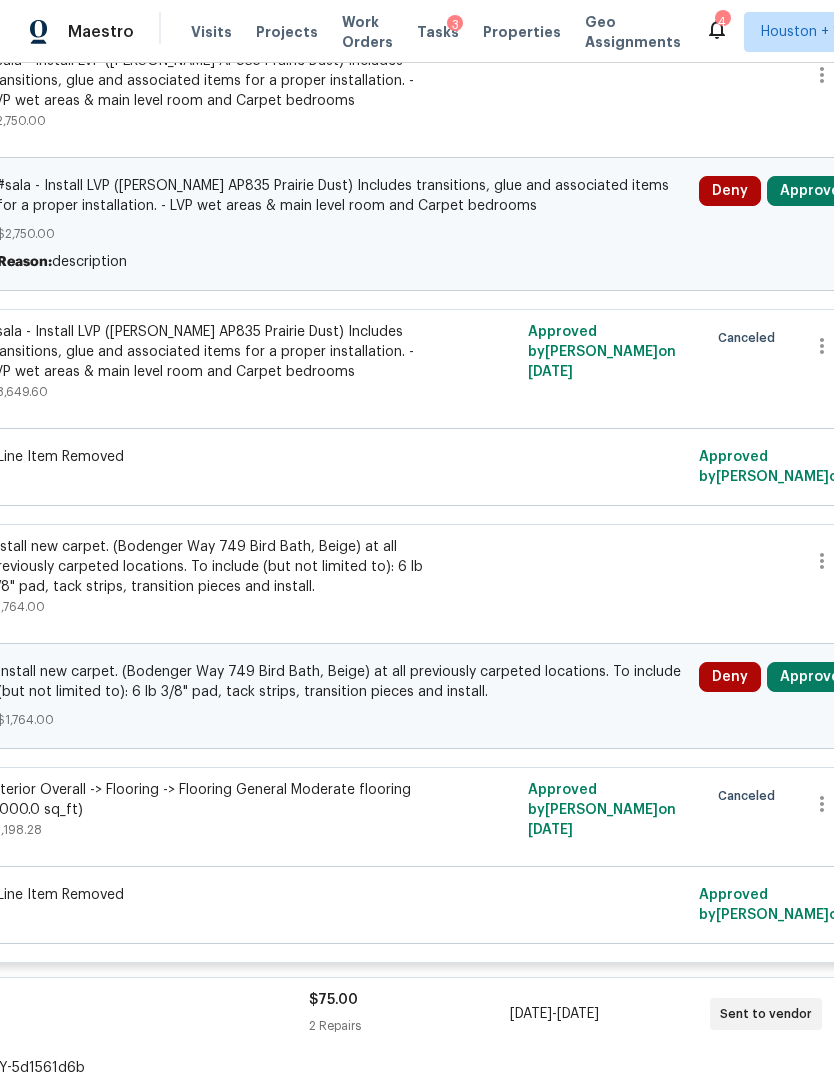 scroll, scrollTop: 5710, scrollLeft: 217, axis: both 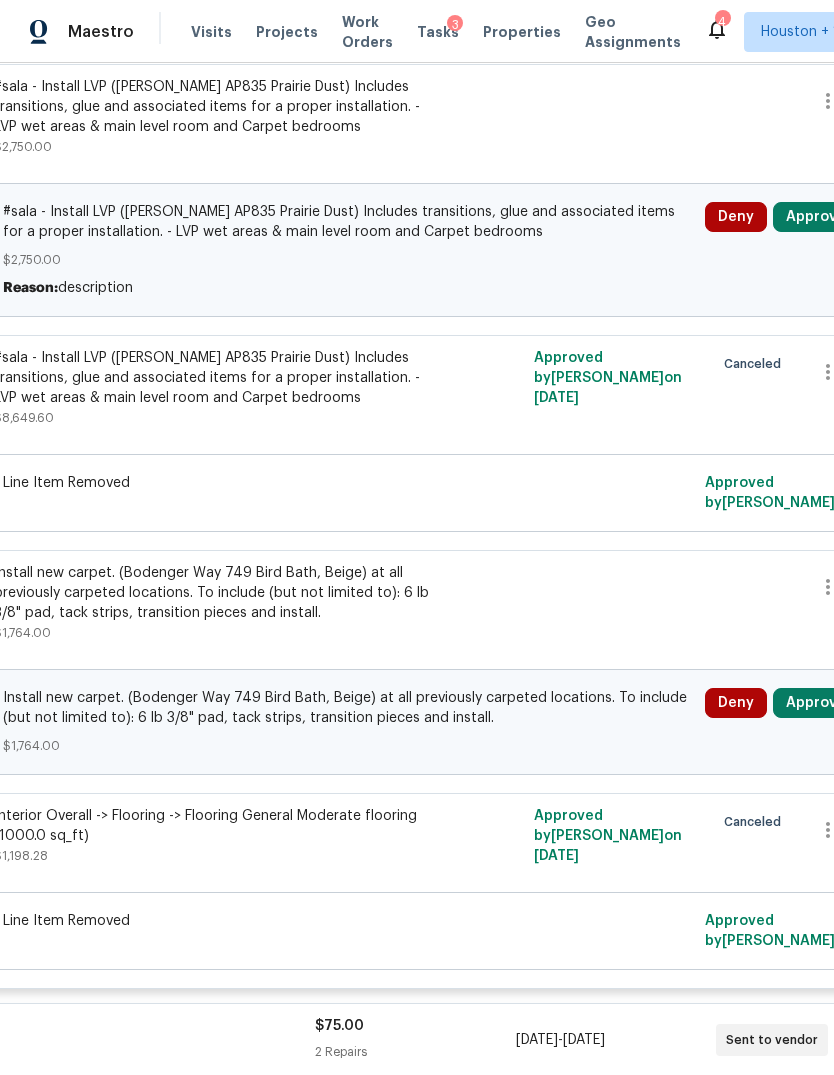 click on "Deny" at bounding box center (736, 703) 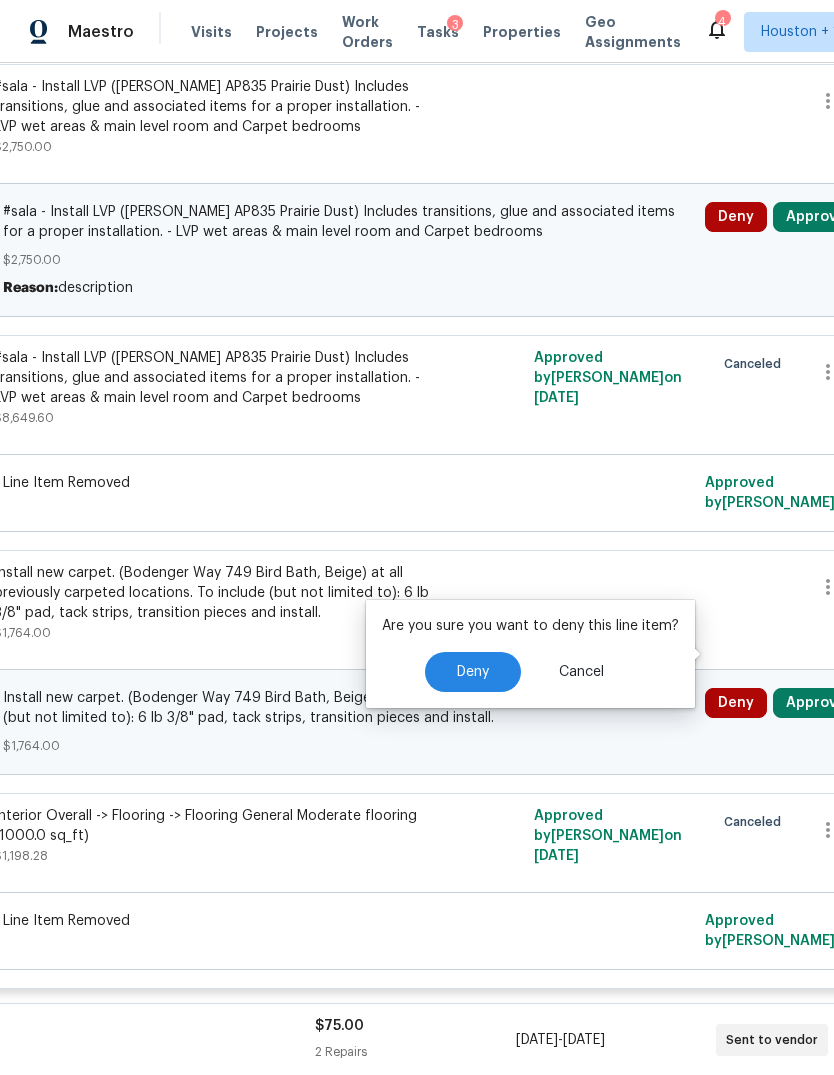 click on "Deny" at bounding box center [473, 672] 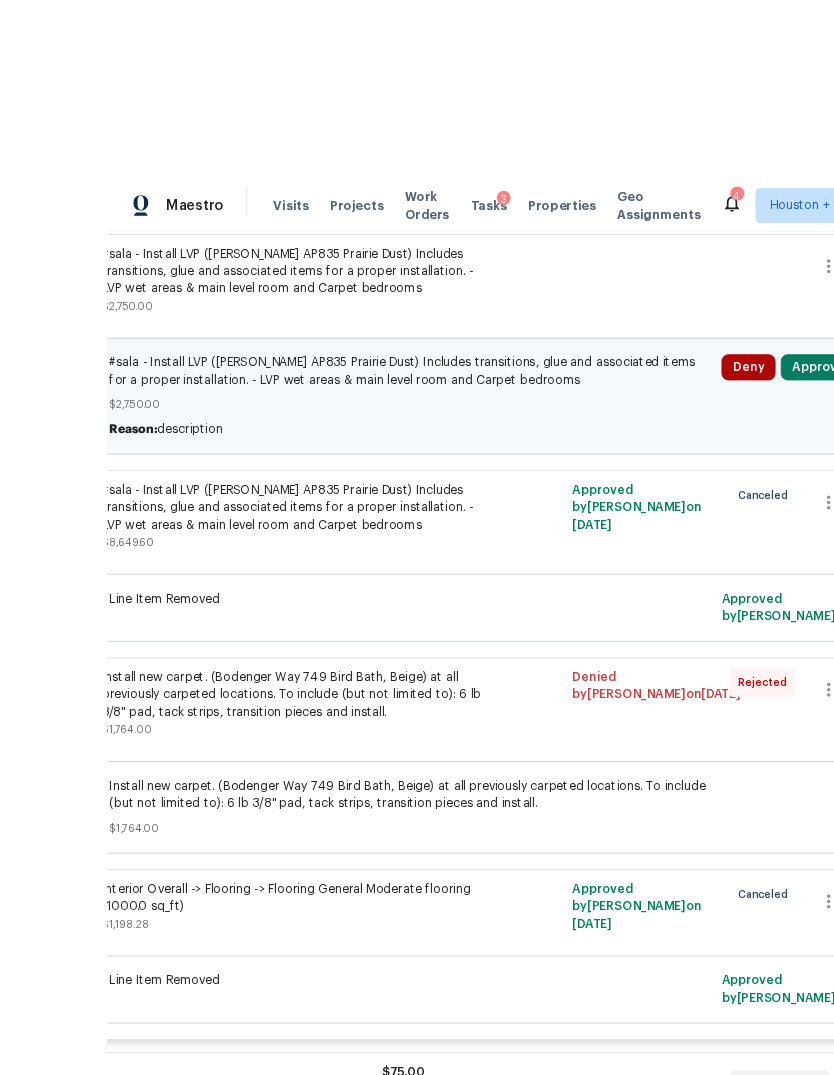 scroll, scrollTop: 35, scrollLeft: 0, axis: vertical 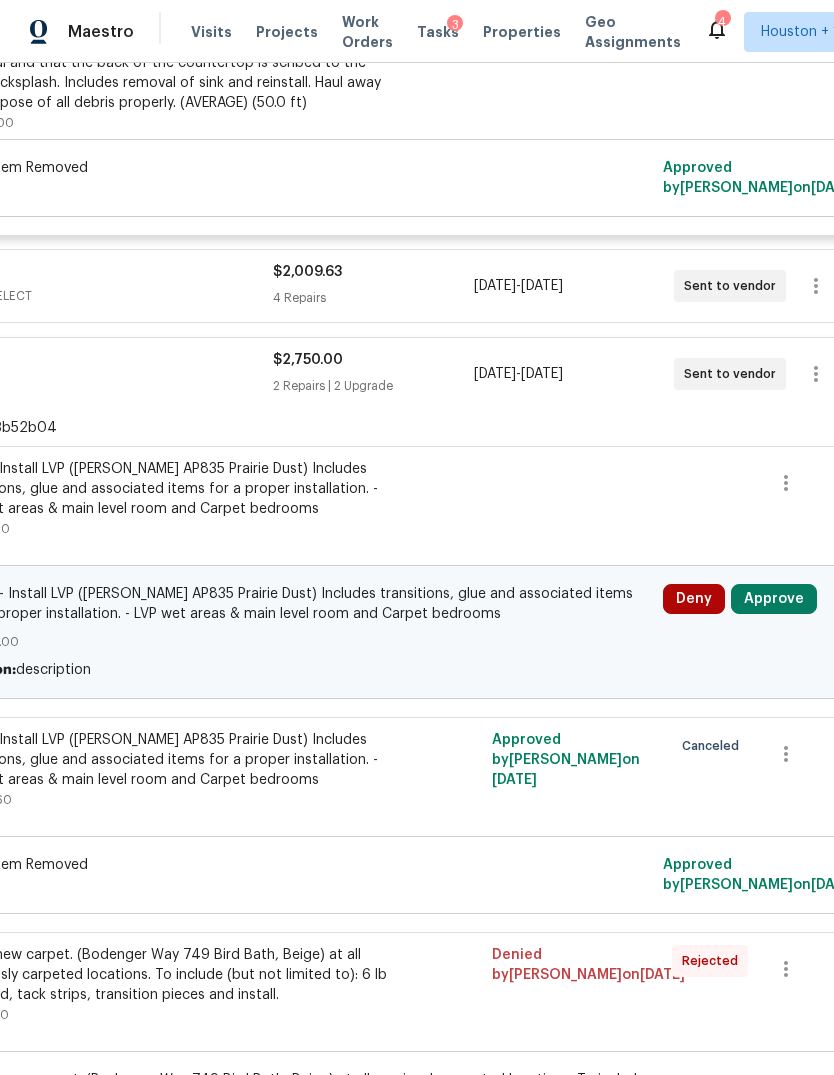 click on "Approve" at bounding box center [774, 599] 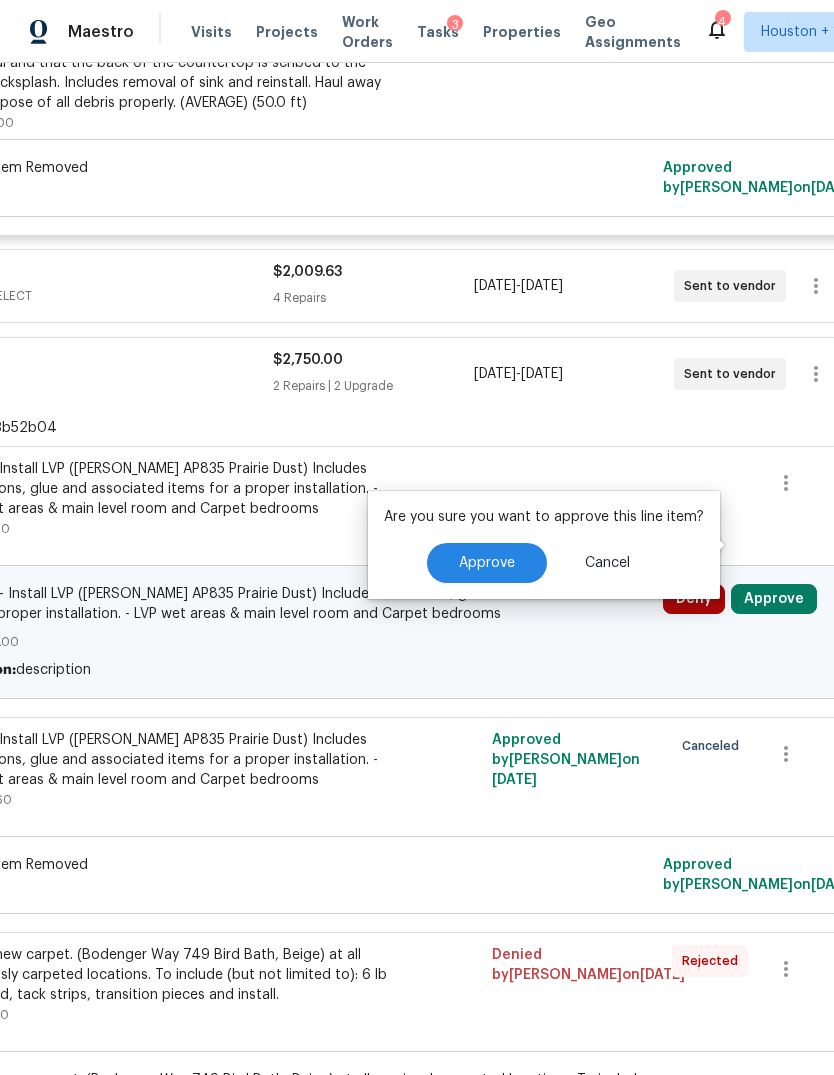click on "Approve" at bounding box center [487, 563] 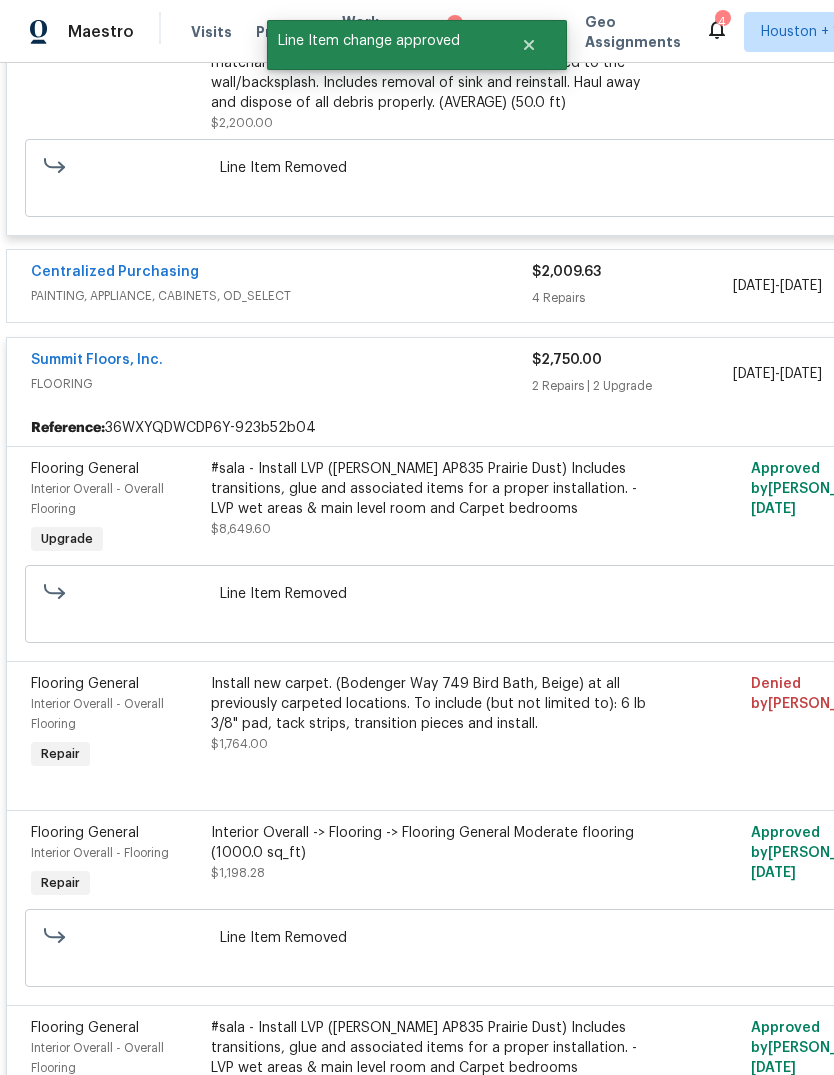 scroll, scrollTop: 5328, scrollLeft: 112, axis: both 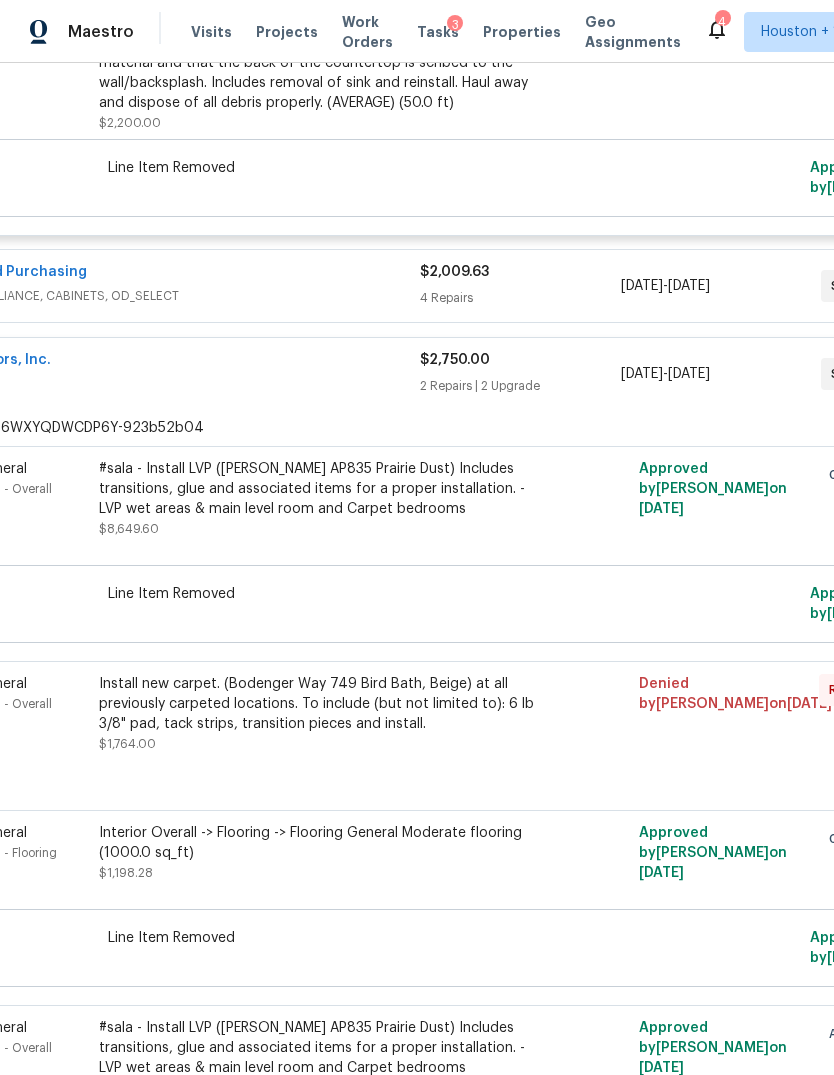 click on "#sala - Install LVP ([PERSON_NAME] AP835 Prairie Dust) Includes transitions, glue and associated items for a proper installation. - LVP wet areas & main level room and Carpet bedrooms" at bounding box center [318, 489] 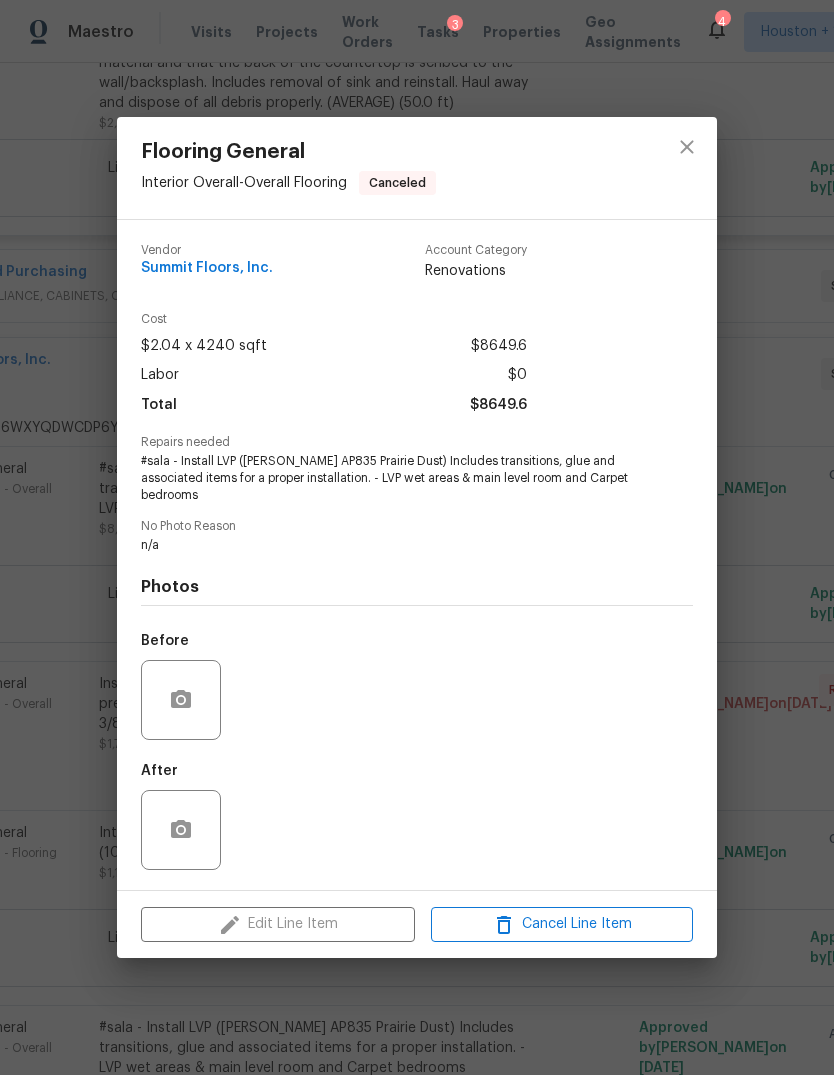 click on "Flooring General Interior Overall  -  Overall Flooring Canceled Vendor Summit Floors, Inc. Account Category Renovations Cost $2.04 x 4240 sqft $8649.6 Labor $0 Total $8649.6 Repairs needed #sala - Install LVP ([PERSON_NAME] AP835 Prairie Dust) Includes transitions, glue and associated items for a proper installation. - LVP wet areas & main level room and Carpet bedrooms No Photo Reason n/a Photos Before After  Edit Line Item  Cancel Line Item" at bounding box center (417, 537) 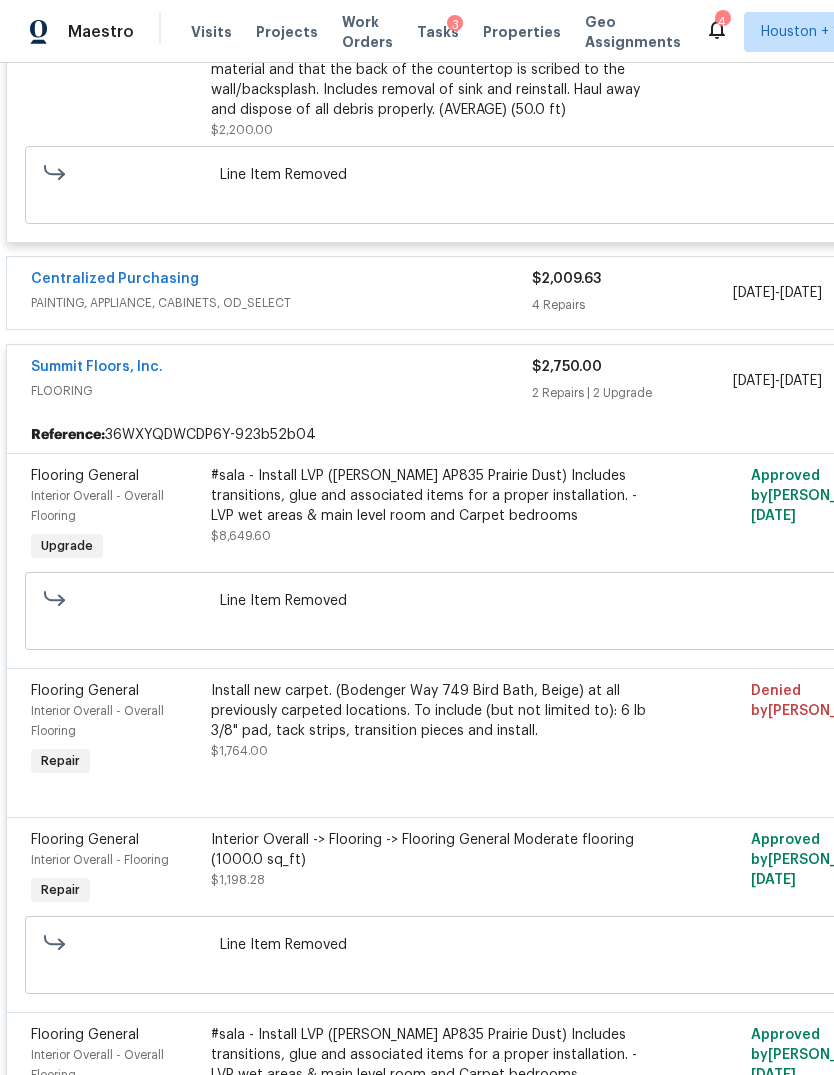 scroll, scrollTop: 5321, scrollLeft: 0, axis: vertical 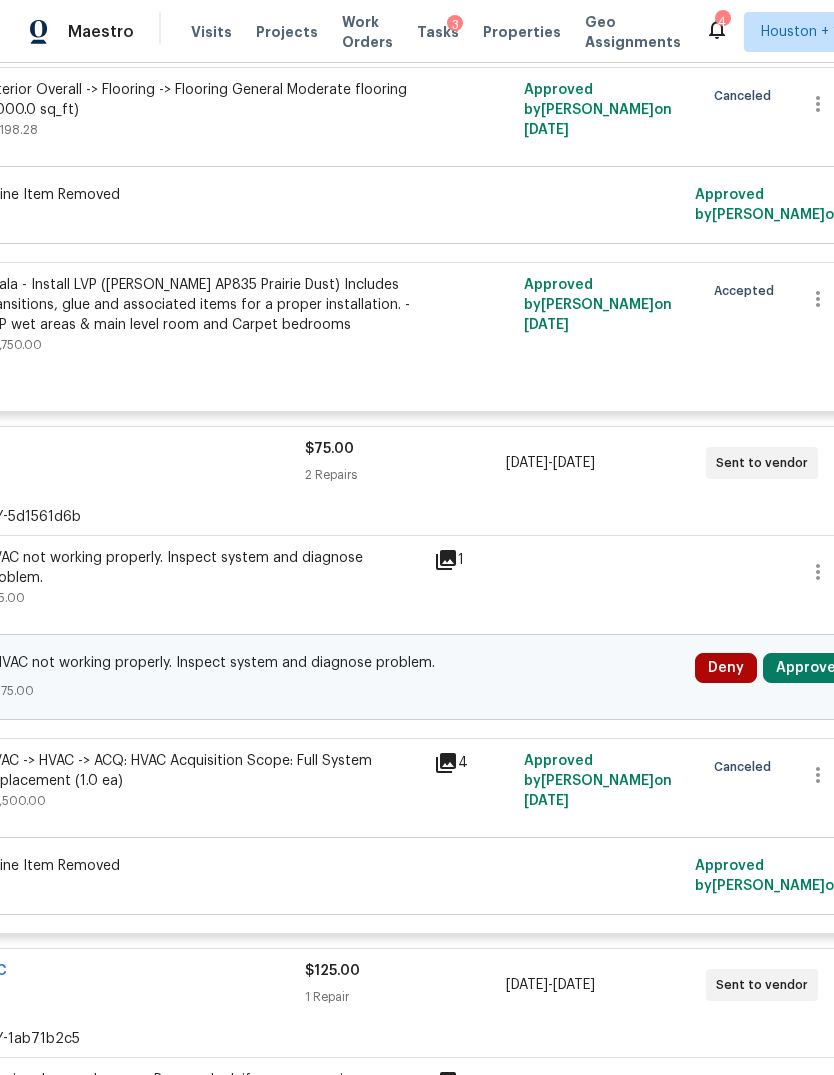 click on "Approve" at bounding box center (806, 668) 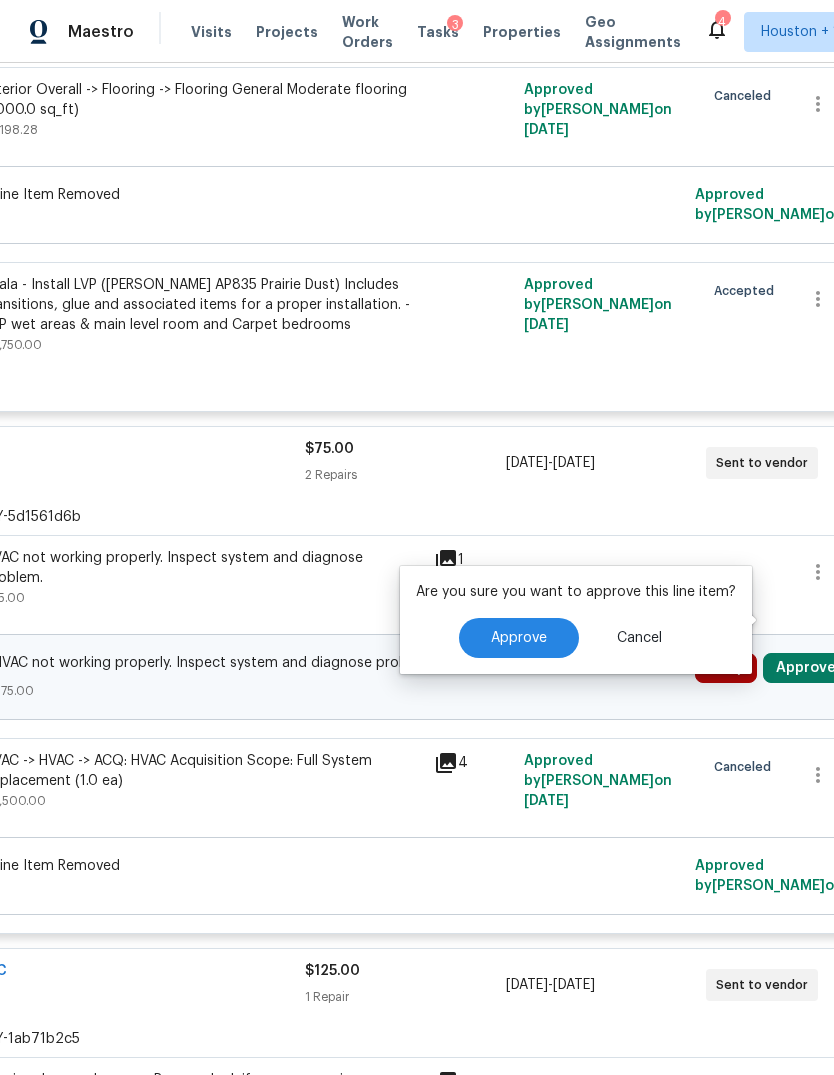 click on "Approve" at bounding box center [519, 638] 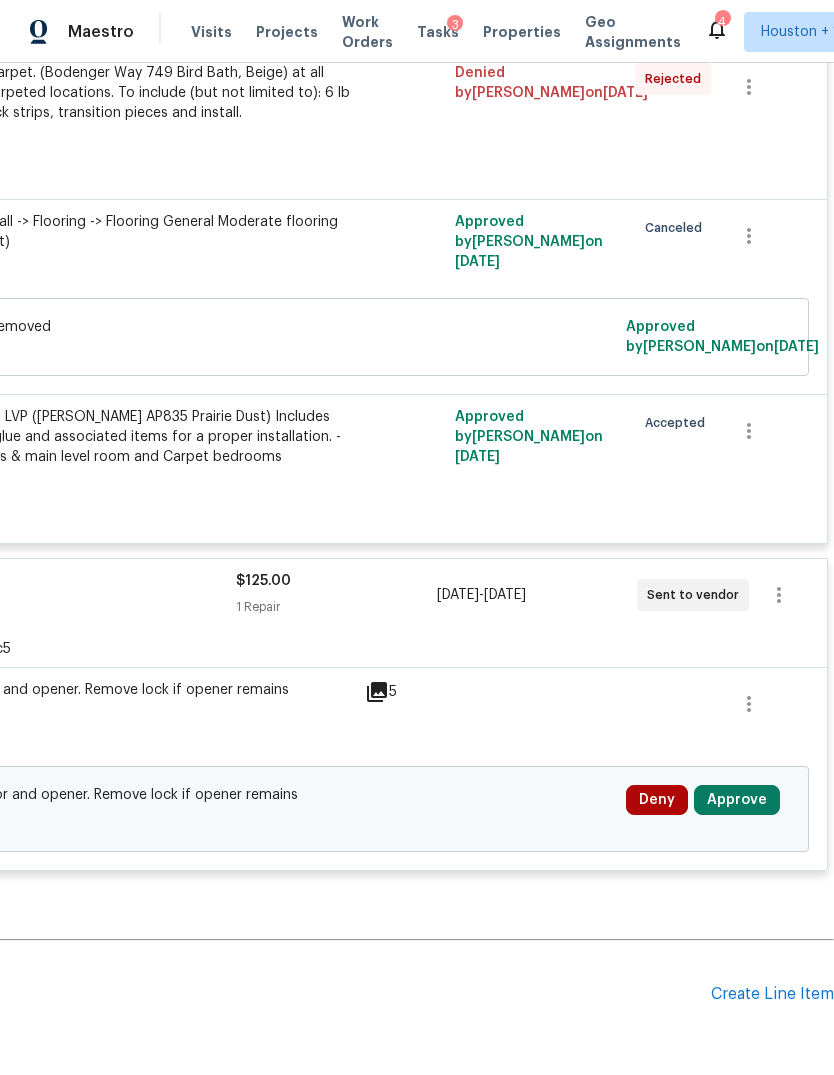 scroll, scrollTop: 6461, scrollLeft: 296, axis: both 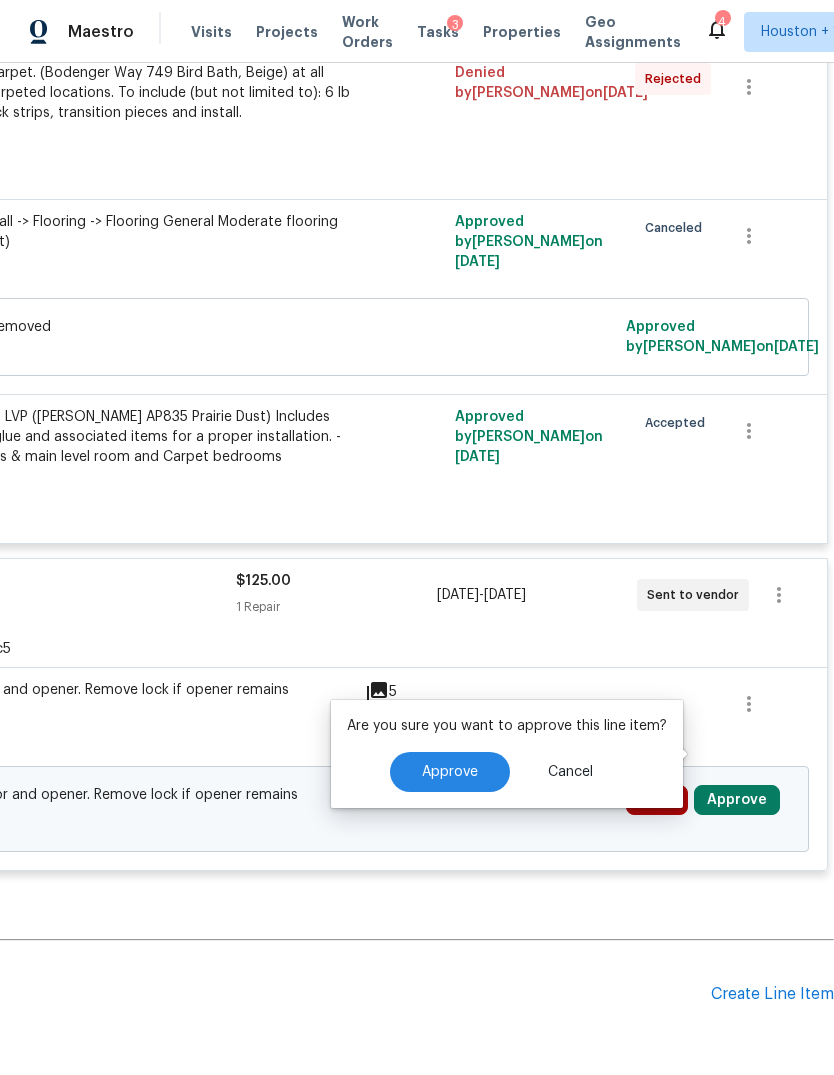 click on "Approve" at bounding box center [450, 772] 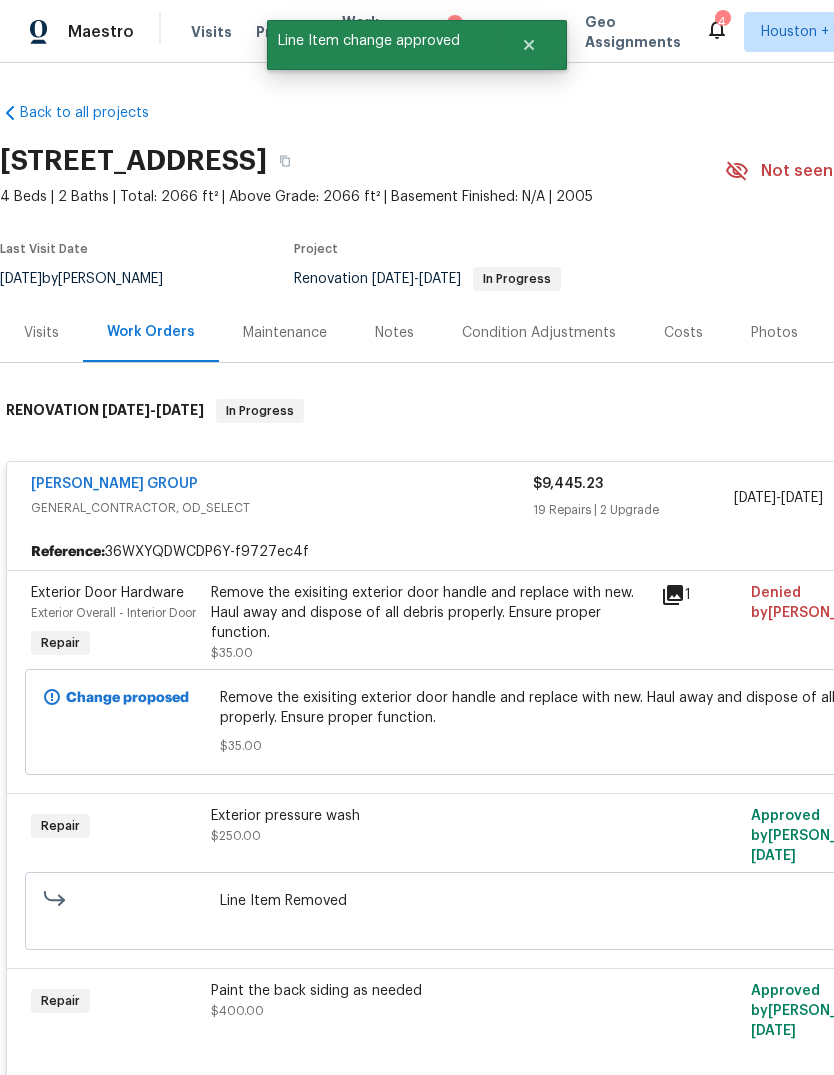 scroll, scrollTop: 0, scrollLeft: 0, axis: both 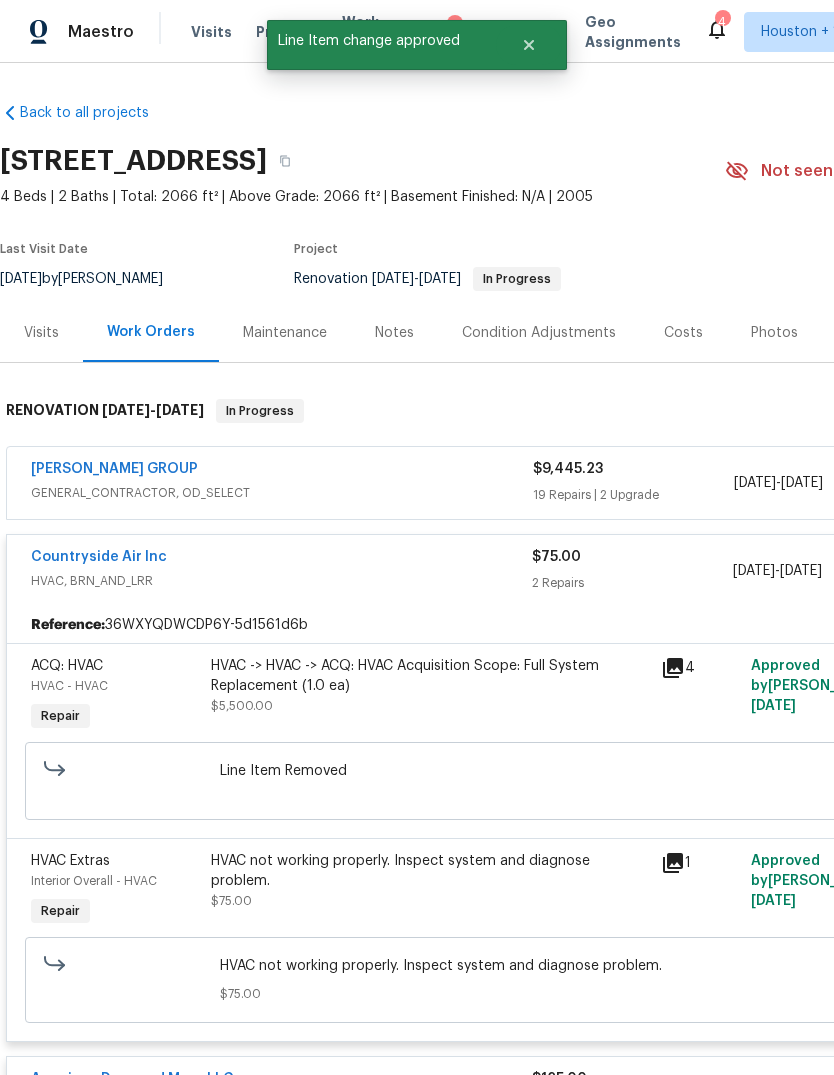 click on "2 Repairs" at bounding box center (632, 583) 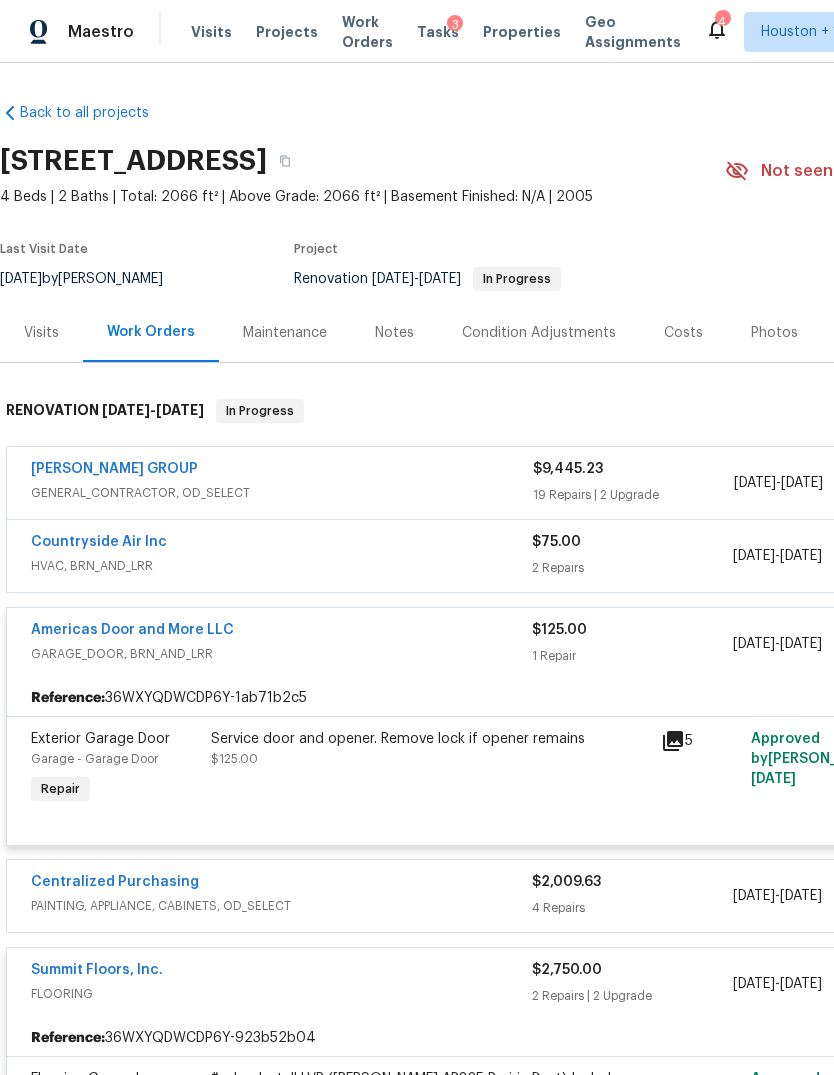 click on "$125.00" at bounding box center [632, 630] 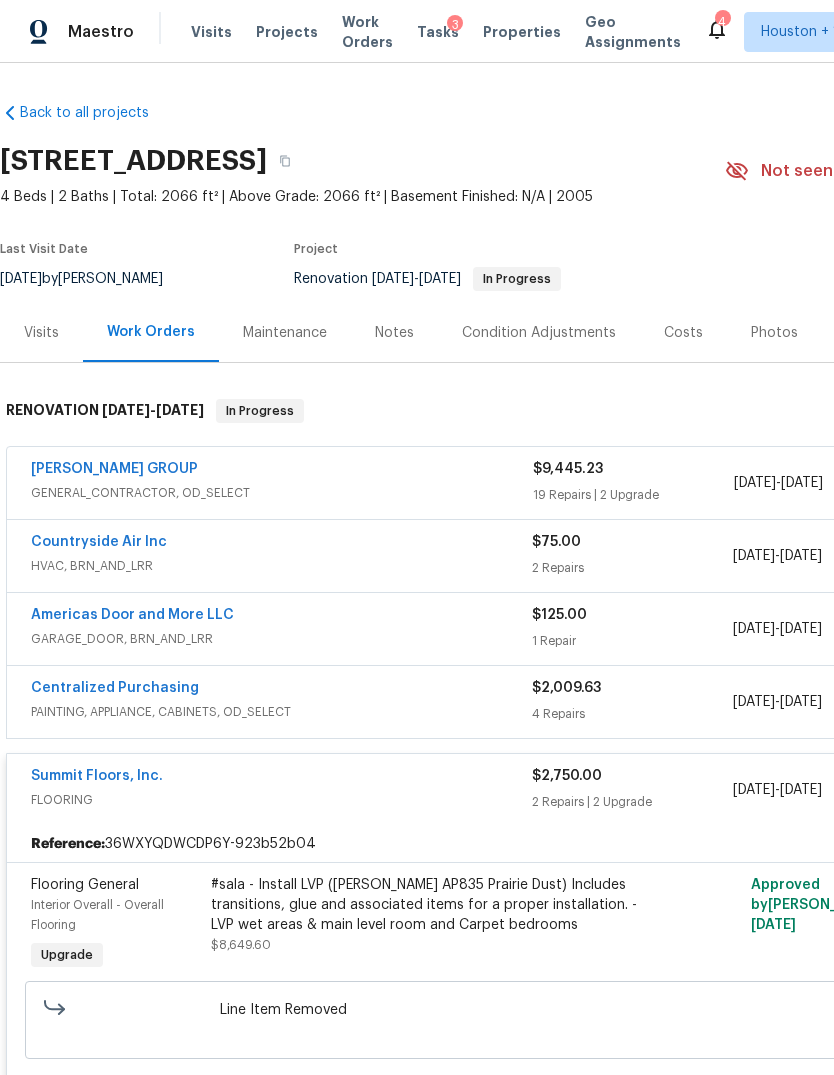 click on "4 Repairs" at bounding box center (632, 714) 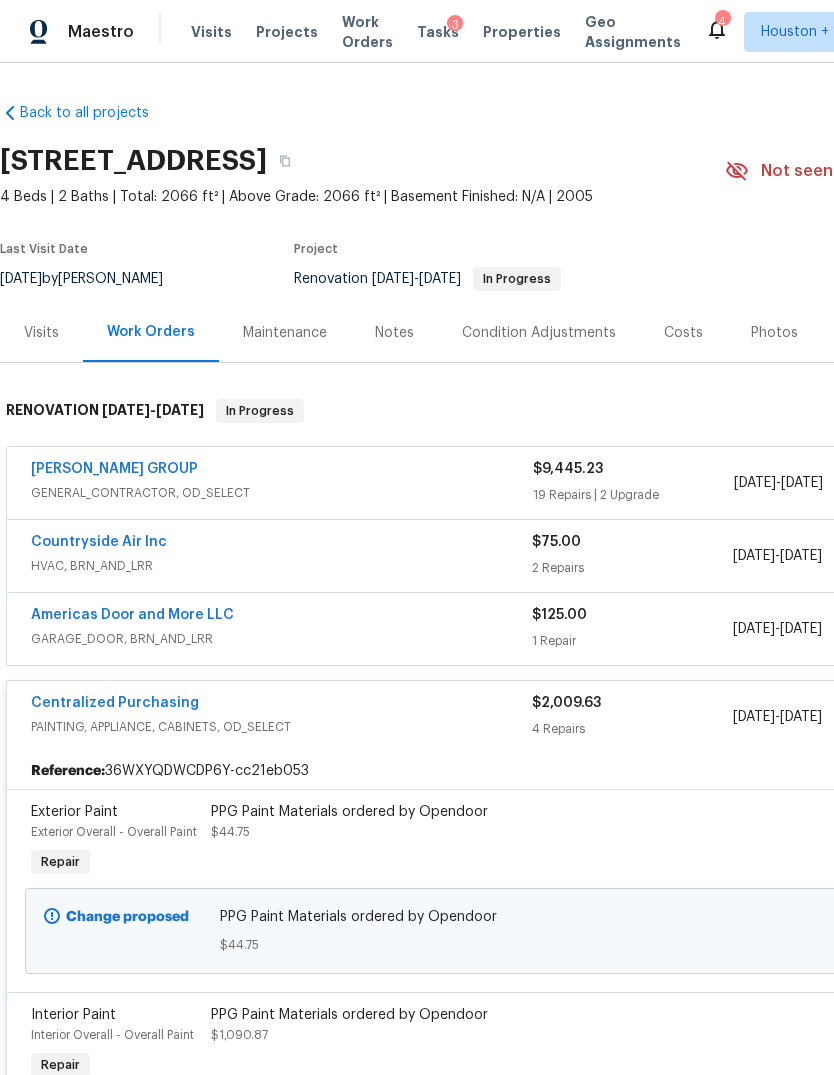 click on "$2,009.63 4 Repairs" at bounding box center (632, 717) 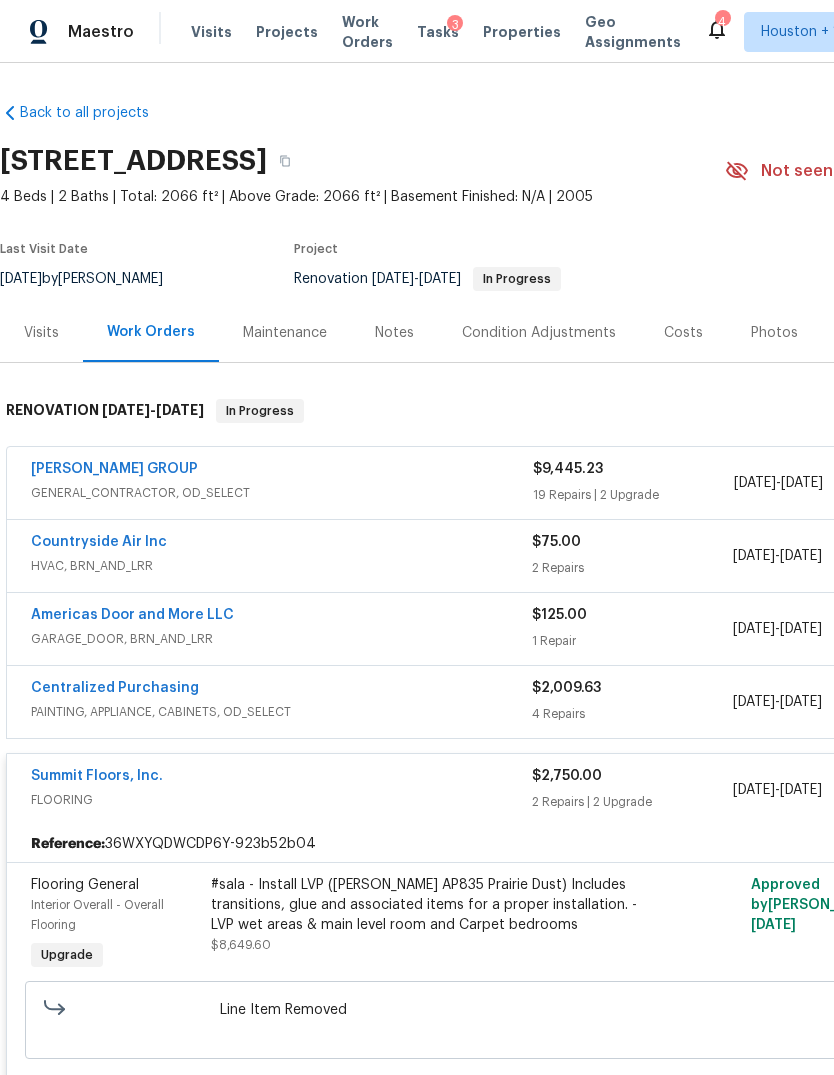 click on "4 Repairs" at bounding box center [632, 714] 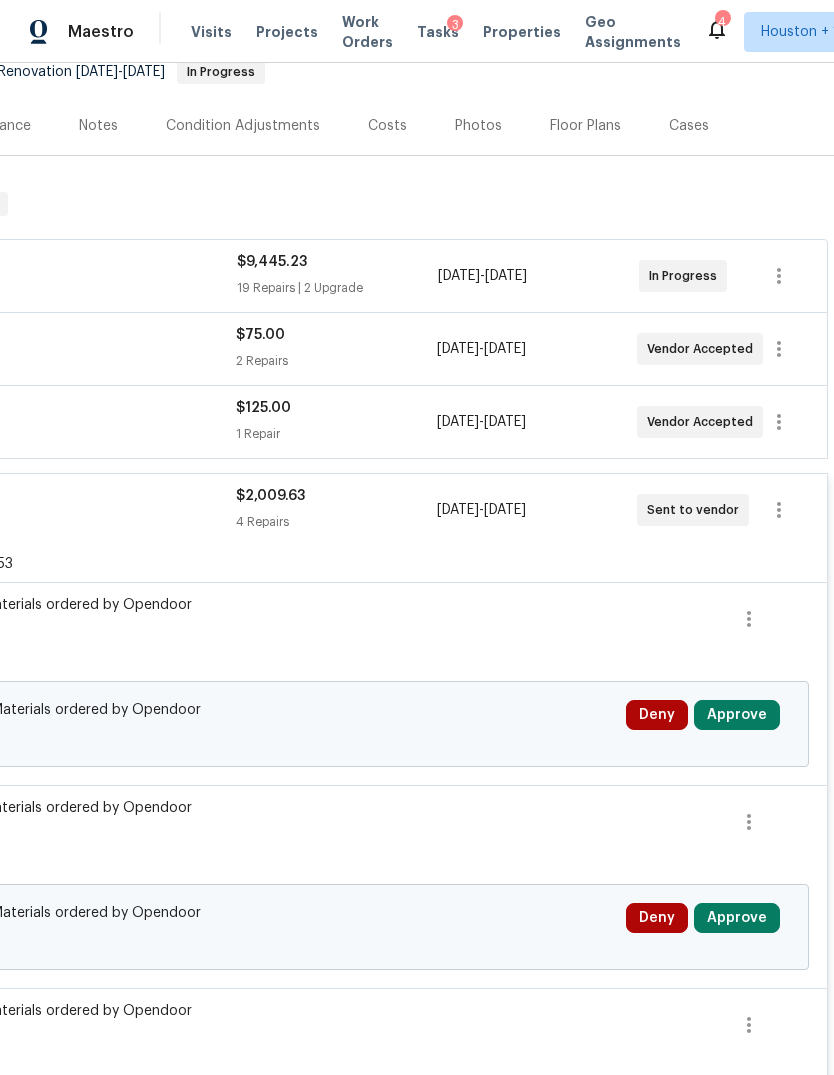 scroll, scrollTop: 207, scrollLeft: 296, axis: both 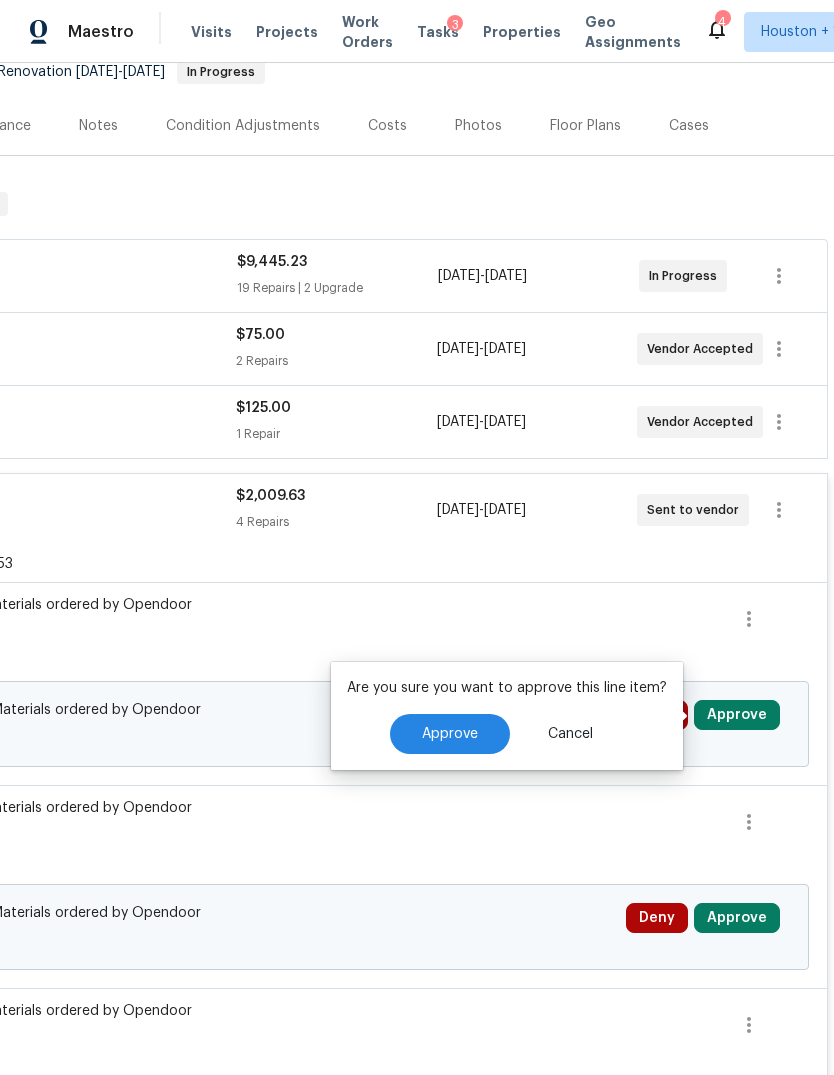 click on "Approve" at bounding box center (450, 734) 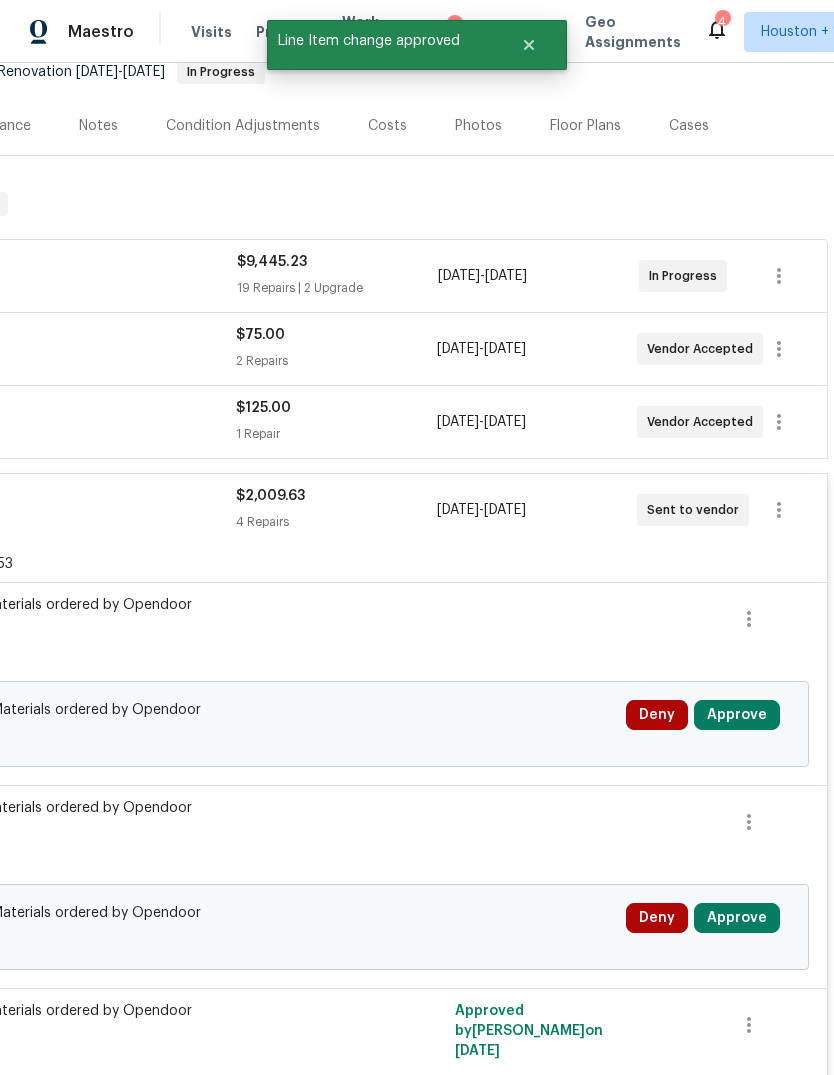 click on "Approve" at bounding box center (737, 715) 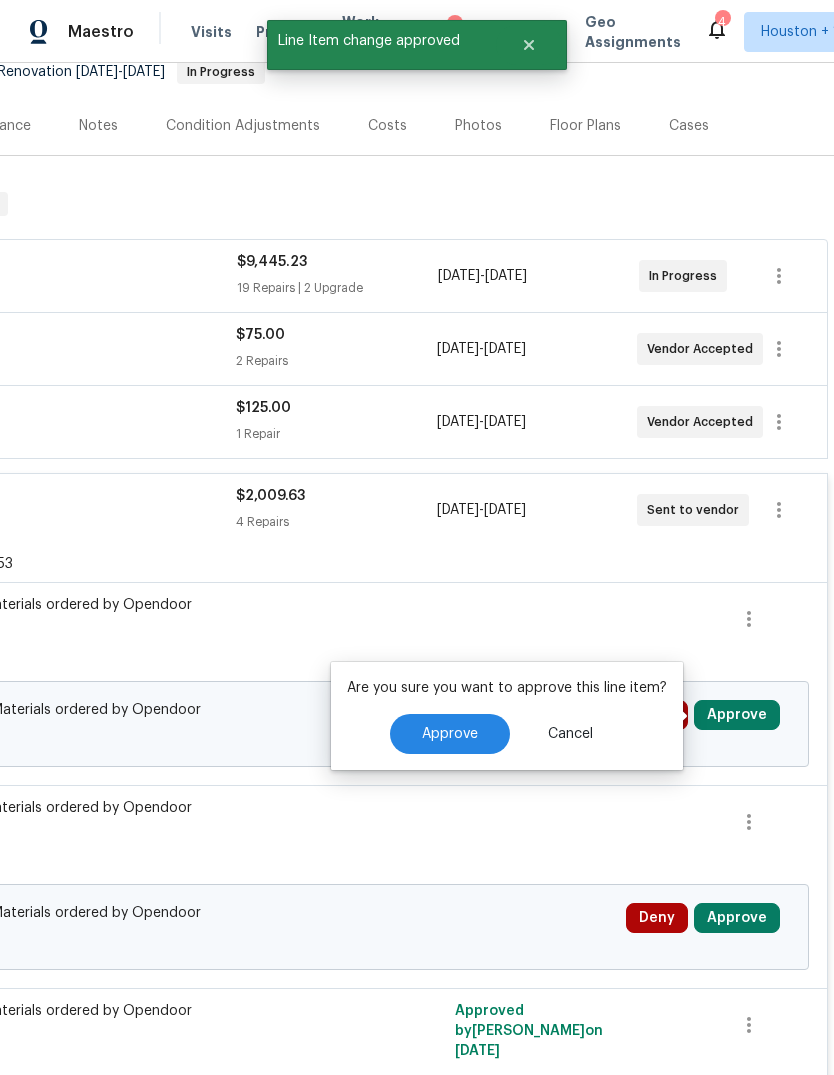 click on "Approve" at bounding box center (450, 734) 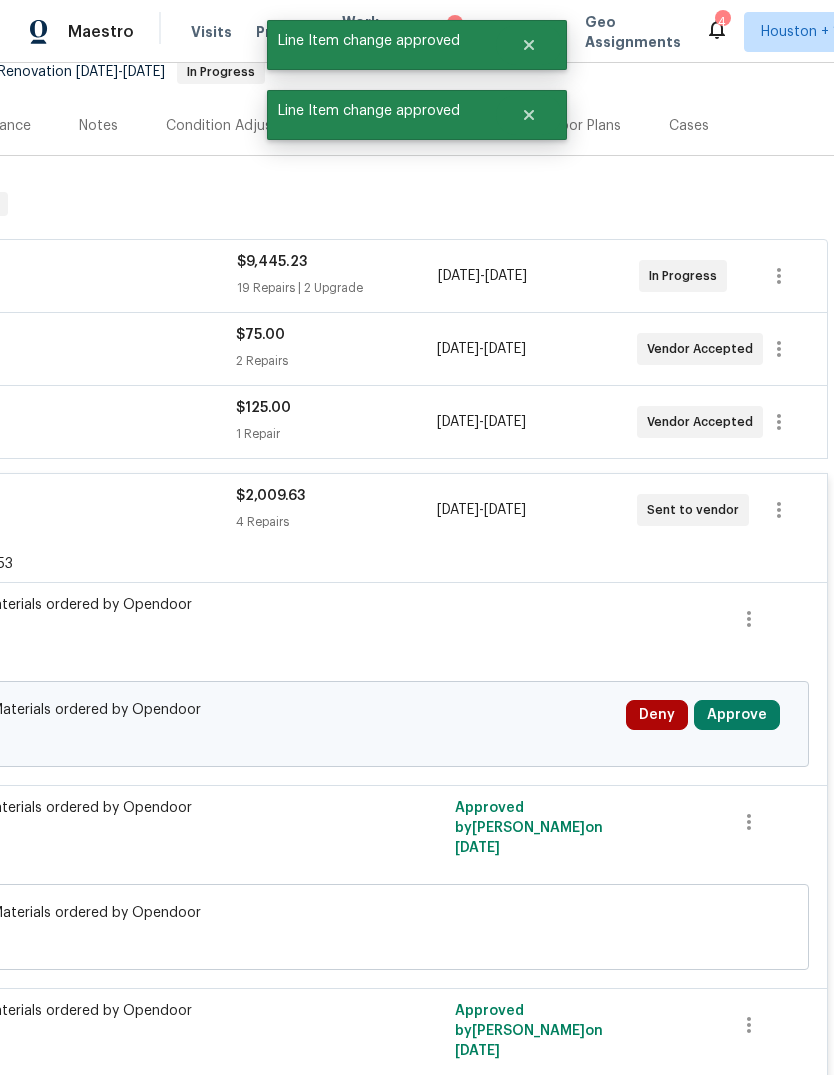 click on "Approve" at bounding box center [737, 715] 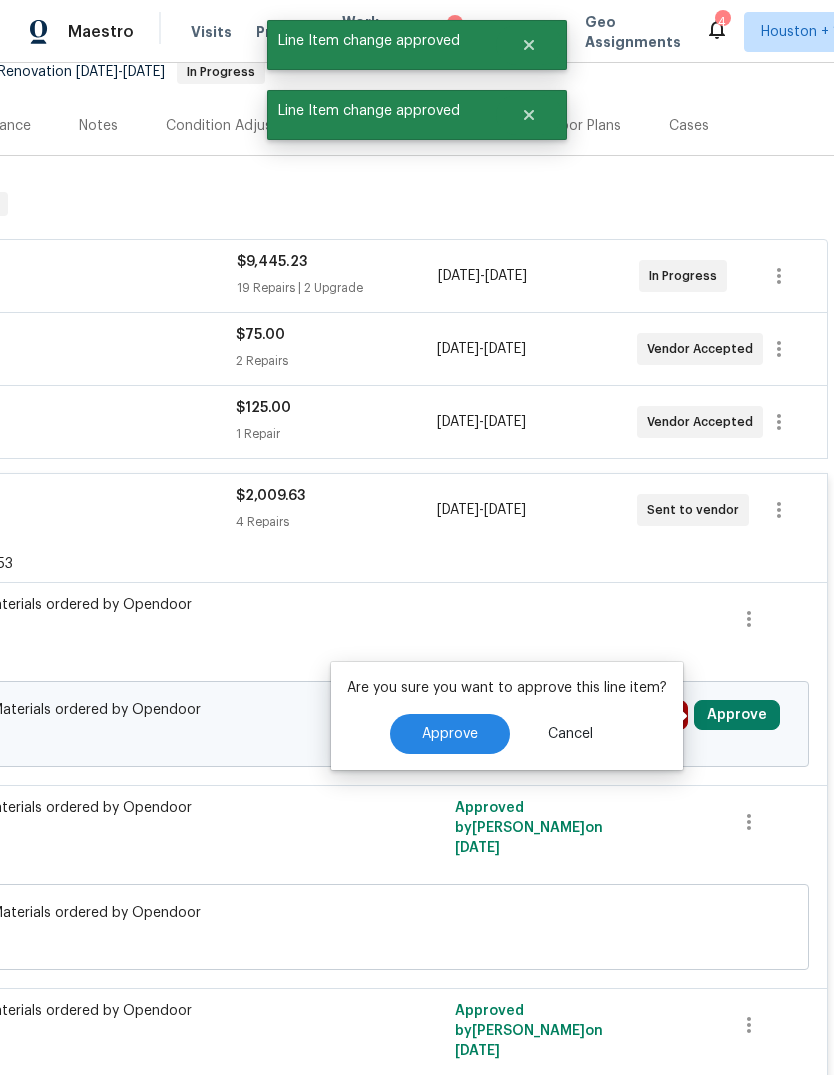 click on "Approve" at bounding box center (450, 734) 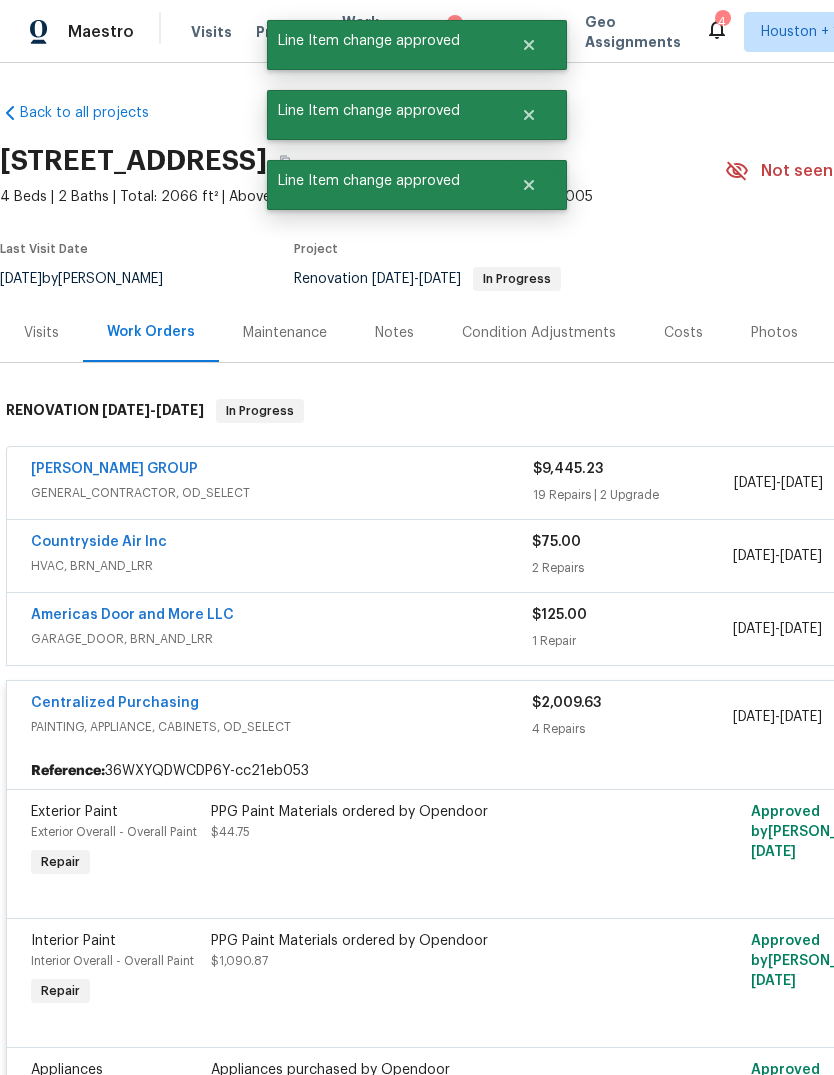 scroll, scrollTop: 0, scrollLeft: 0, axis: both 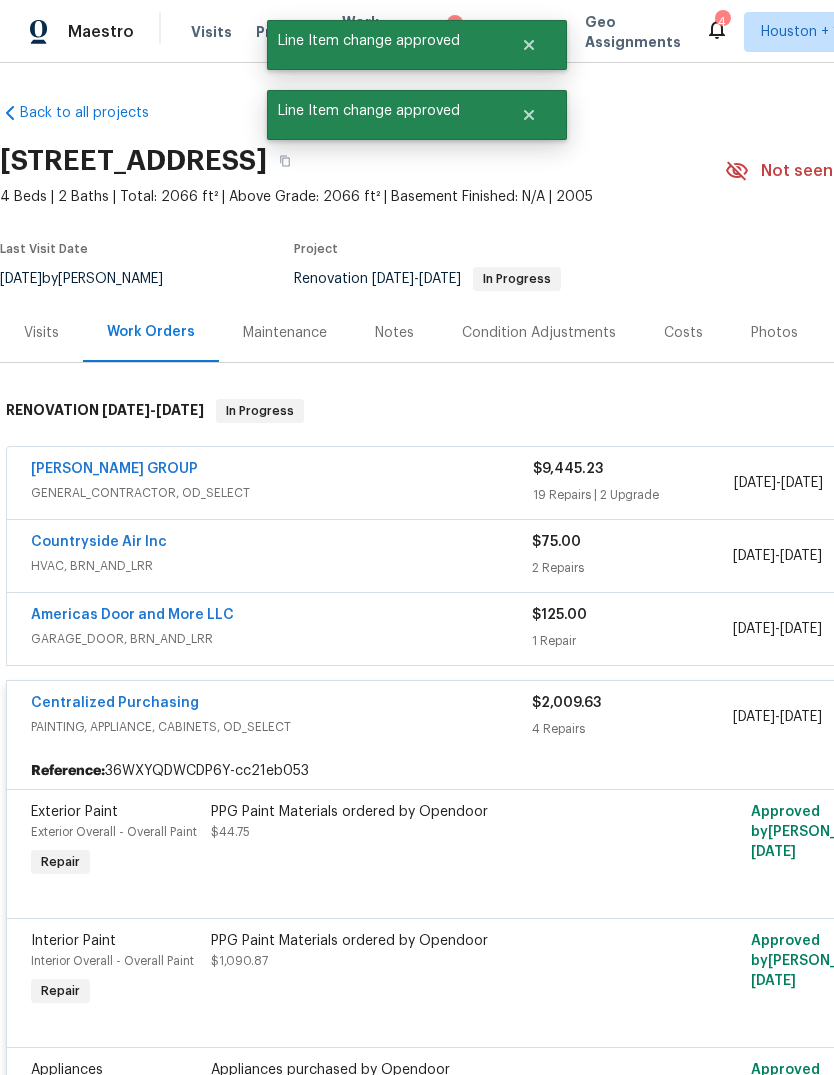 click on "Maintenance" at bounding box center [285, 333] 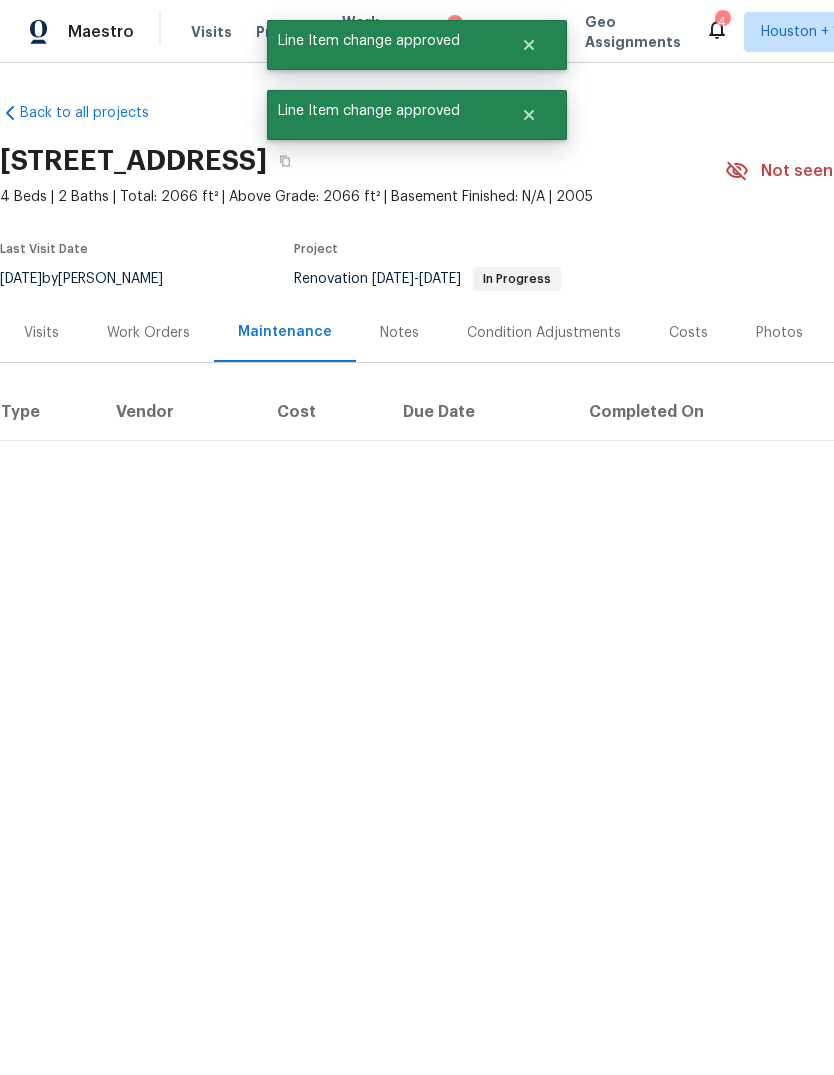 click on "Notes" at bounding box center [399, 332] 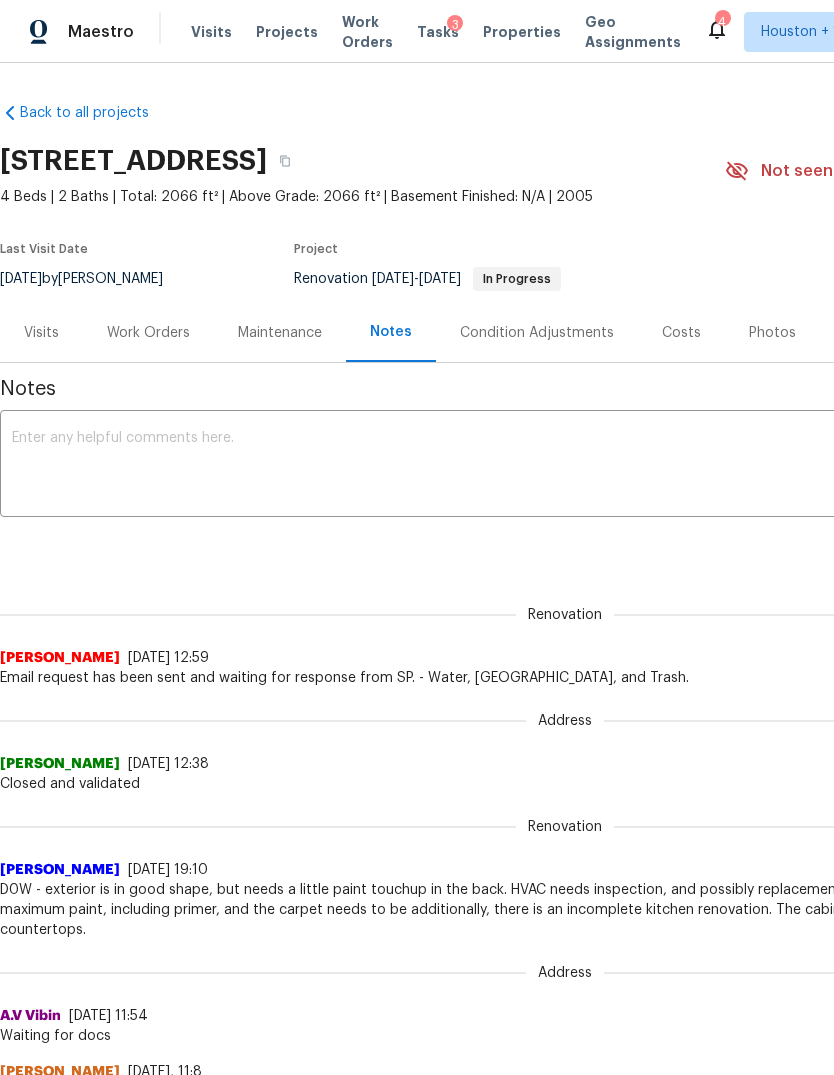 scroll, scrollTop: 0, scrollLeft: 0, axis: both 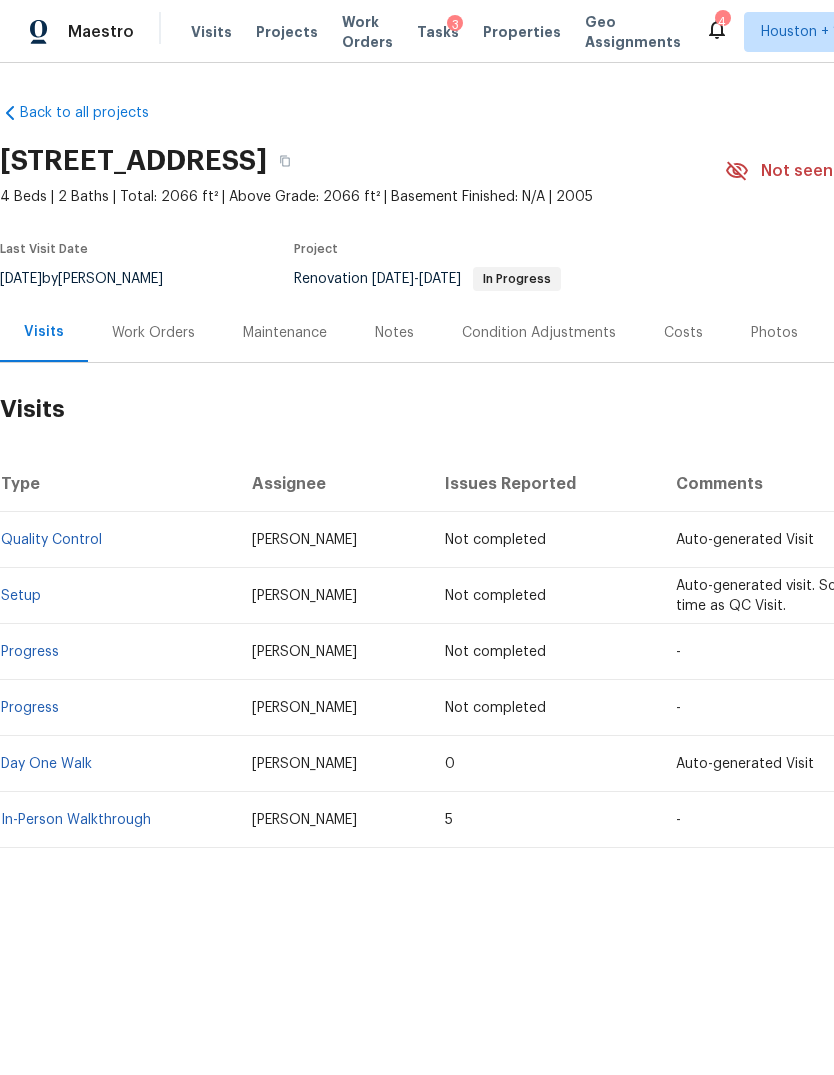 click on "Work Orders" at bounding box center (153, 333) 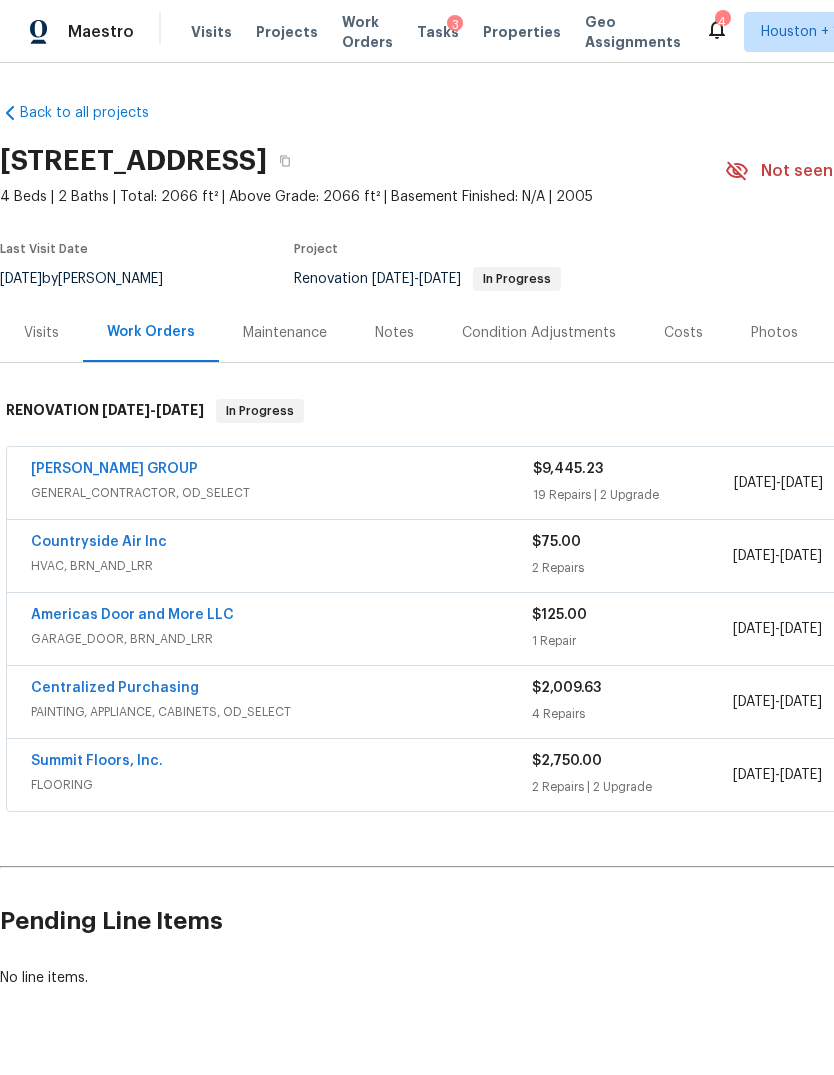 click on "Notes" at bounding box center [394, 333] 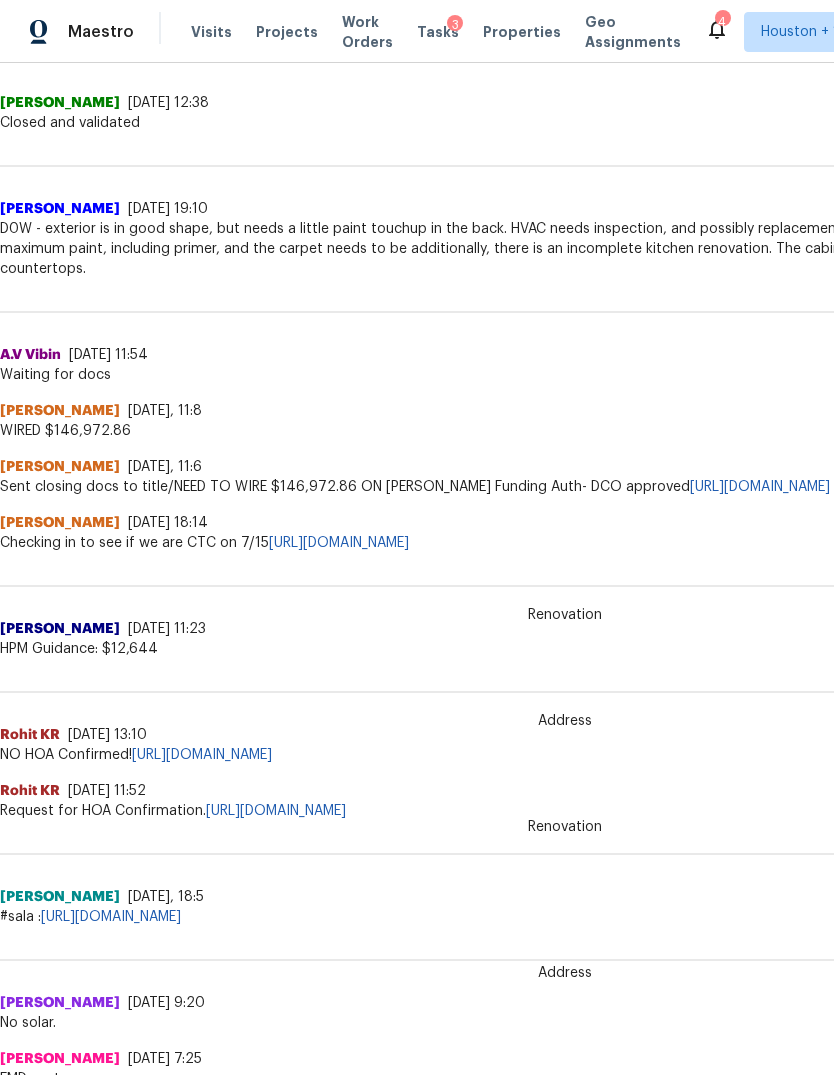 scroll, scrollTop: 661, scrollLeft: 0, axis: vertical 